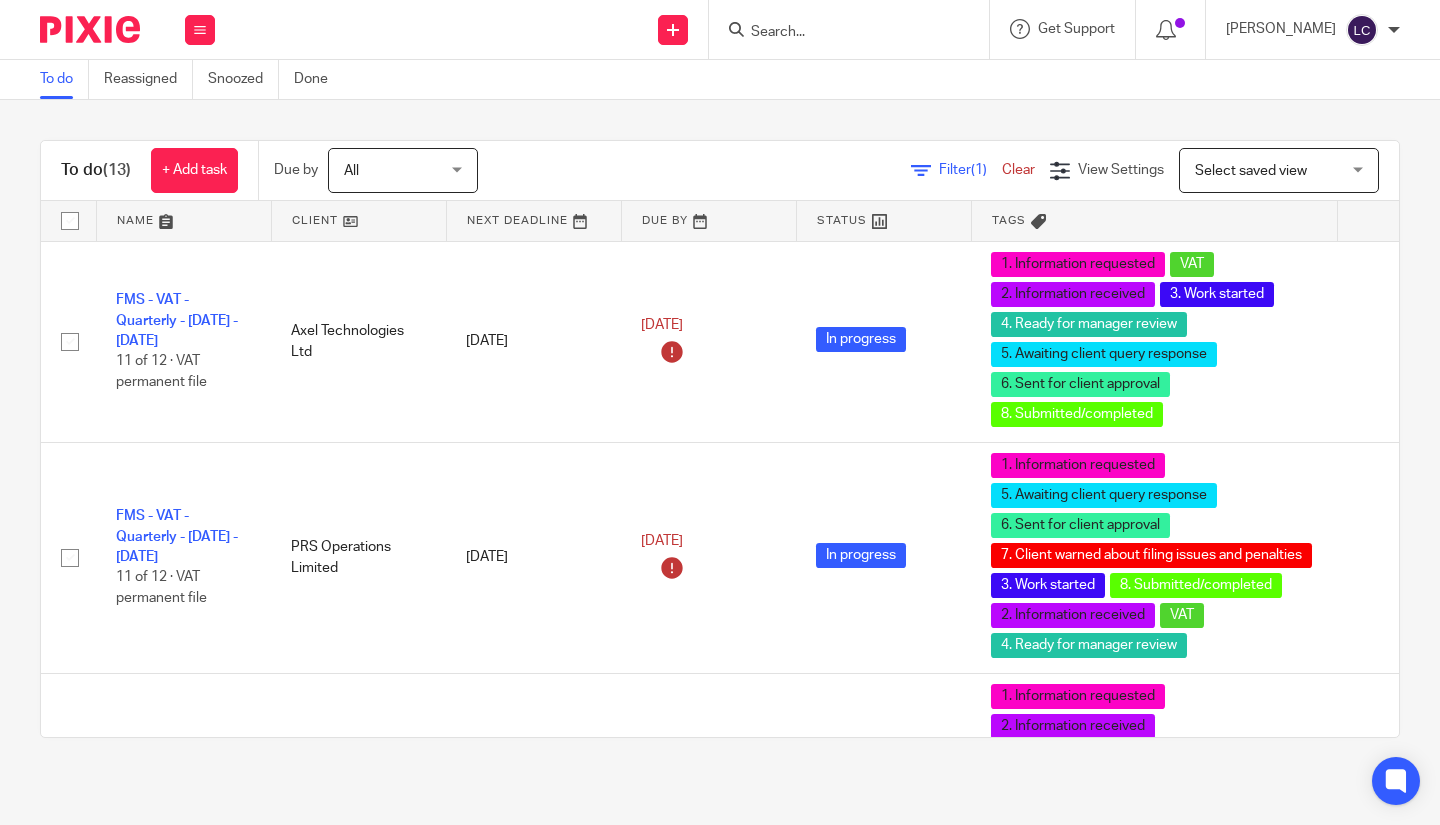scroll, scrollTop: 0, scrollLeft: 0, axis: both 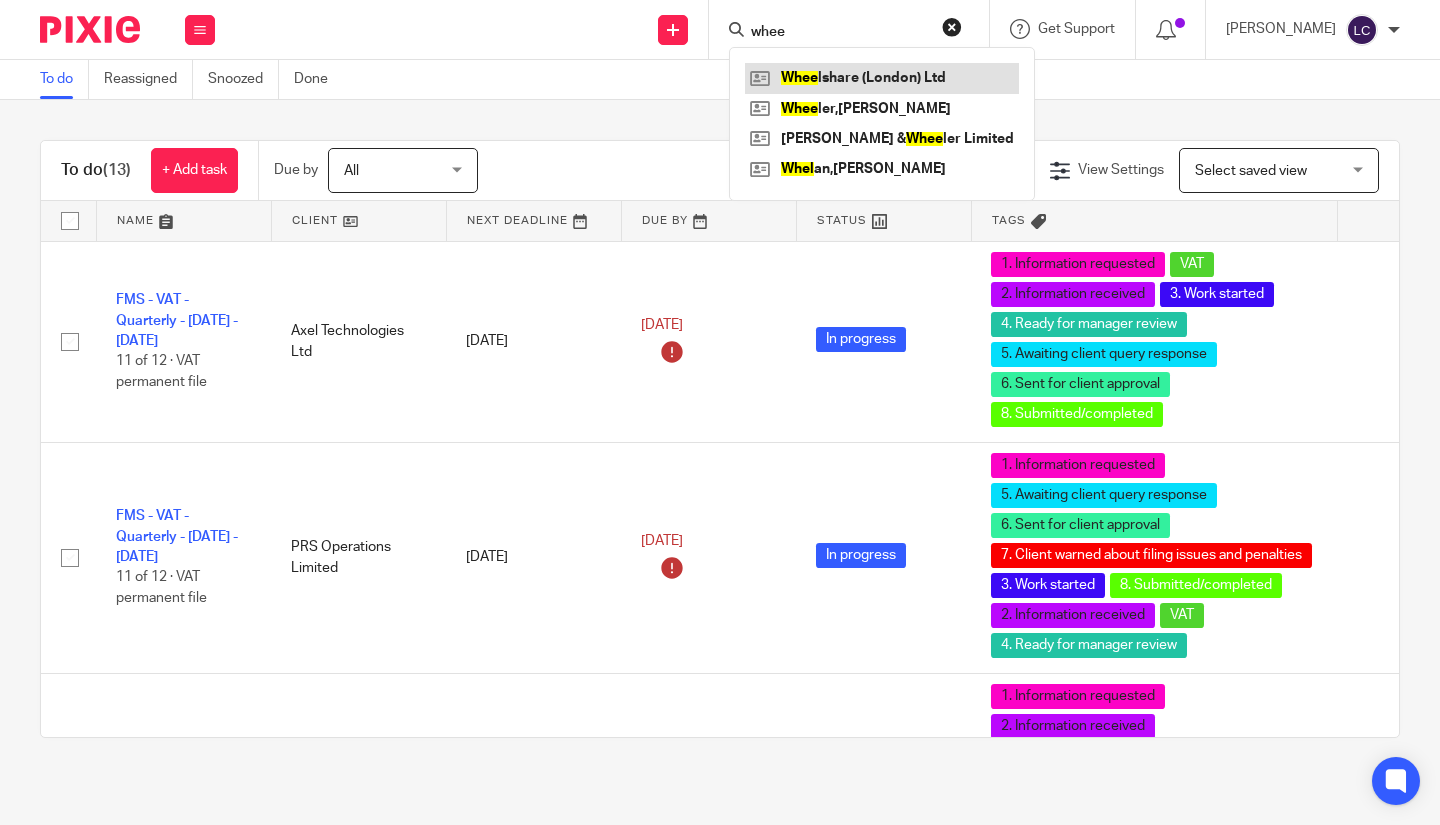 type on "whee" 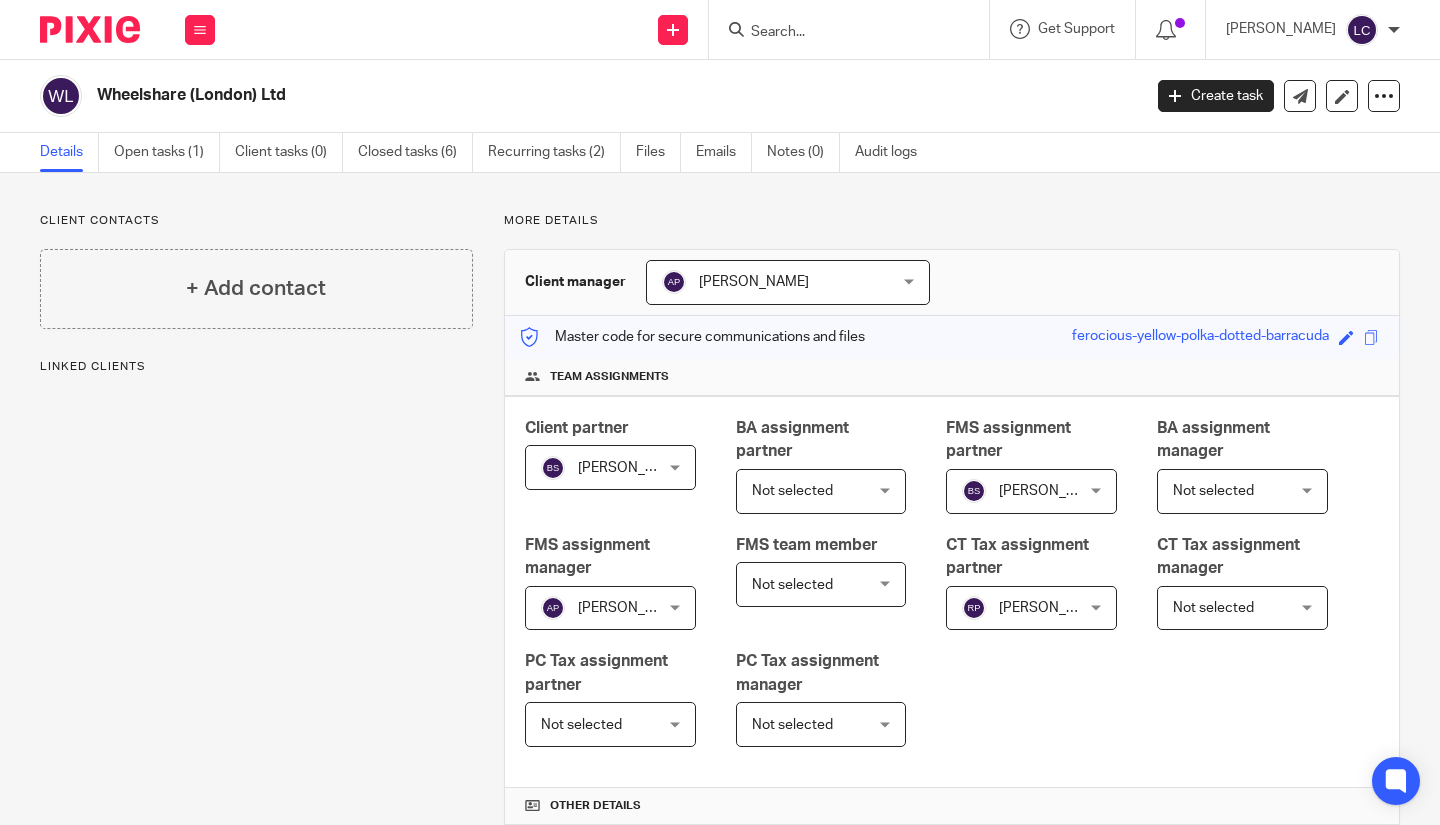 scroll, scrollTop: 0, scrollLeft: 0, axis: both 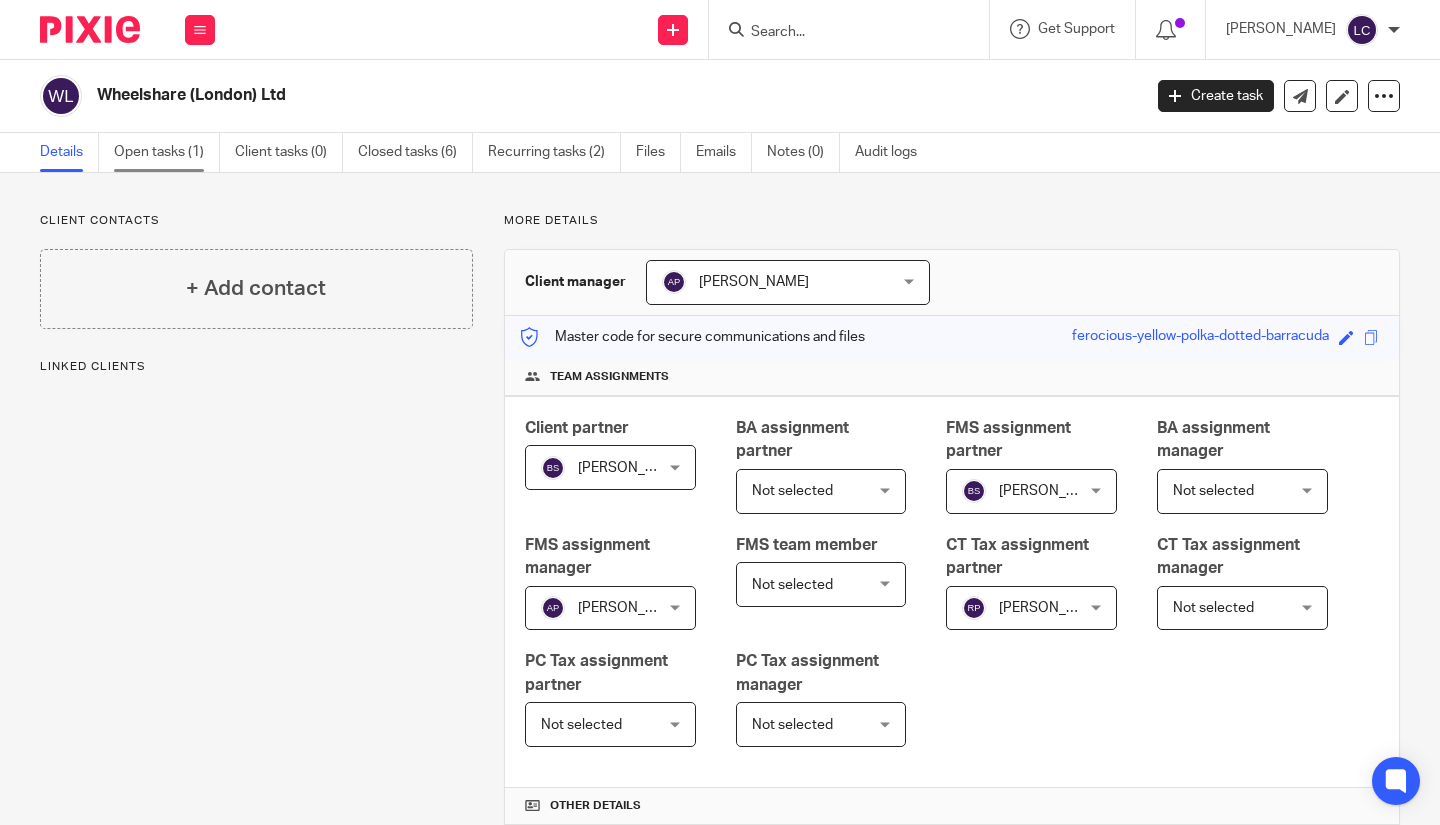 click on "Open tasks (1)" at bounding box center [167, 152] 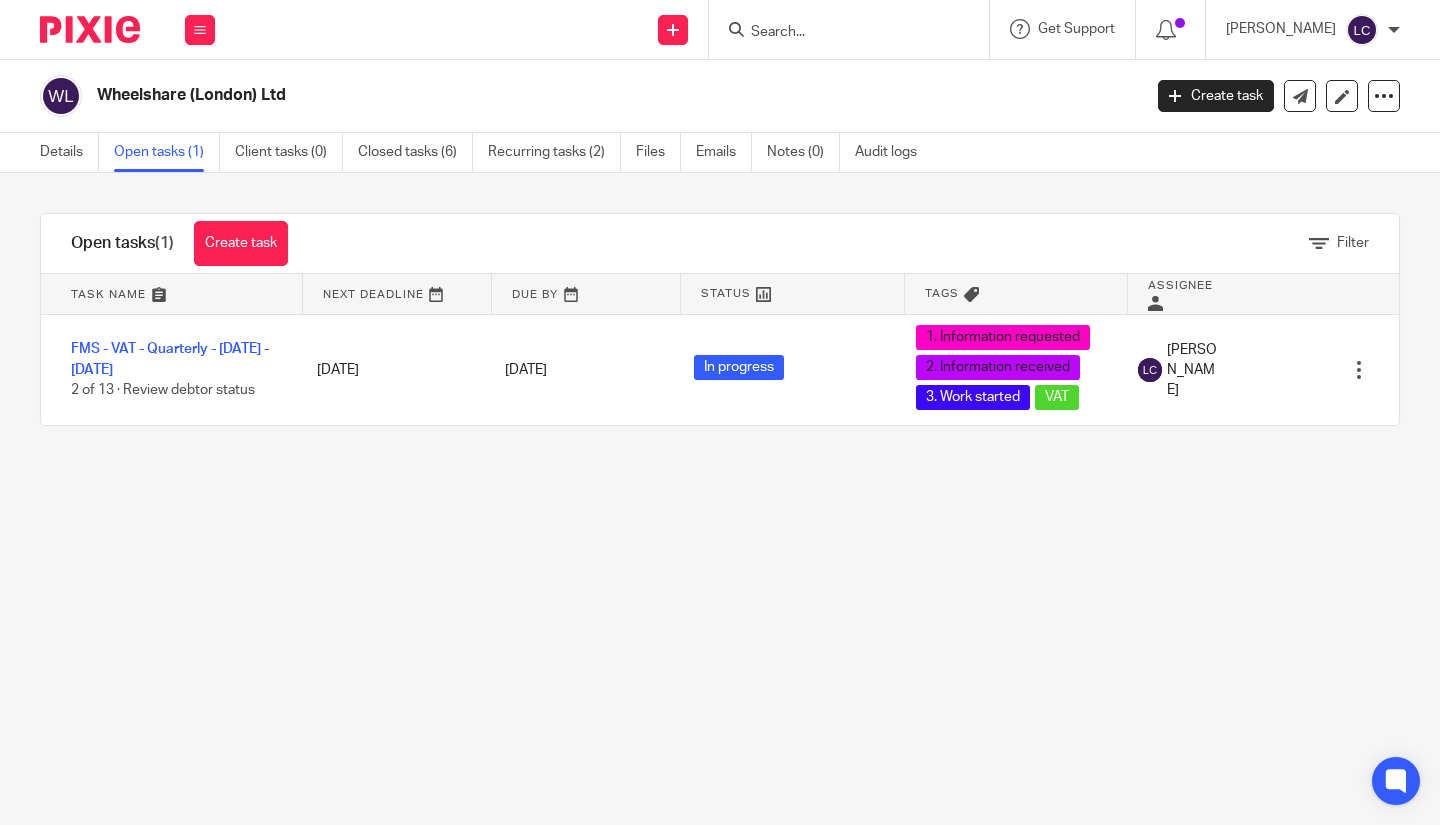 scroll, scrollTop: 0, scrollLeft: 0, axis: both 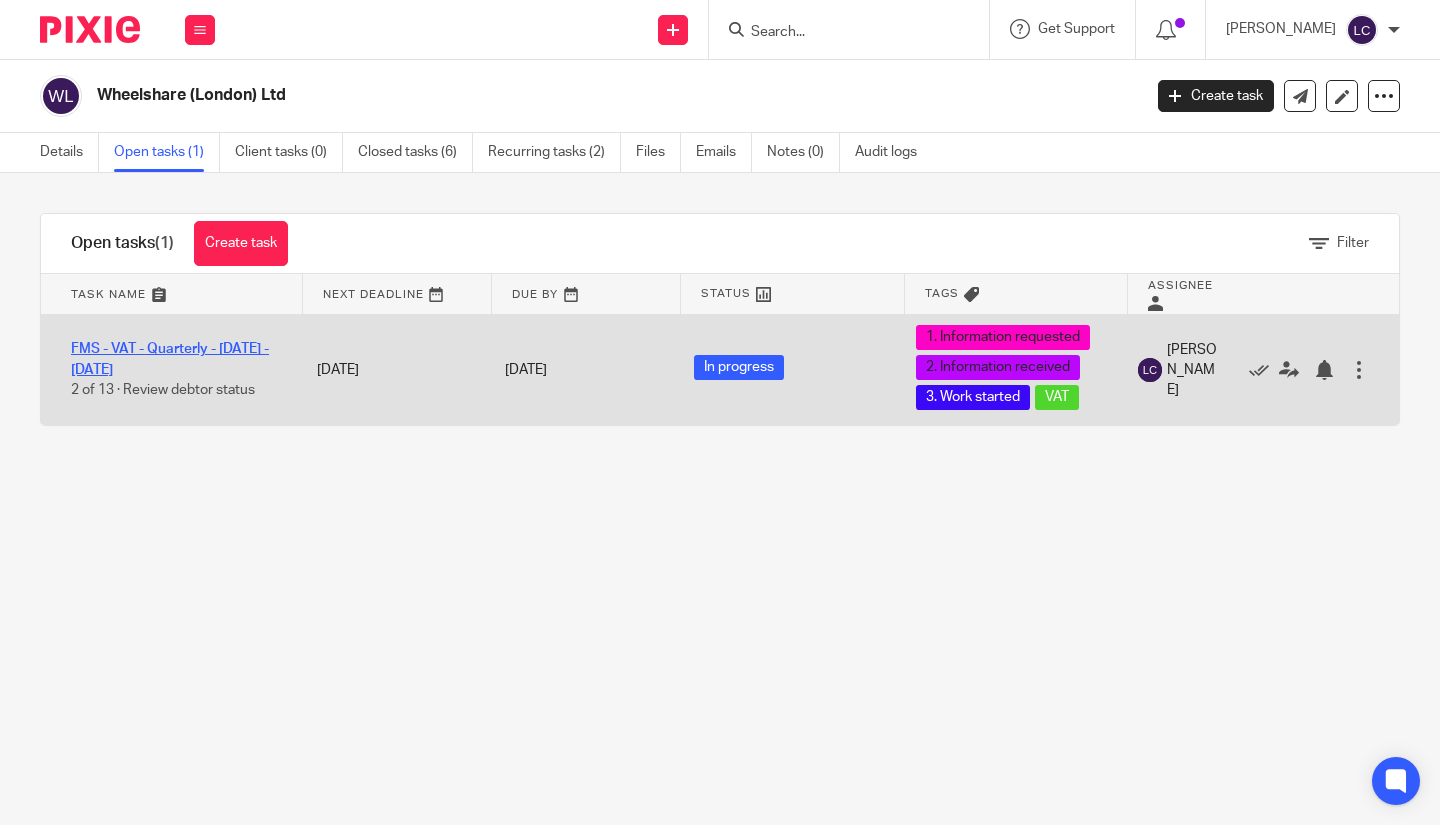click on "FMS - VAT - Quarterly - [DATE] - [DATE]" at bounding box center (170, 359) 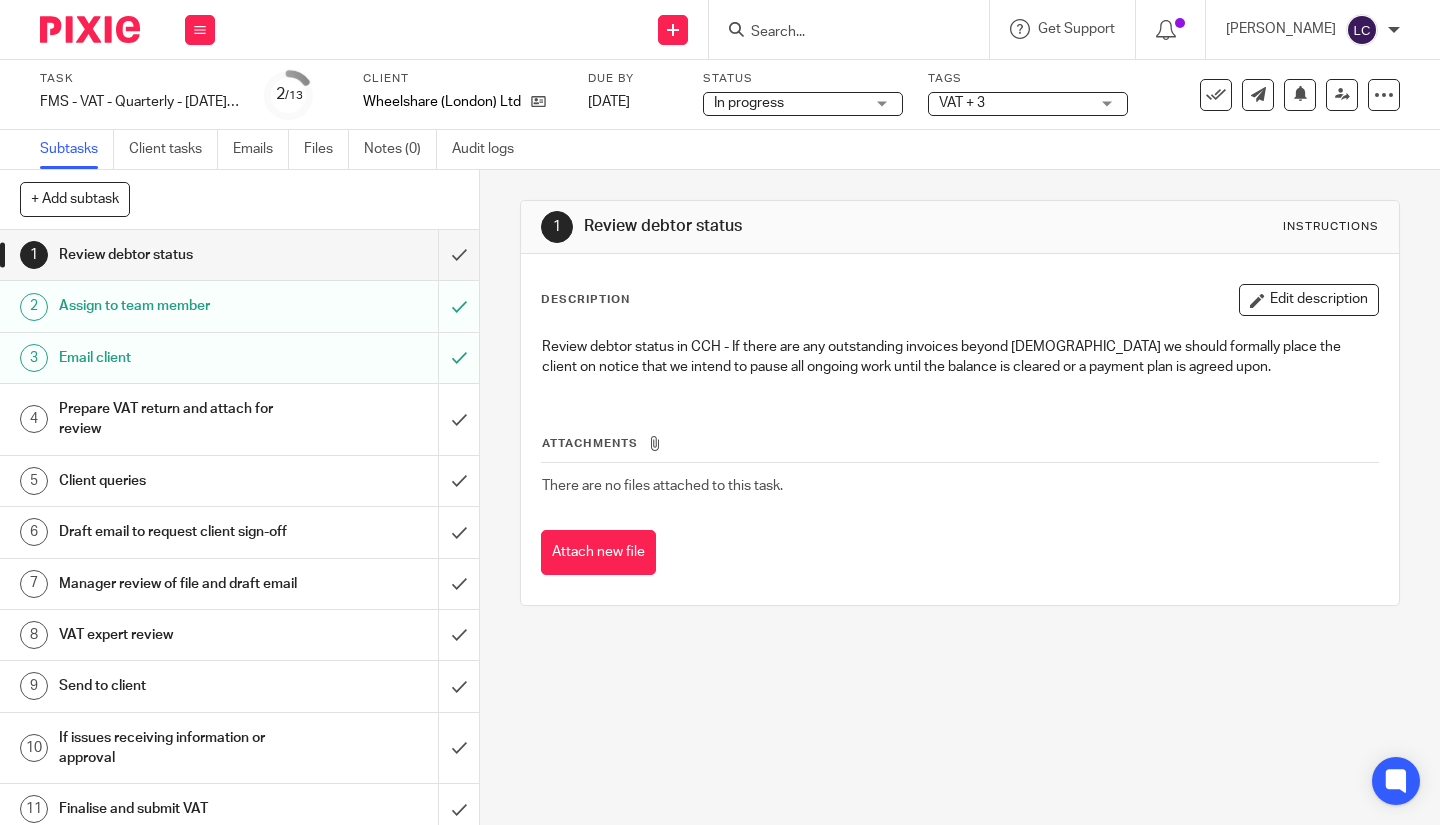 scroll, scrollTop: 0, scrollLeft: 0, axis: both 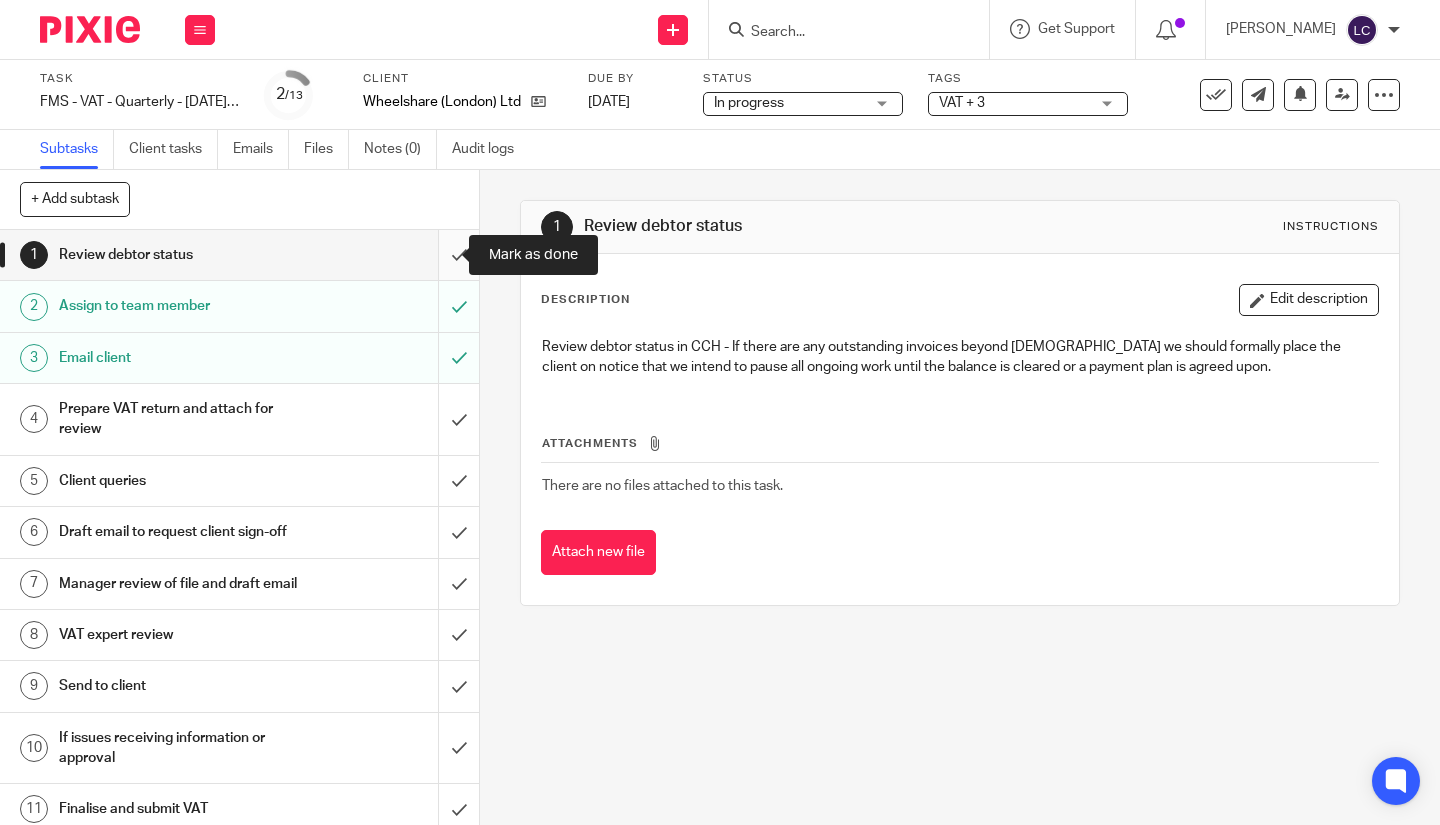 click at bounding box center [239, 255] 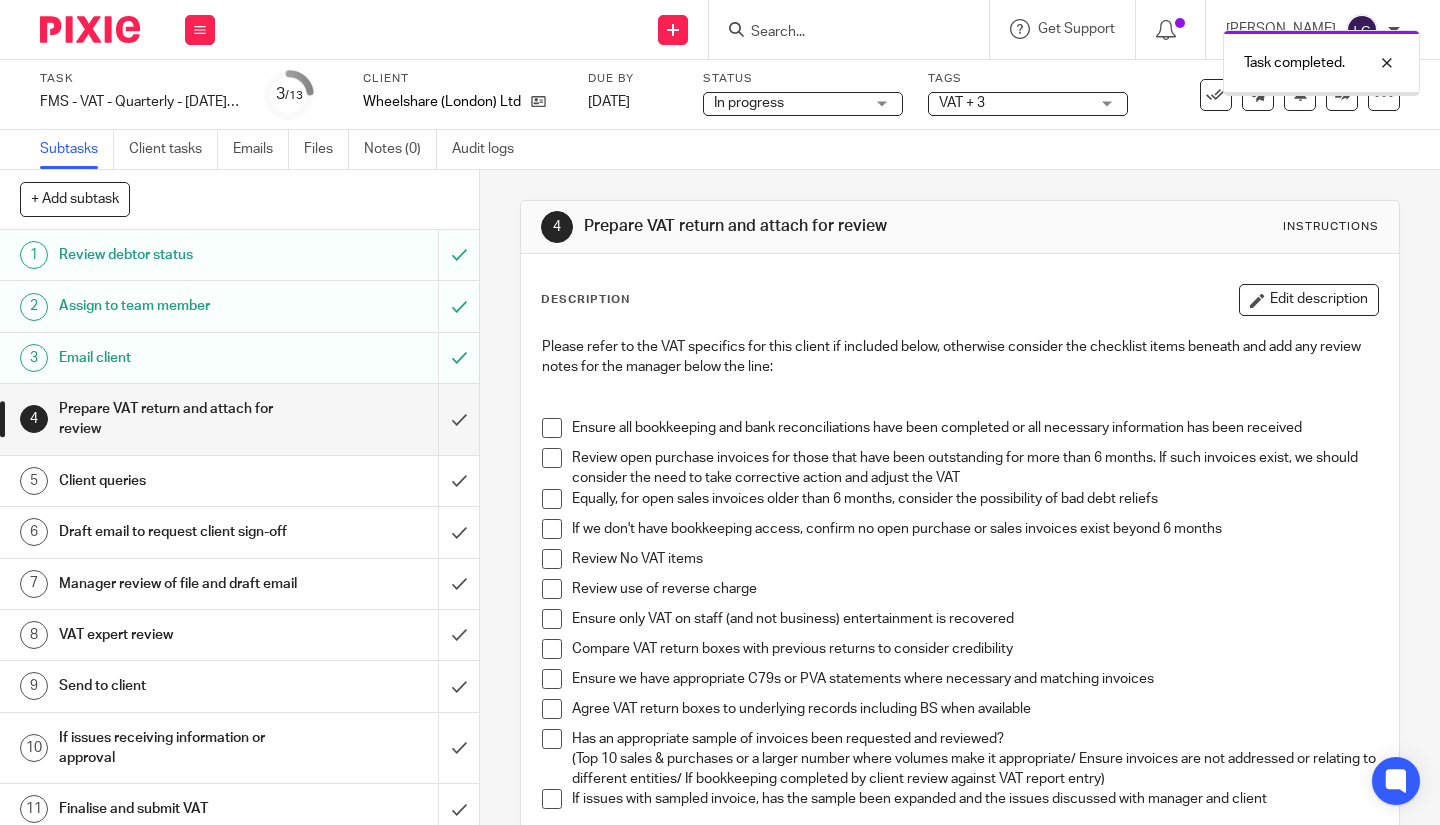 scroll, scrollTop: 0, scrollLeft: 0, axis: both 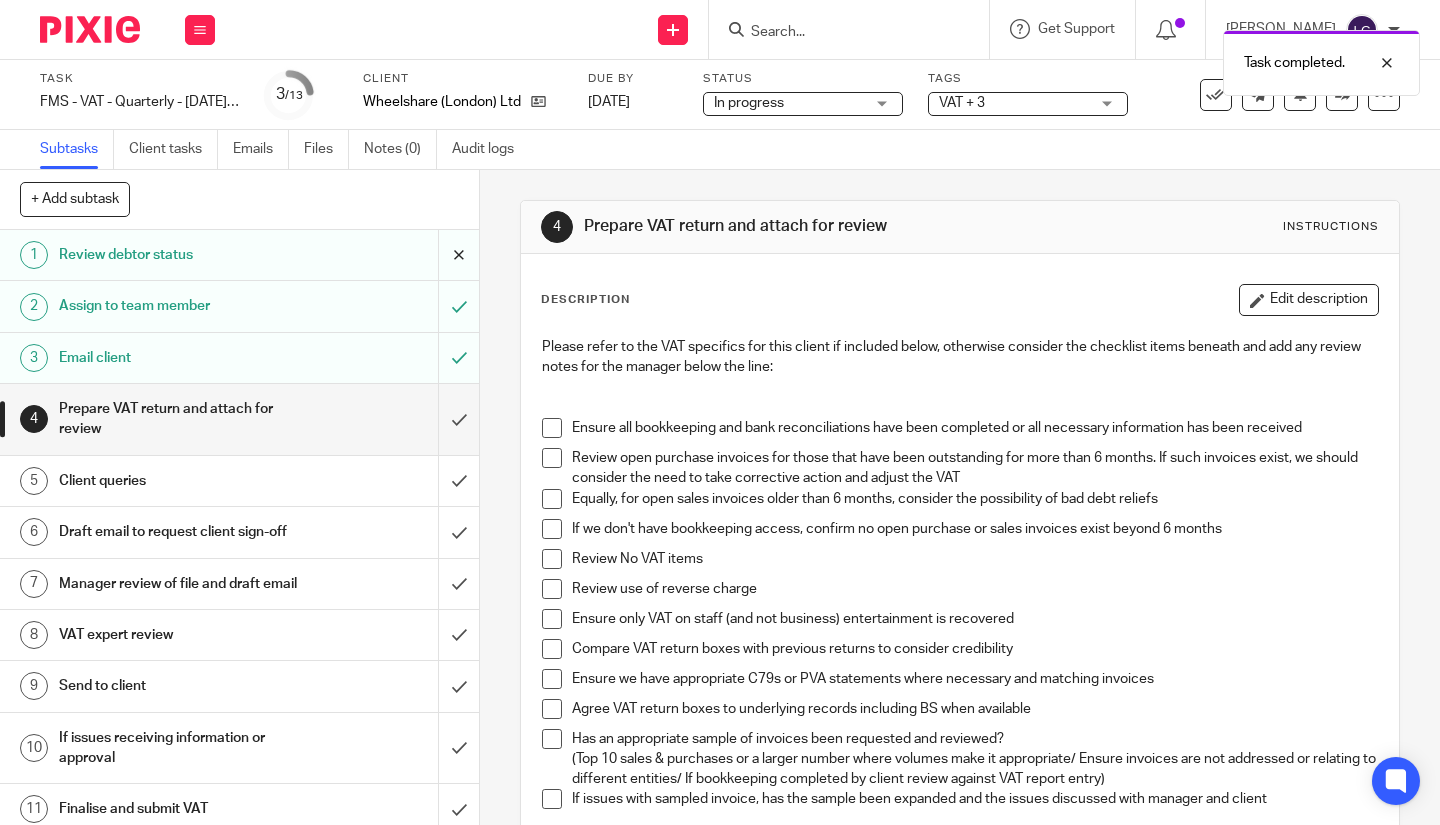 click at bounding box center (239, 255) 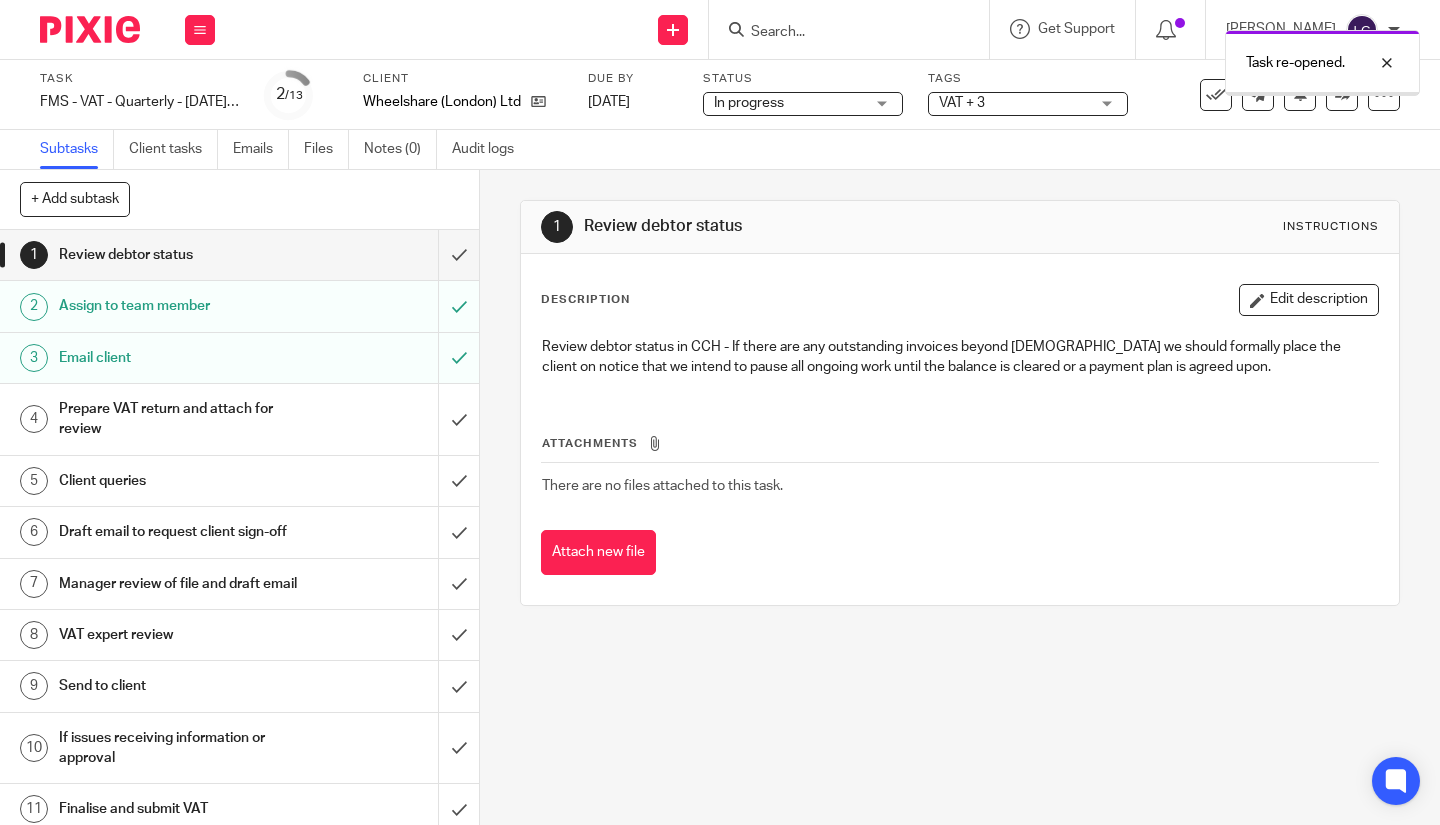 scroll, scrollTop: 0, scrollLeft: 0, axis: both 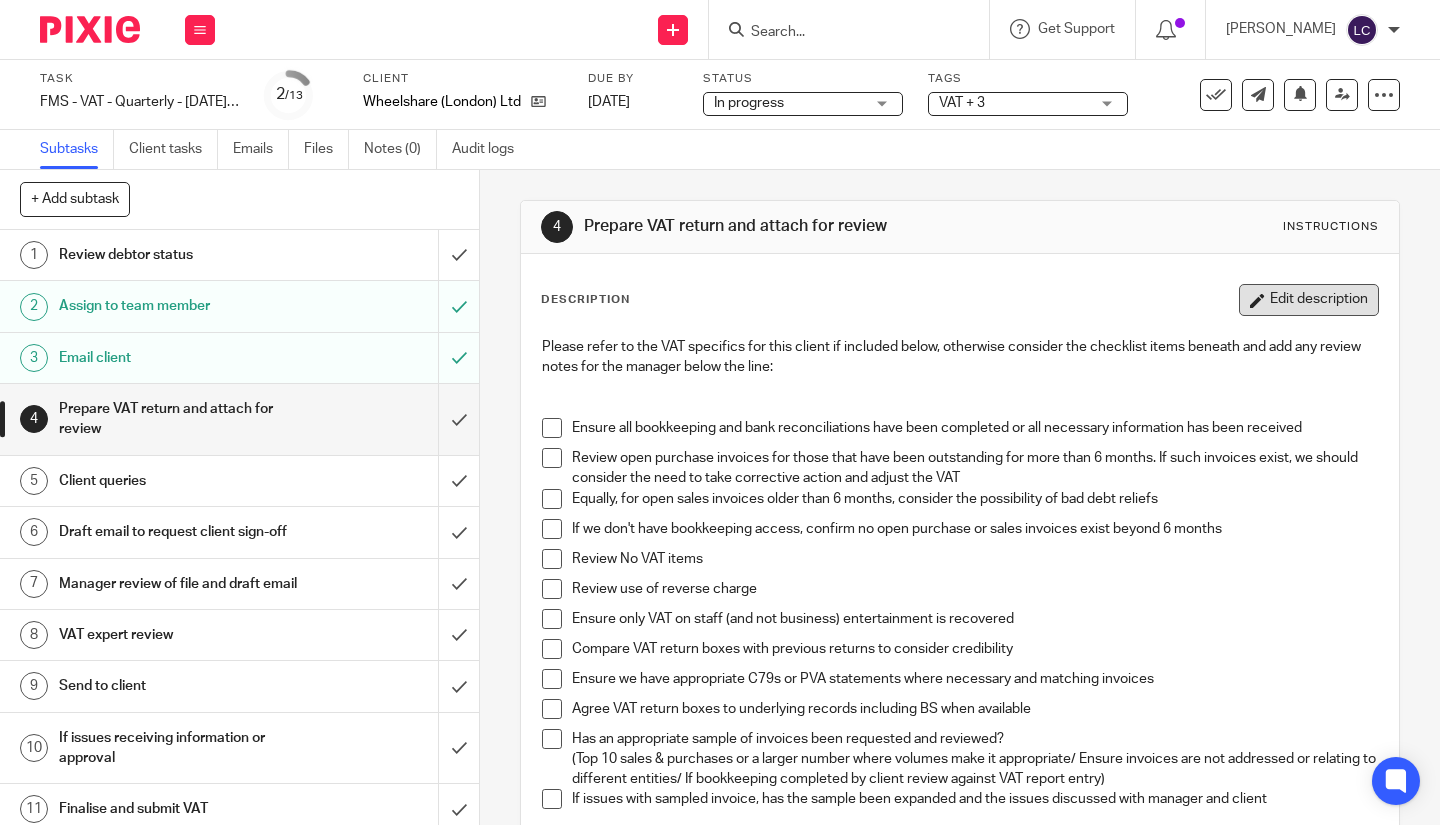 click on "Edit description" at bounding box center [1309, 300] 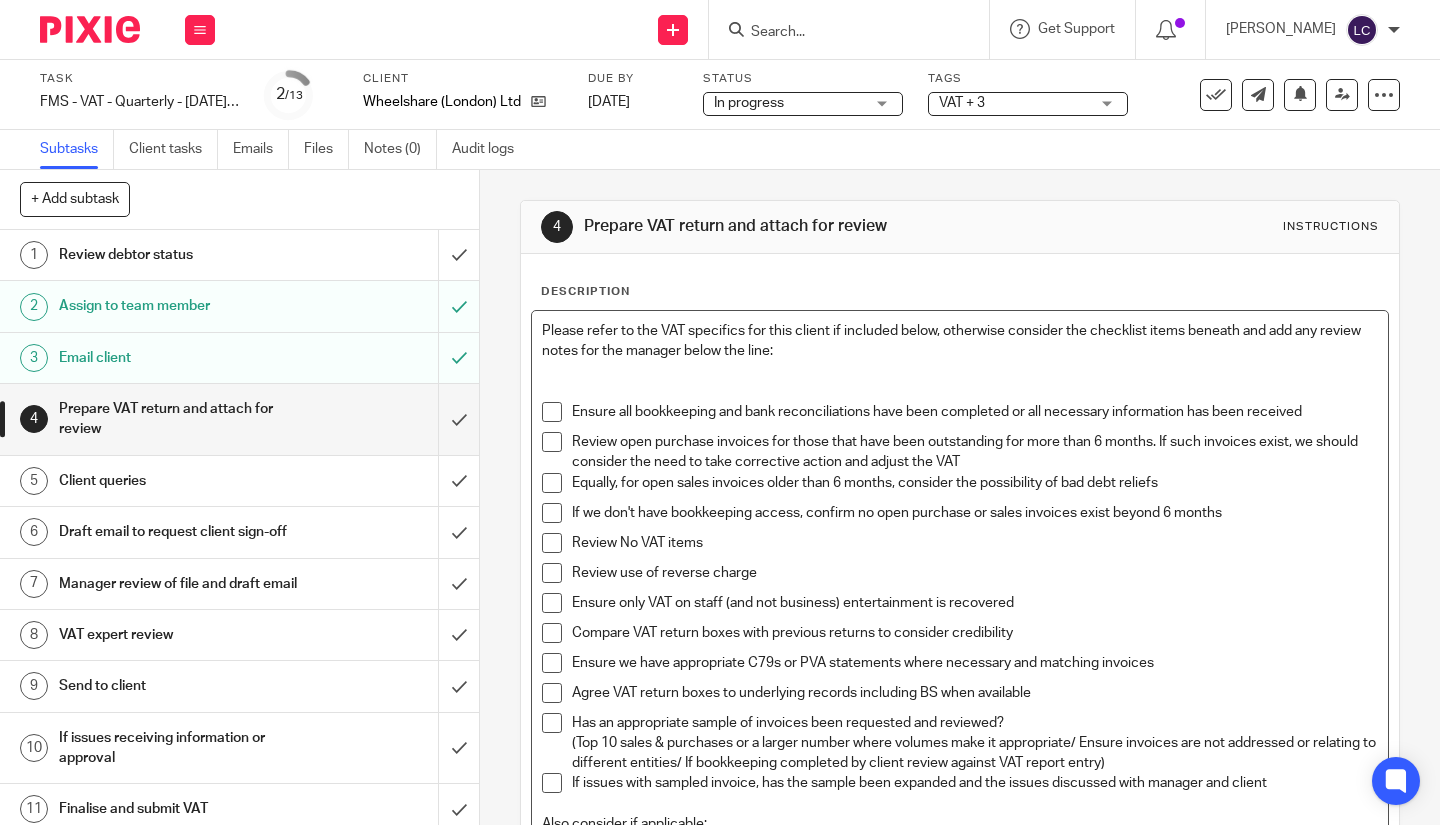 click at bounding box center (552, 412) 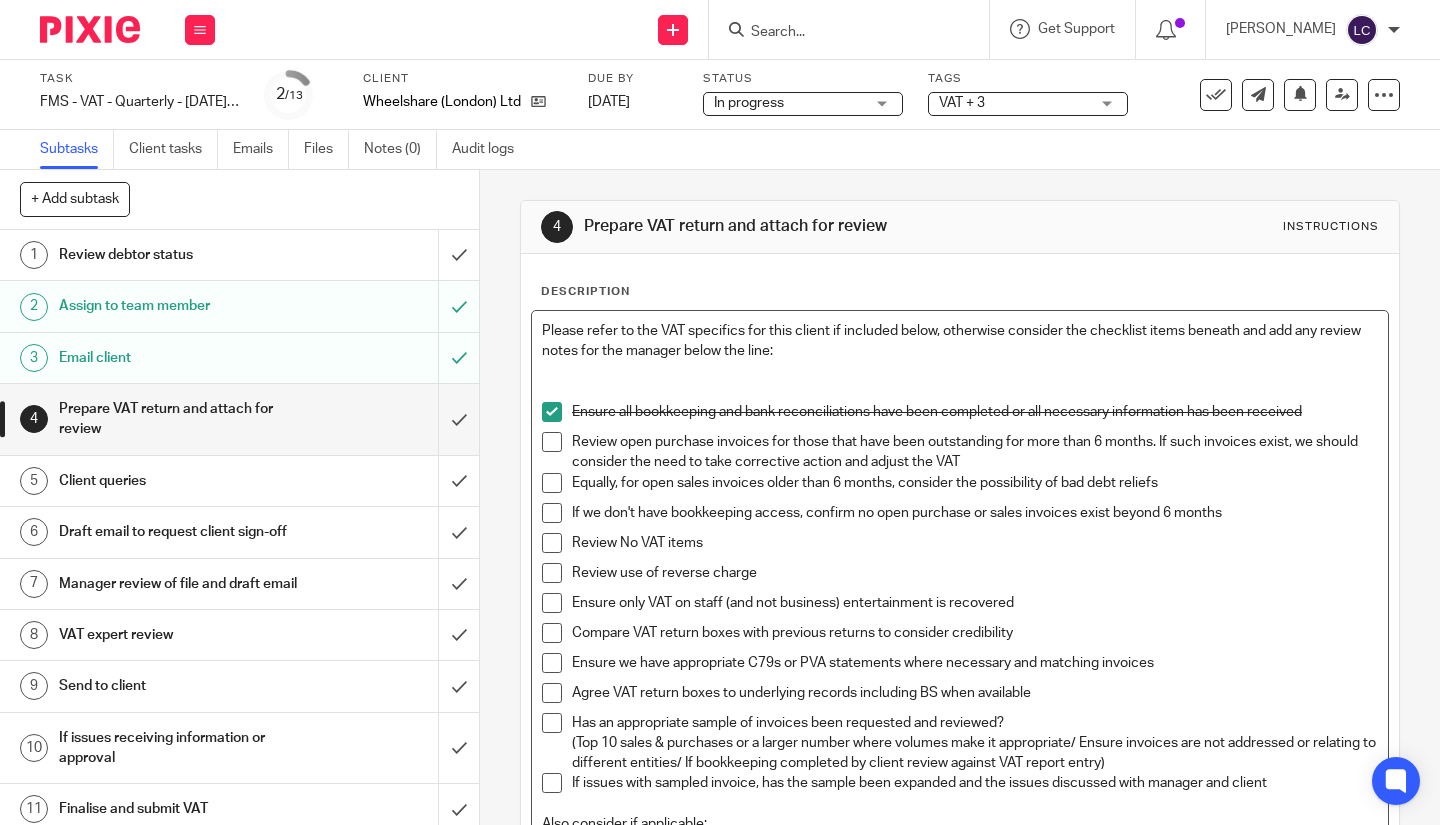 click at bounding box center (552, 442) 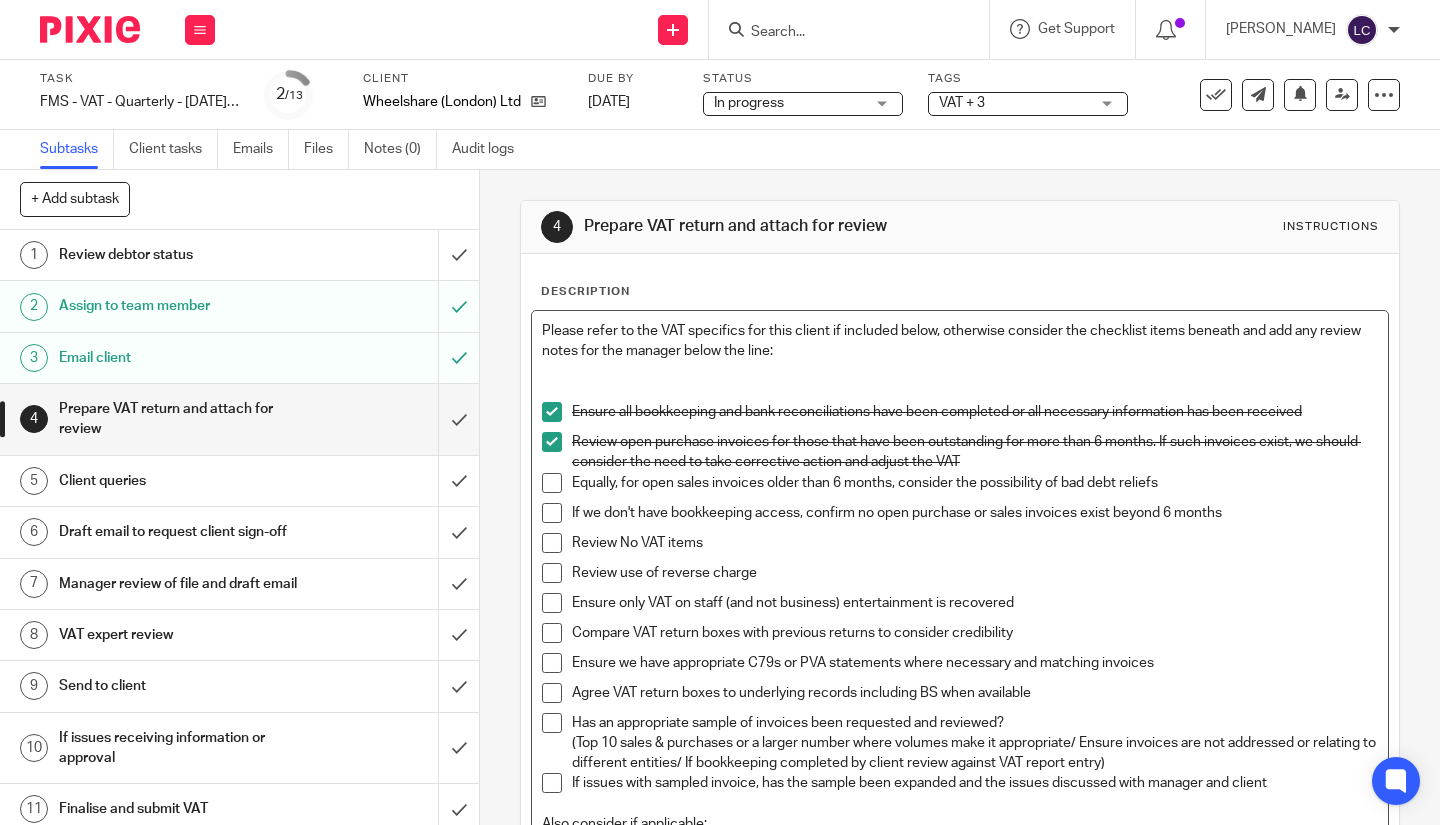 click at bounding box center (552, 483) 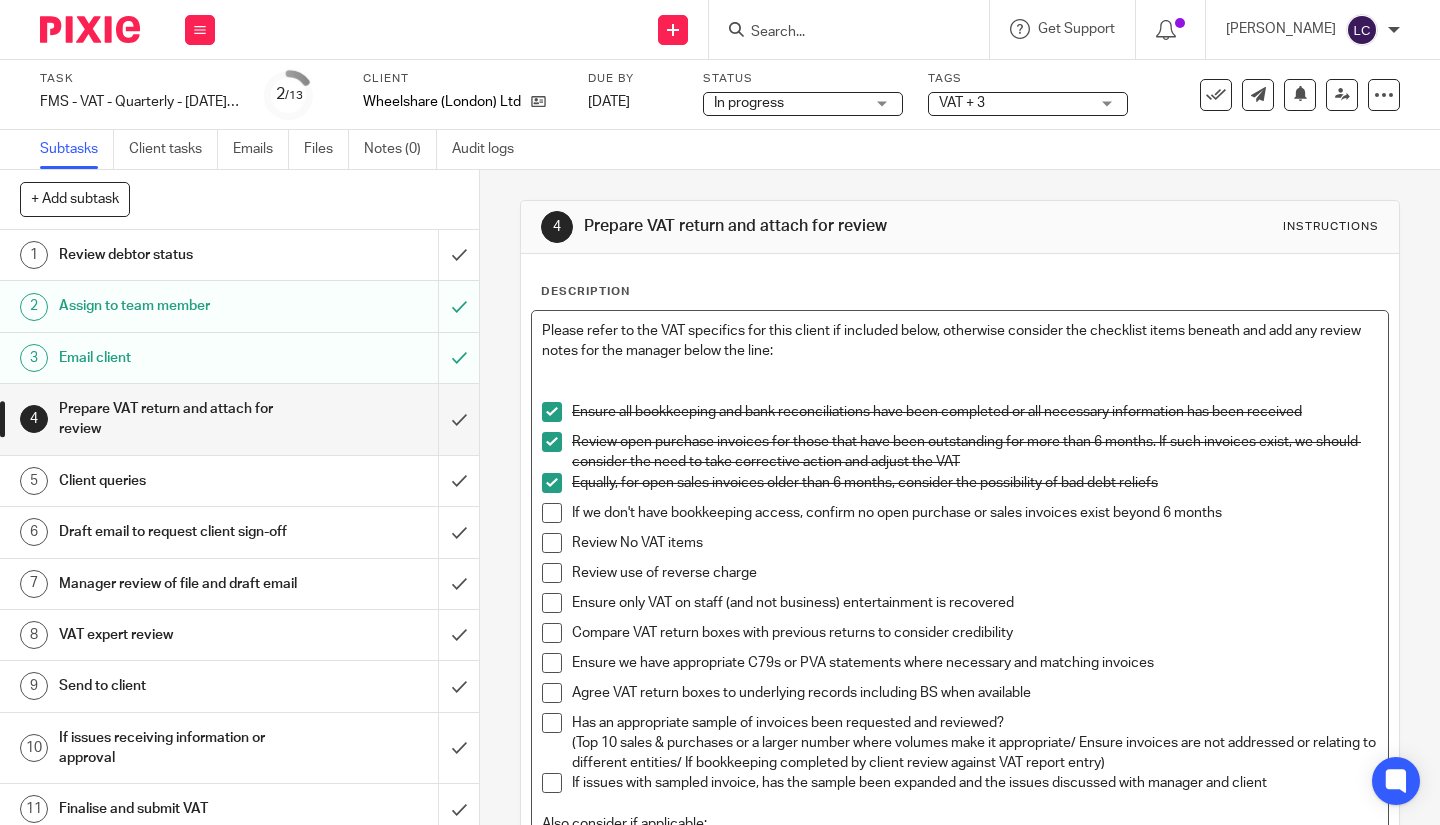 click at bounding box center (552, 513) 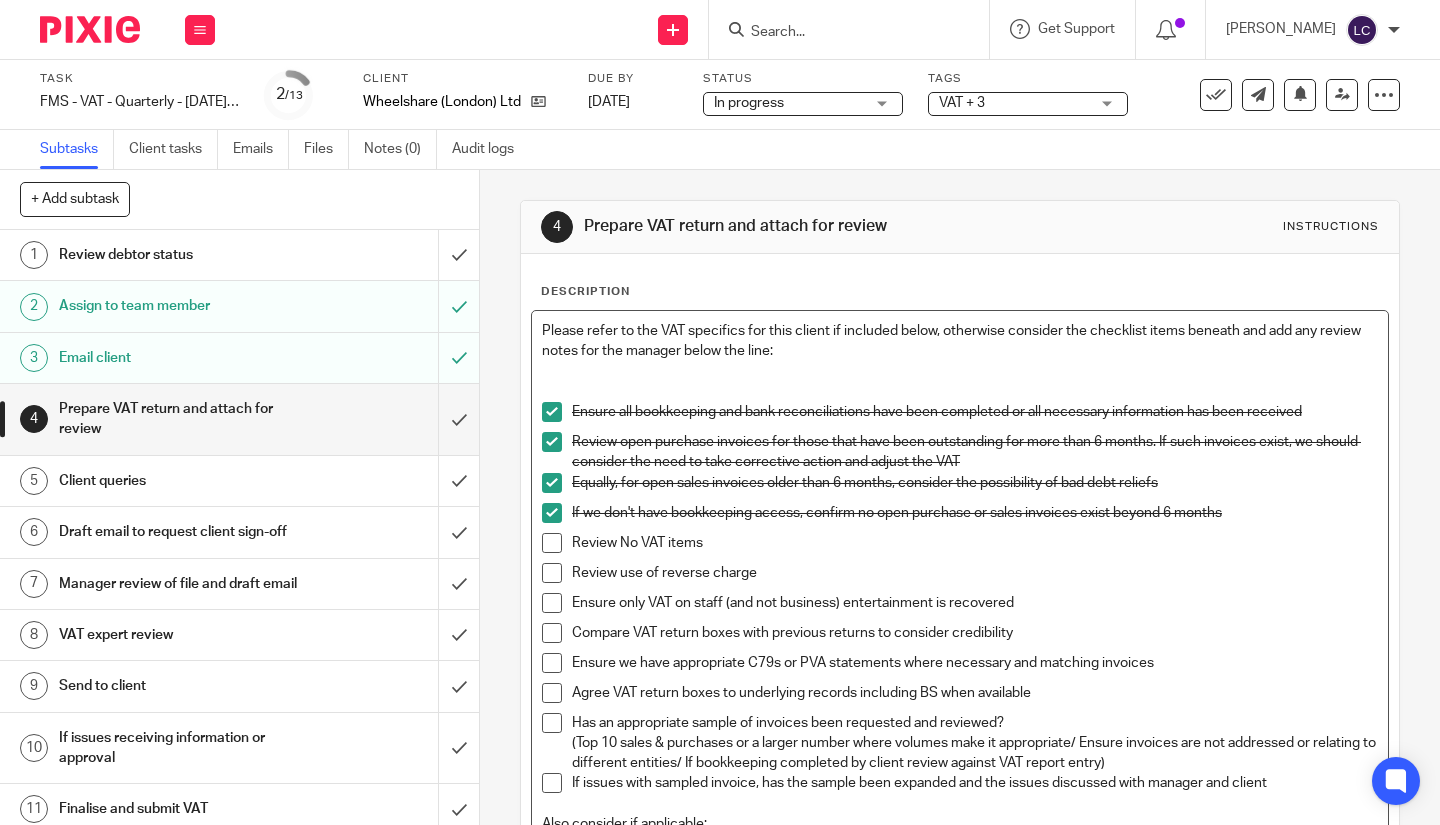 click at bounding box center [552, 543] 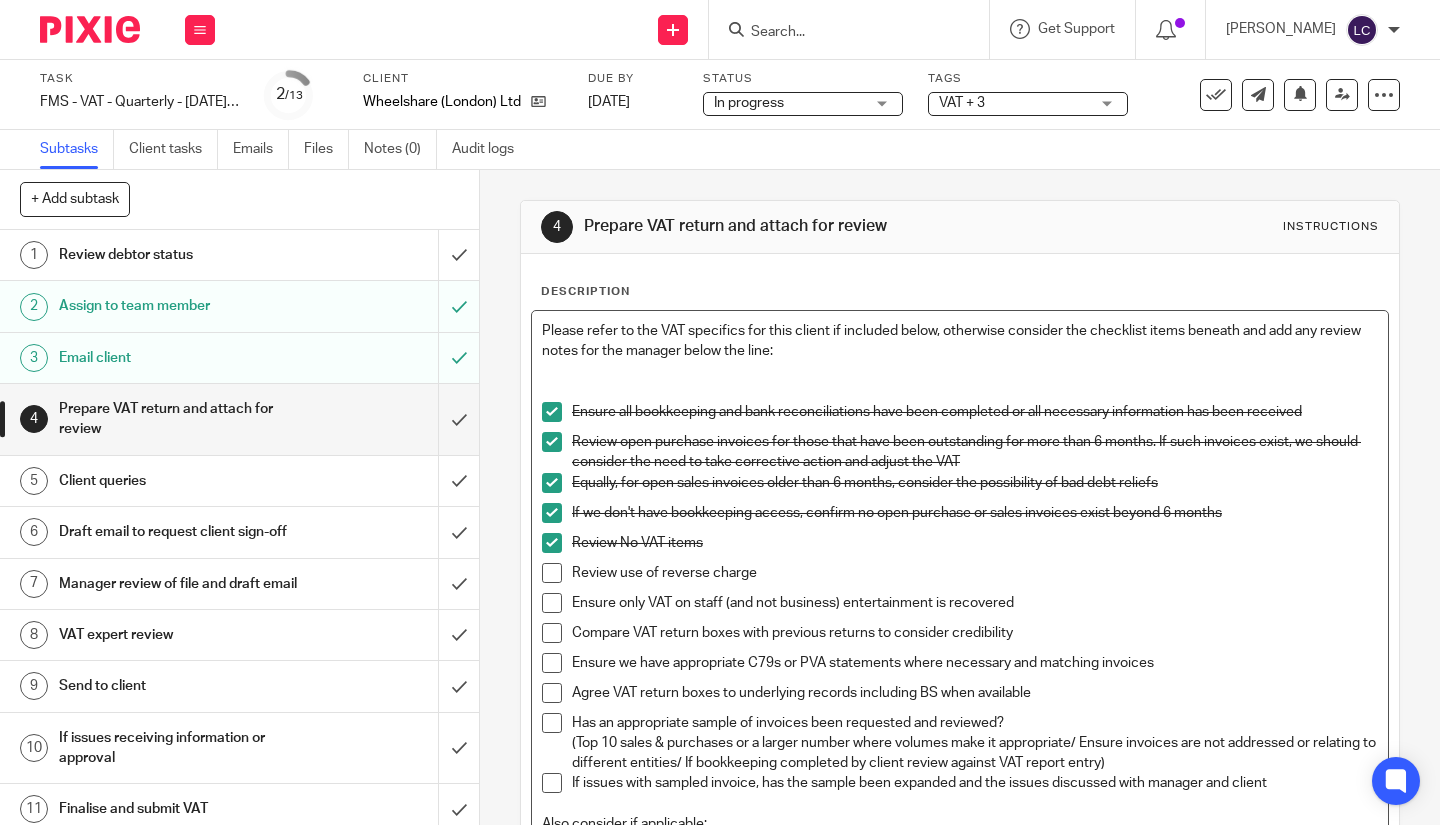 click at bounding box center [552, 573] 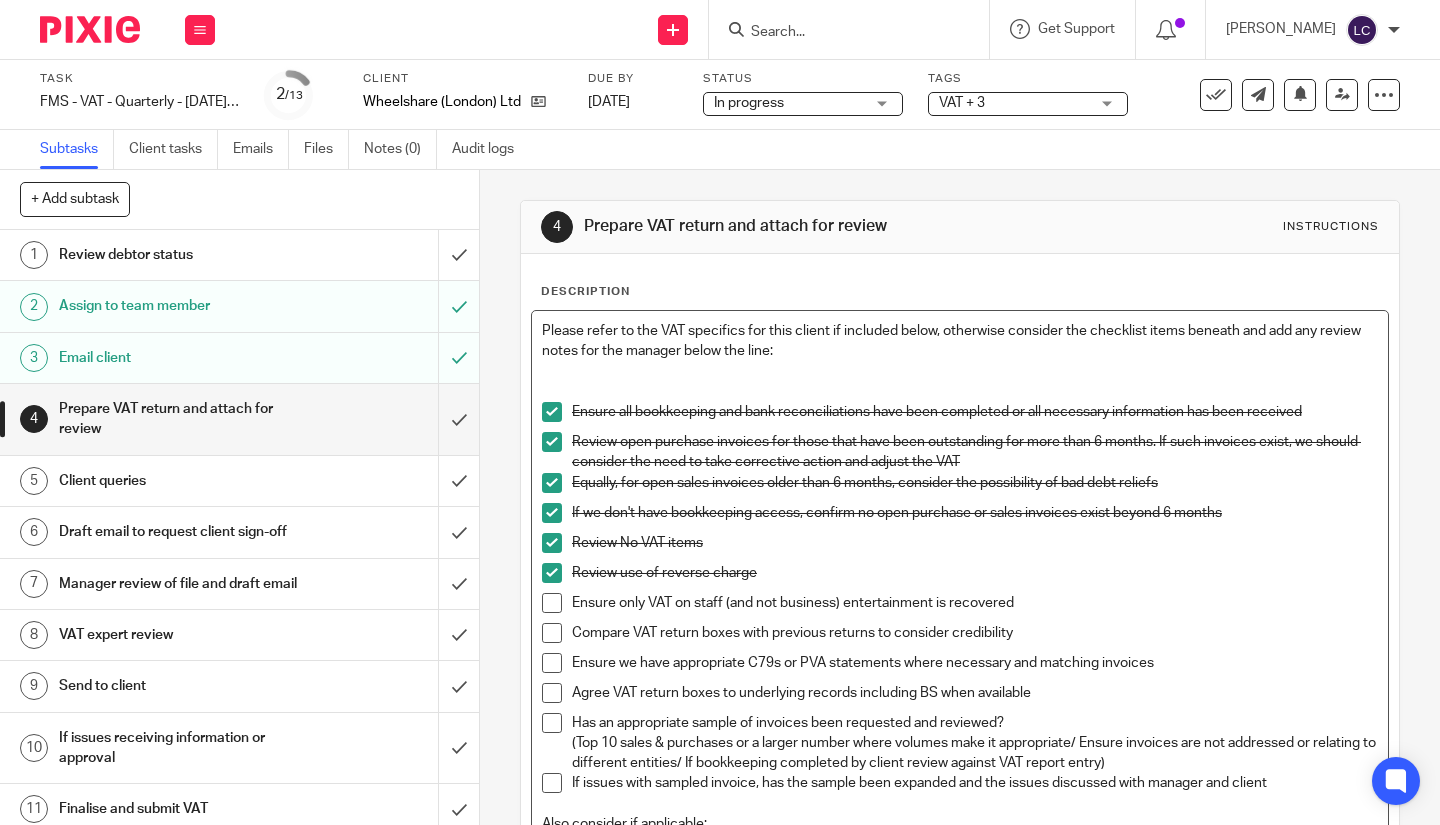 click at bounding box center [552, 603] 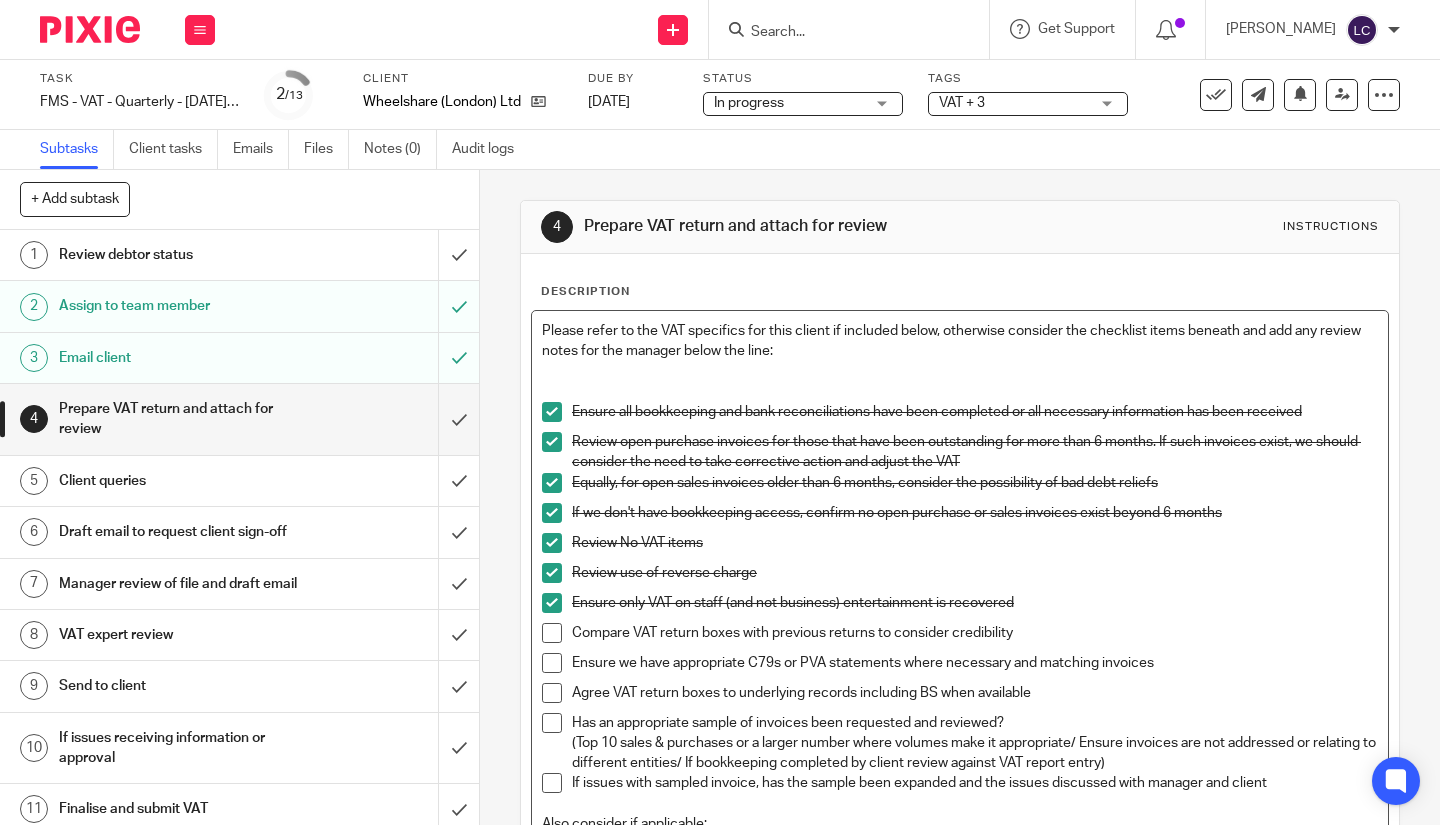 click at bounding box center (552, 633) 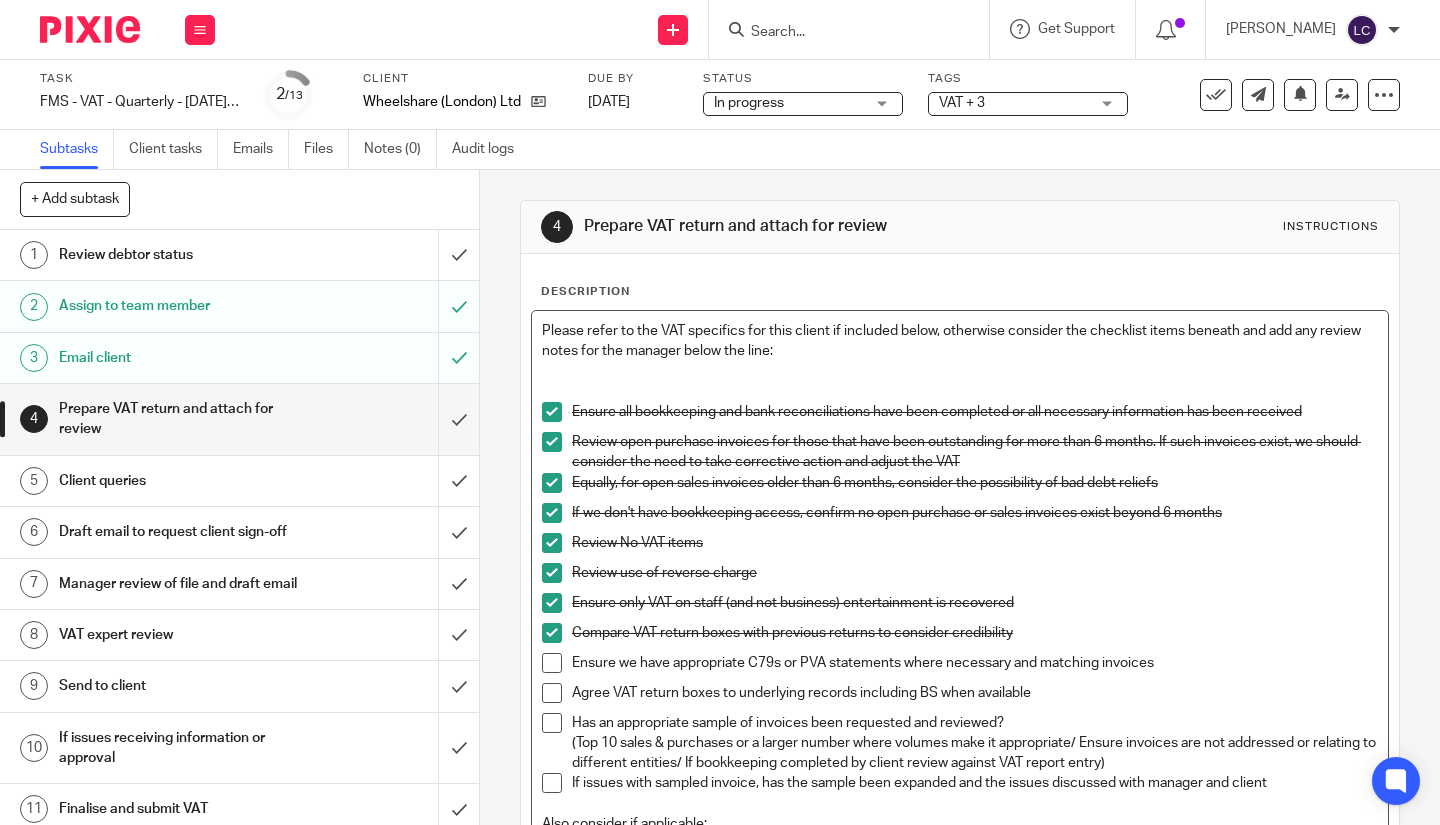 click on "Ensure we have appropriate C79s or PVA statements where necessary and matching invoices" at bounding box center [960, 668] 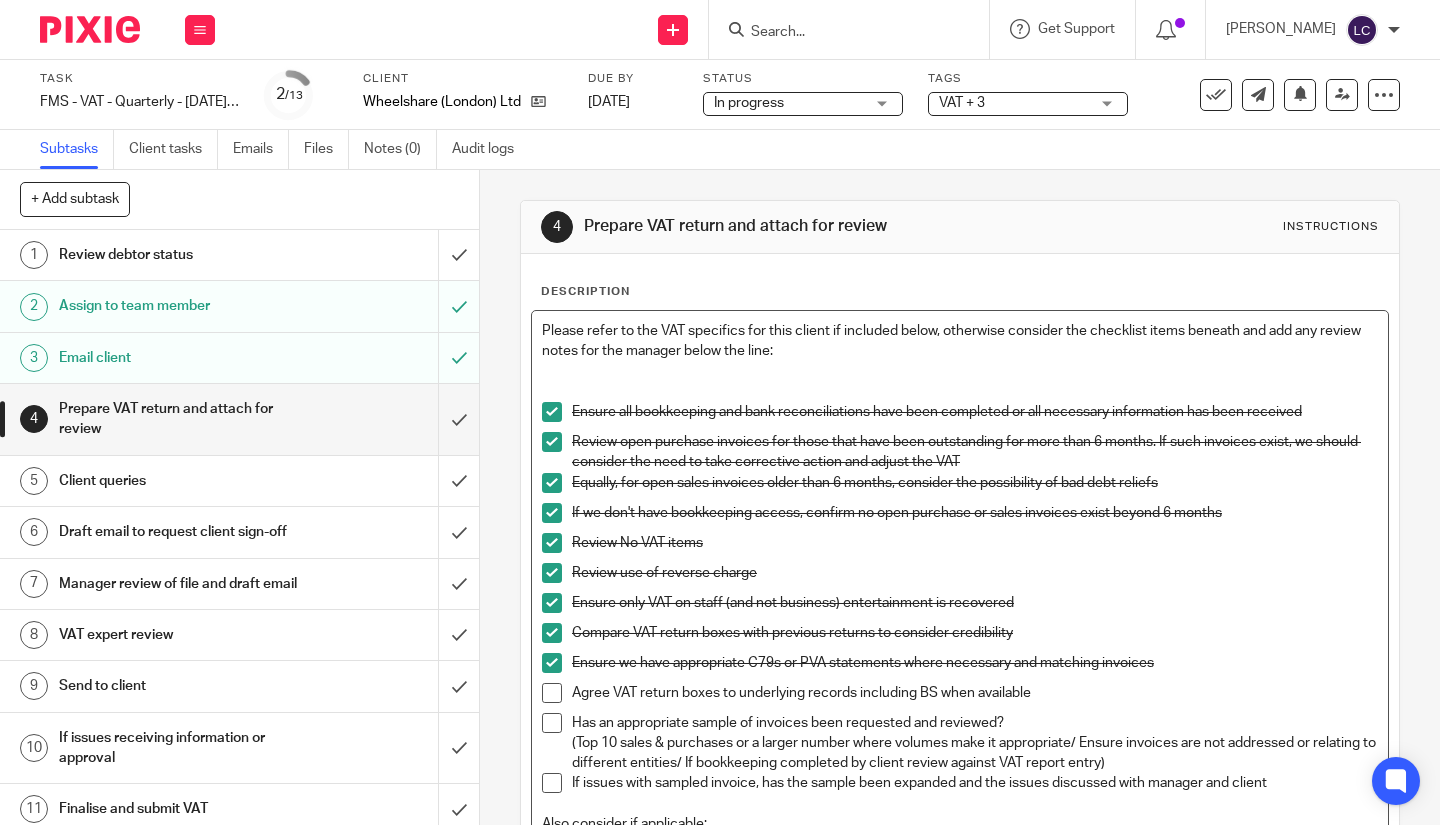 click at bounding box center [552, 693] 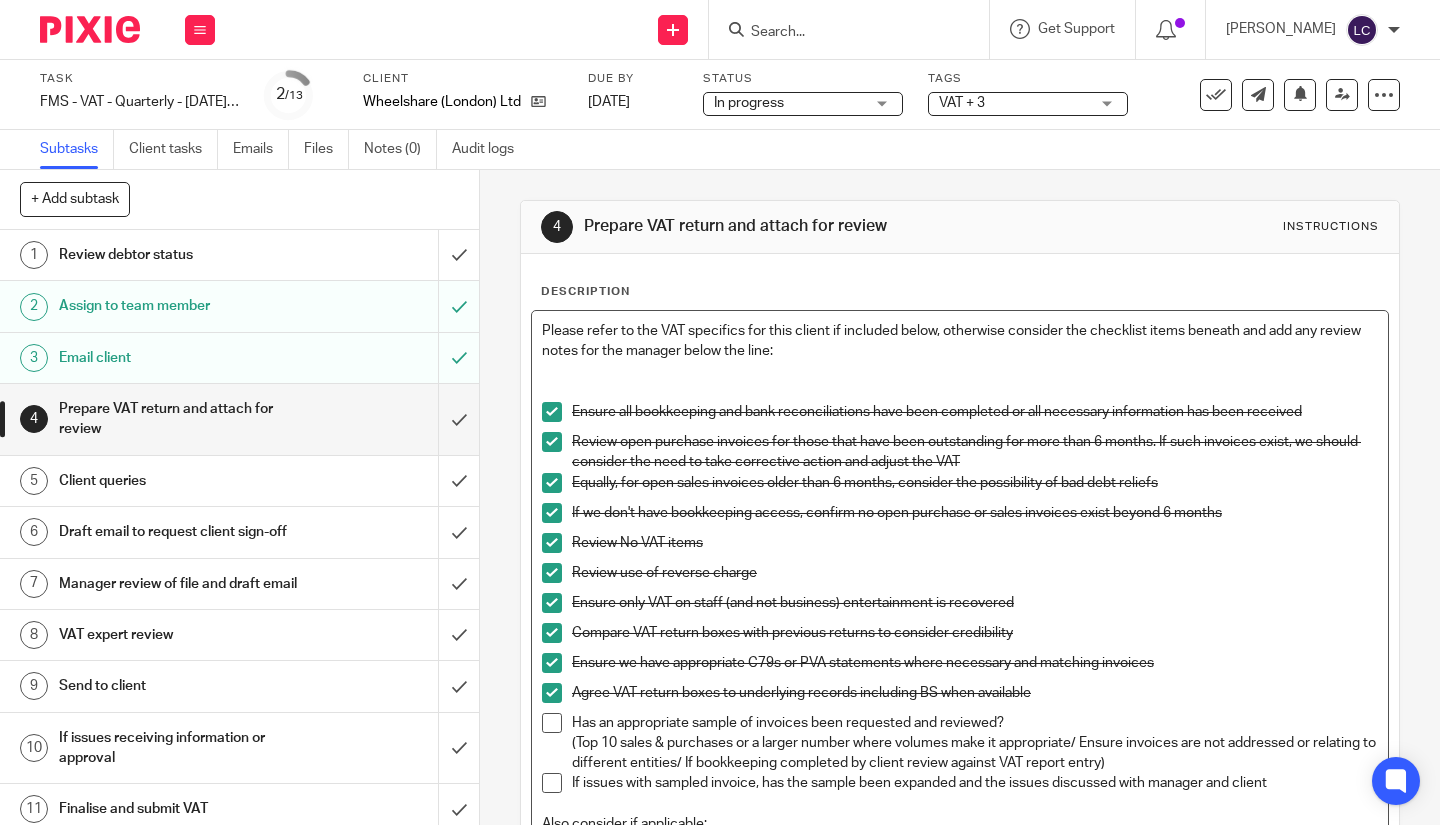click at bounding box center [552, 723] 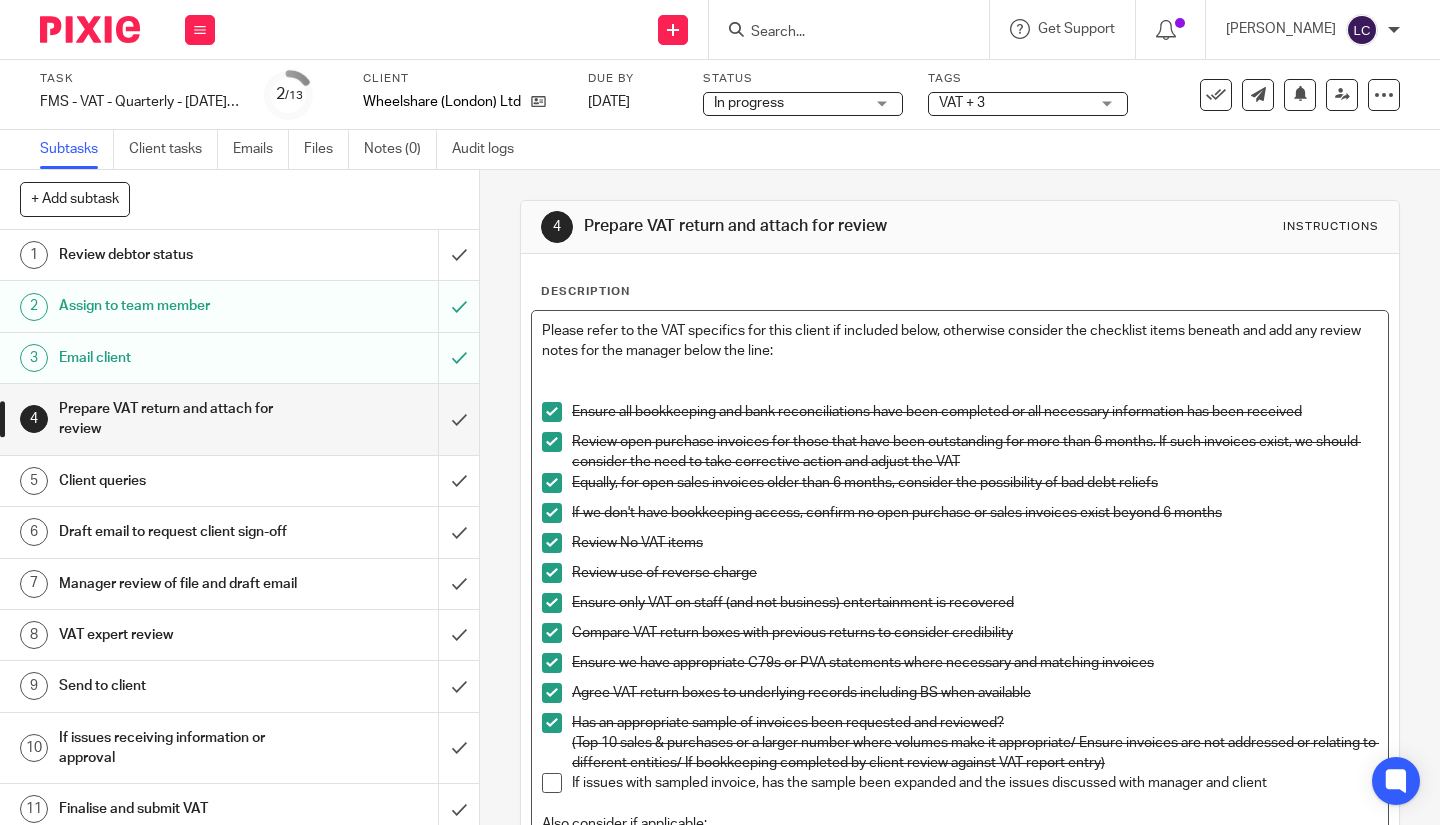 click at bounding box center [552, 783] 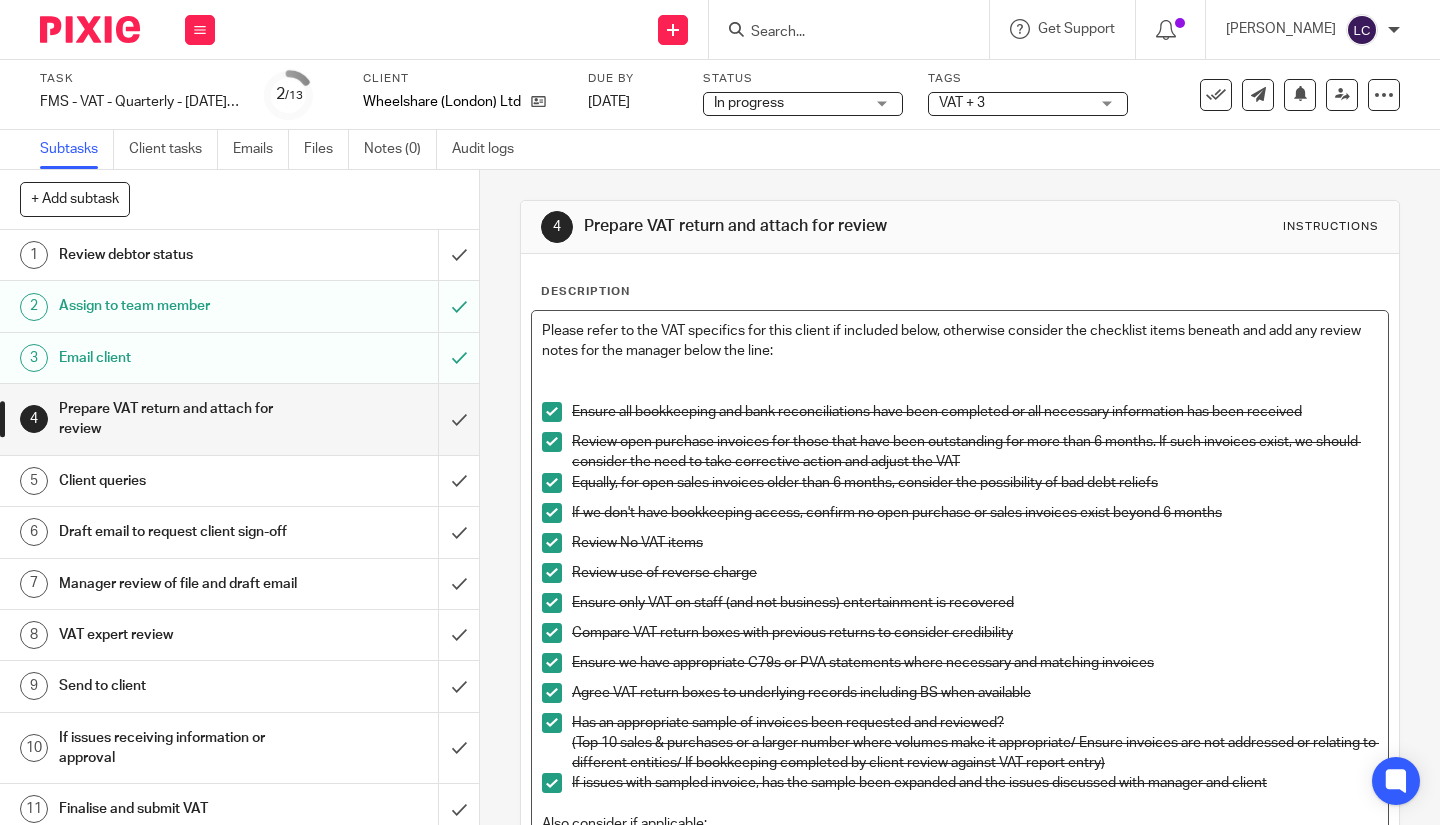 scroll, scrollTop: 678, scrollLeft: 0, axis: vertical 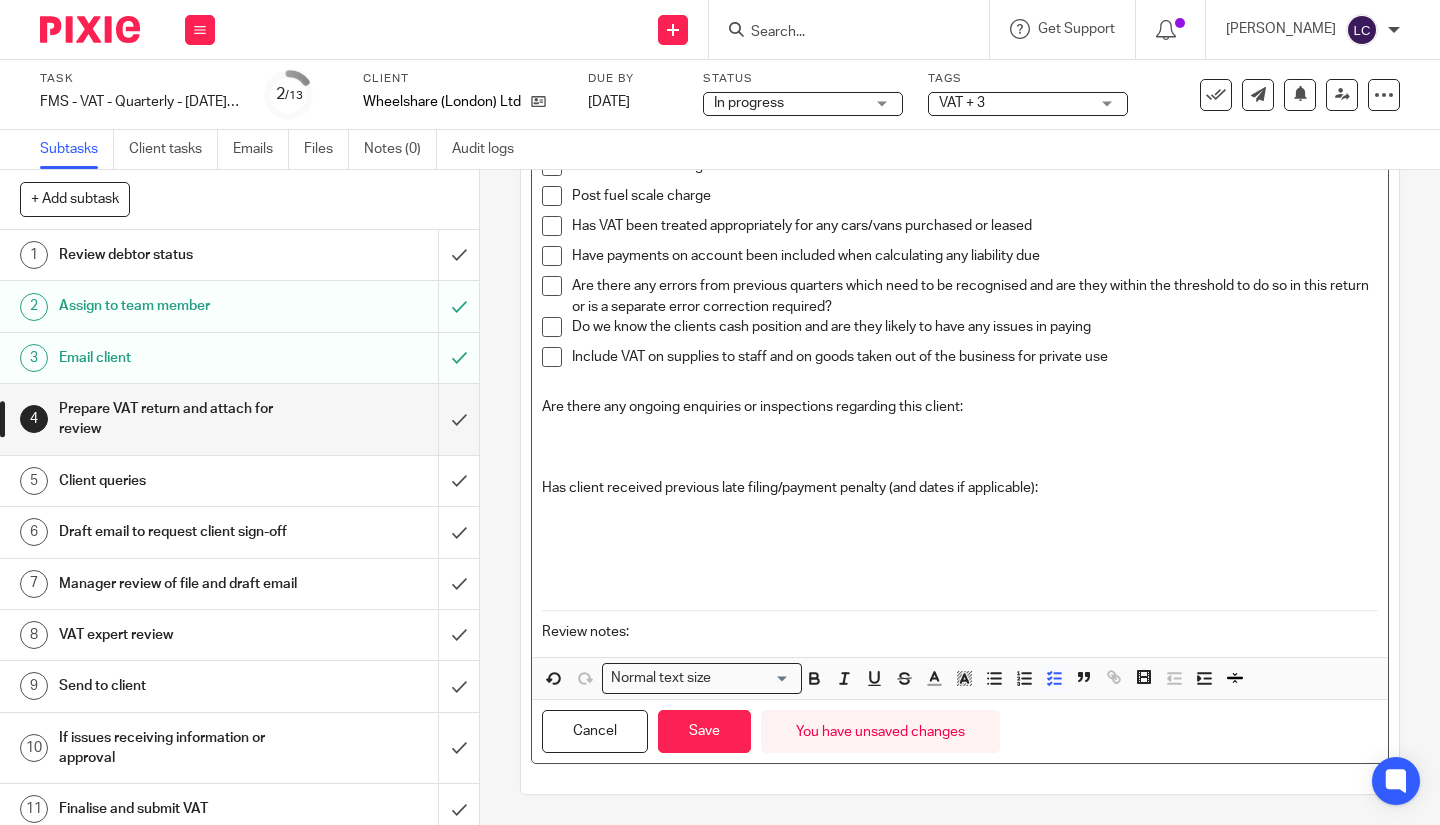 click on "Post fuel scale charge" at bounding box center (960, 201) 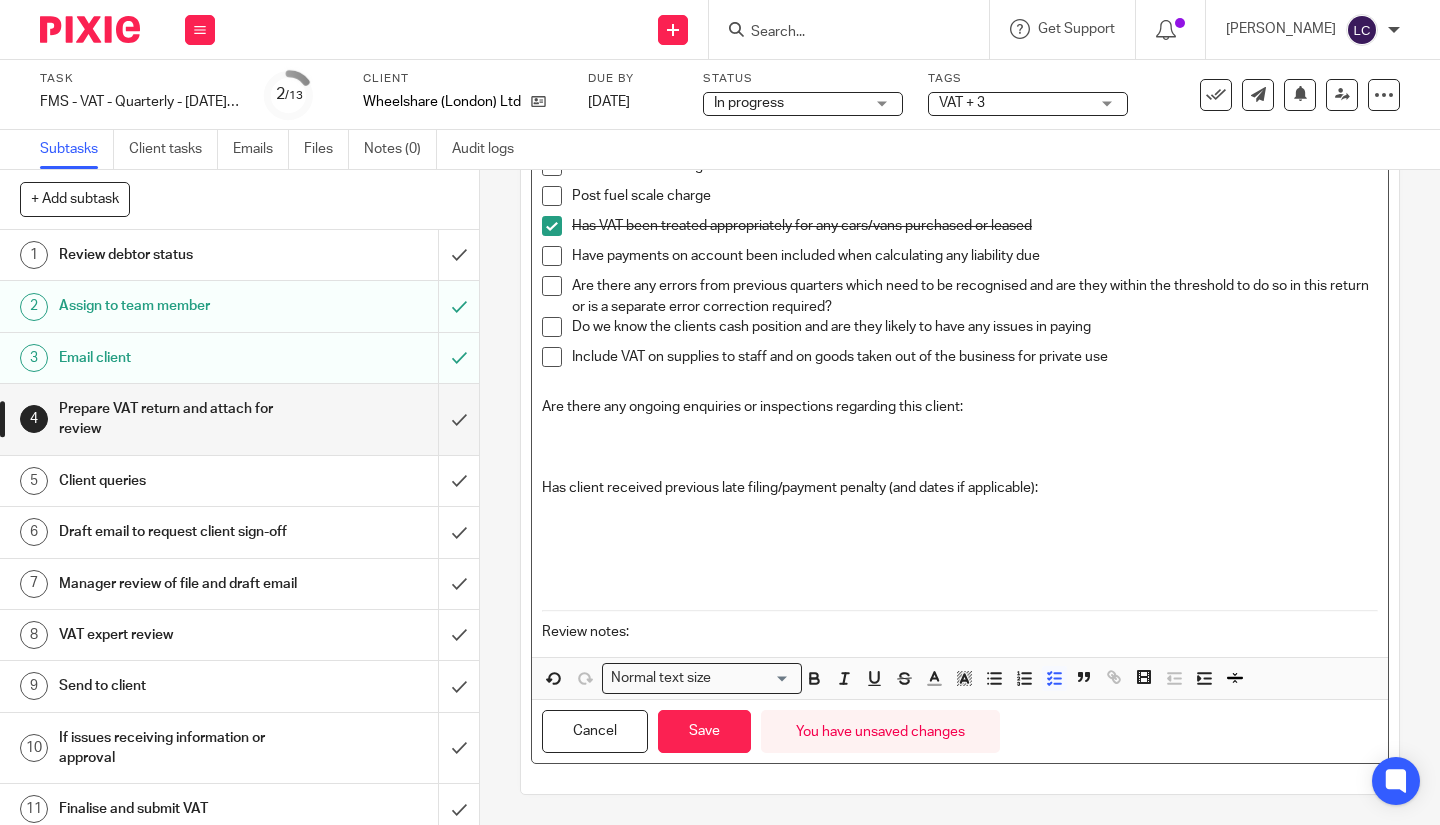 click at bounding box center (552, 256) 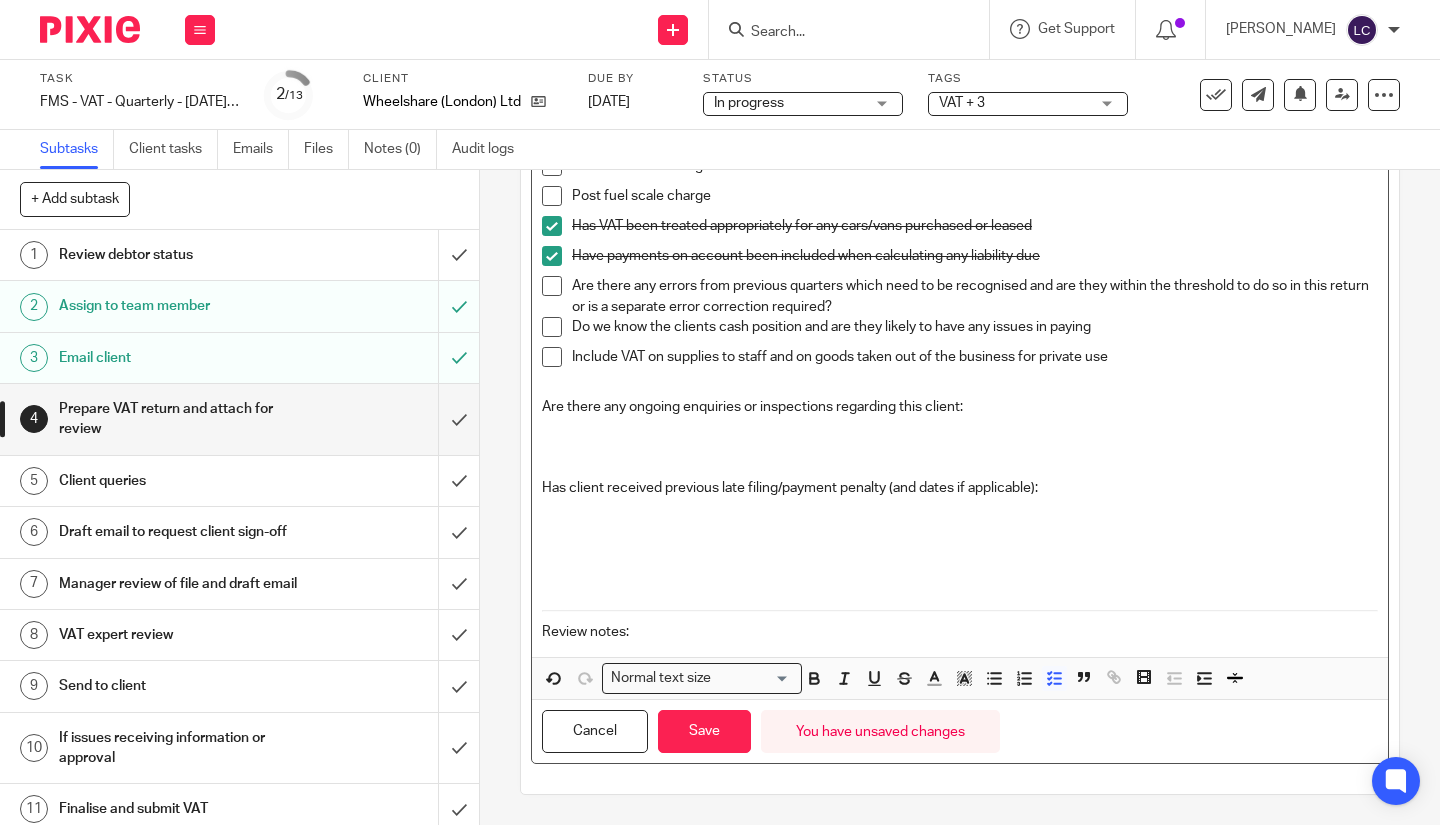 click on "Have payments on account been included when calculating any liability due" at bounding box center [960, 261] 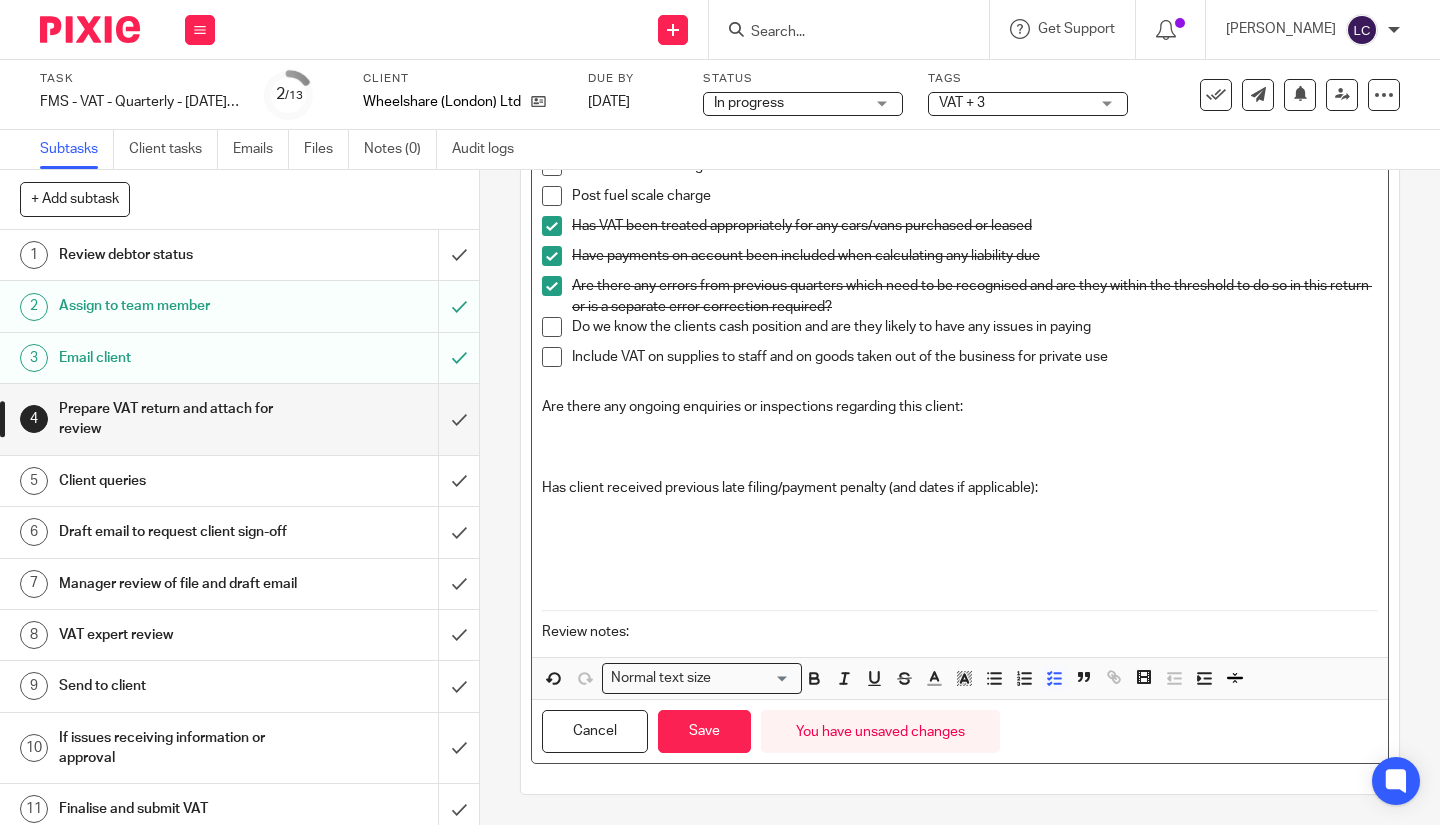 click at bounding box center [552, 327] 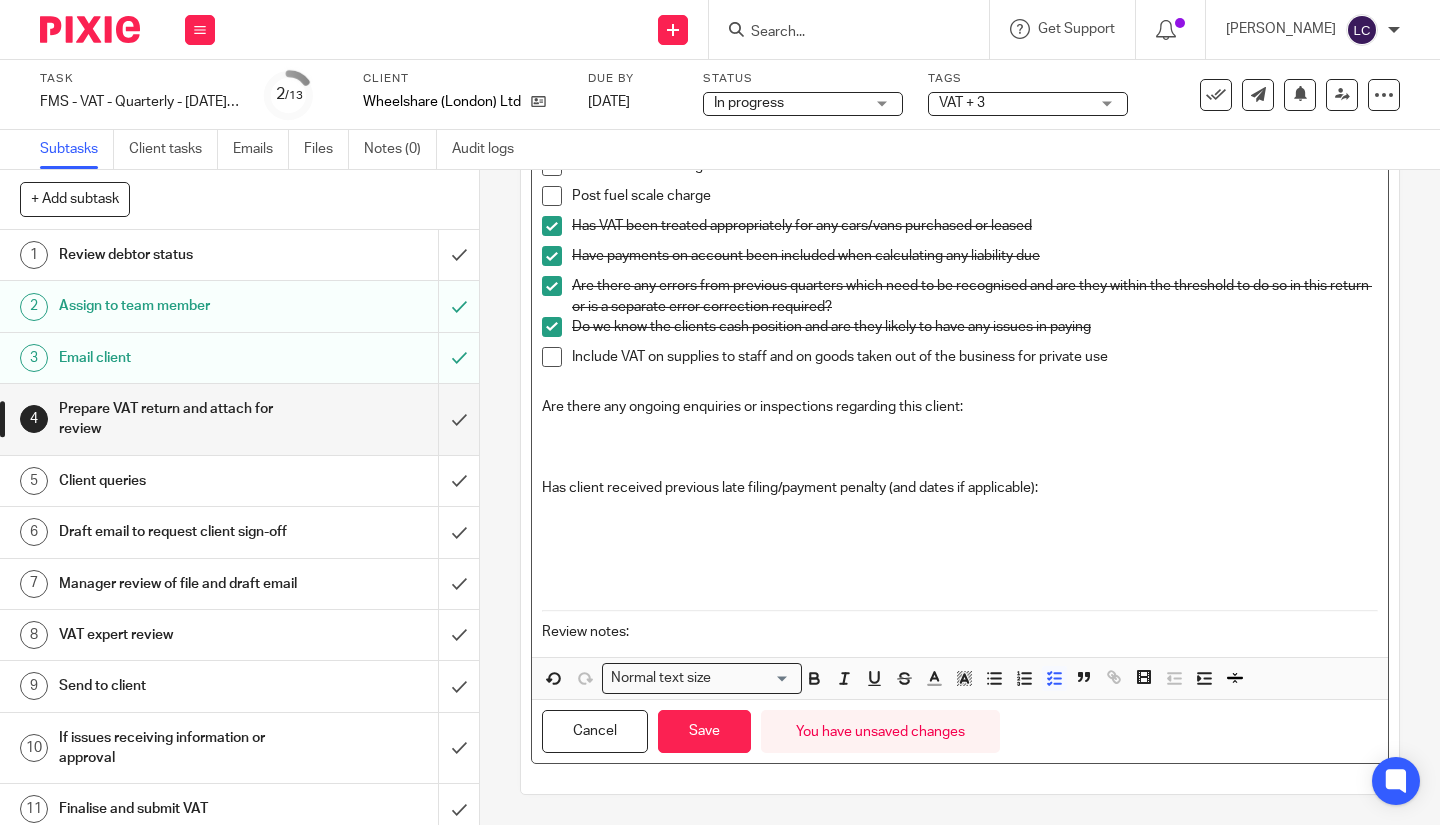 click at bounding box center [552, 357] 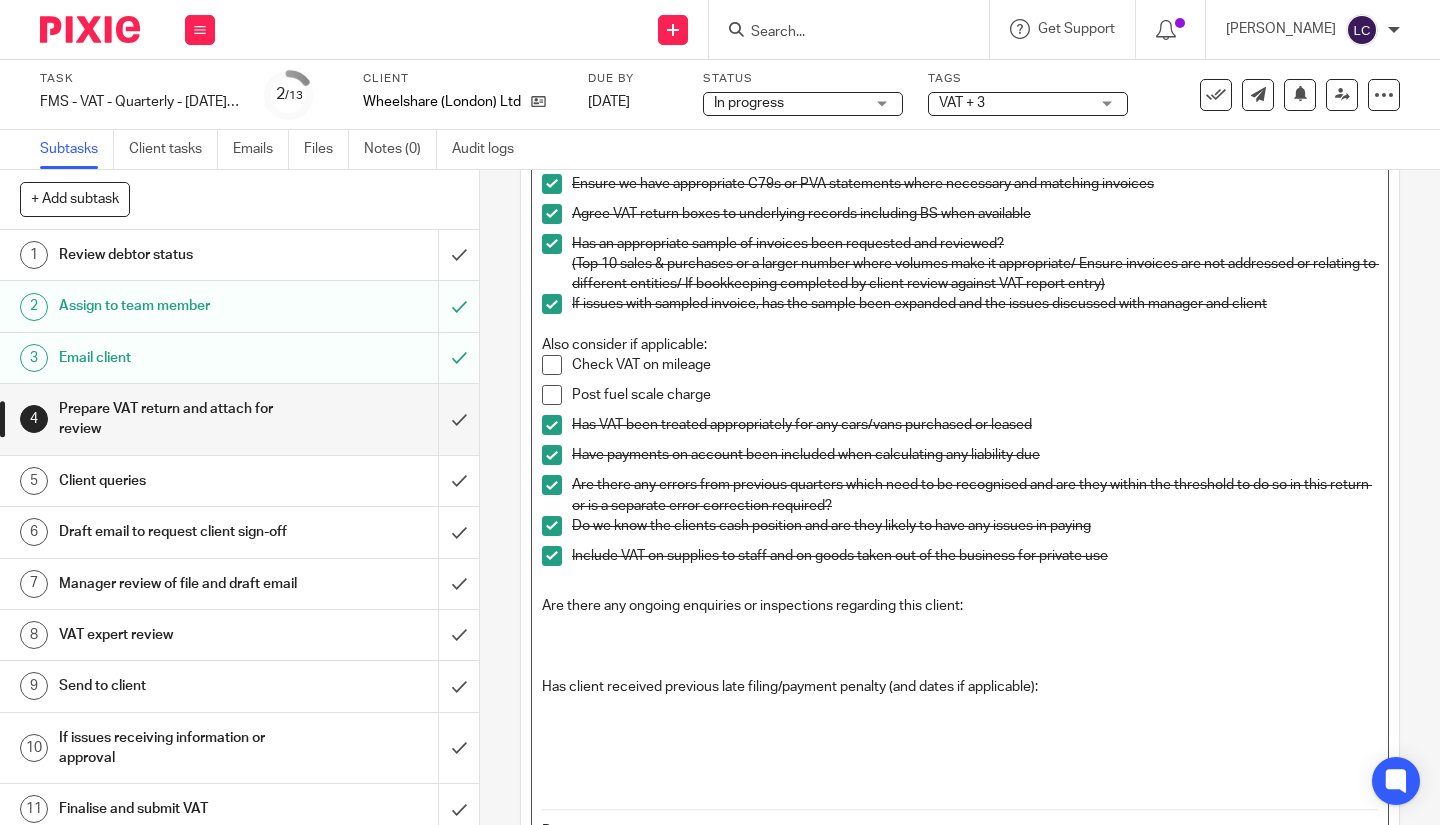 scroll, scrollTop: 447, scrollLeft: 0, axis: vertical 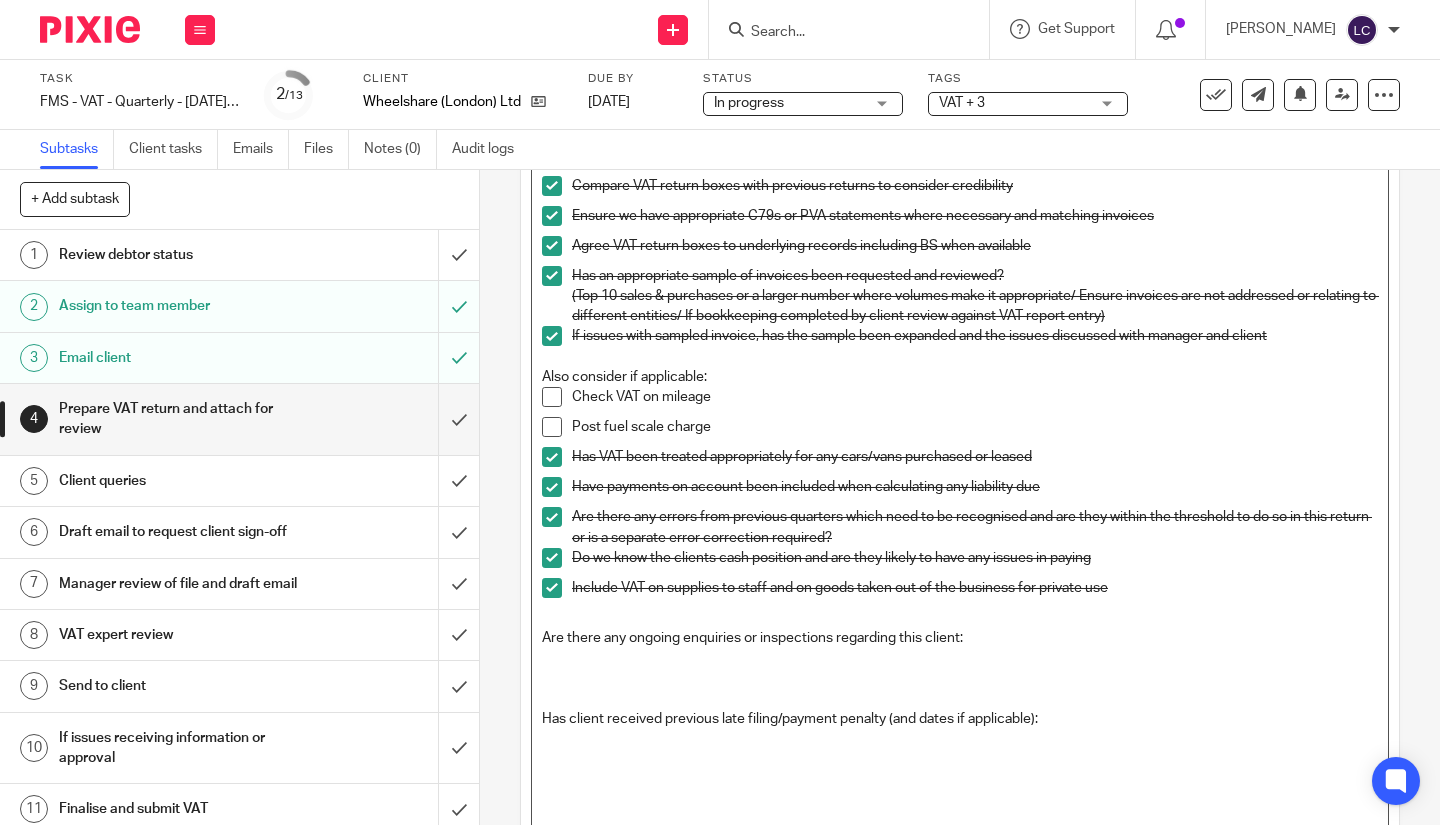 click at bounding box center (552, 397) 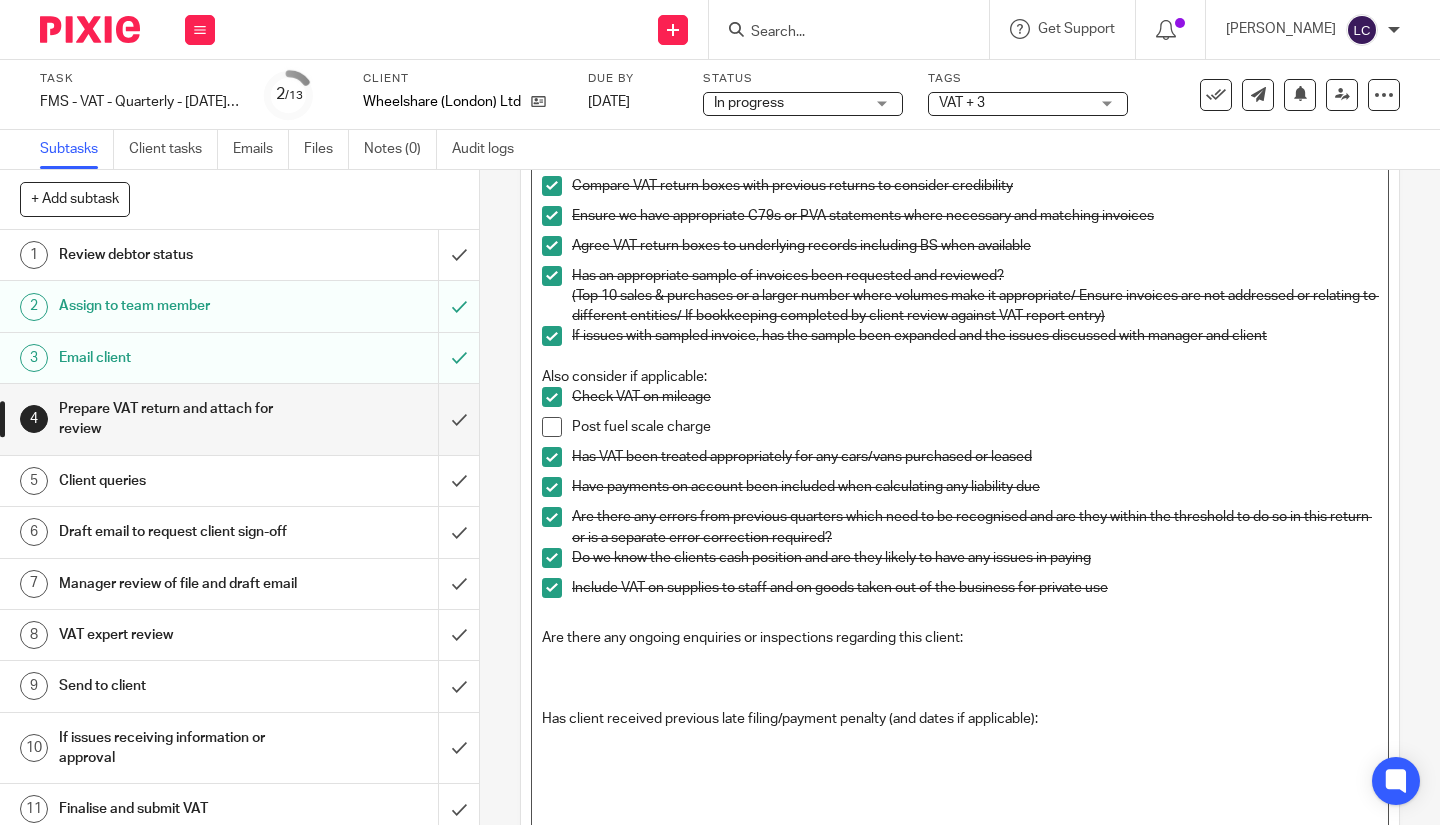 click at bounding box center (552, 427) 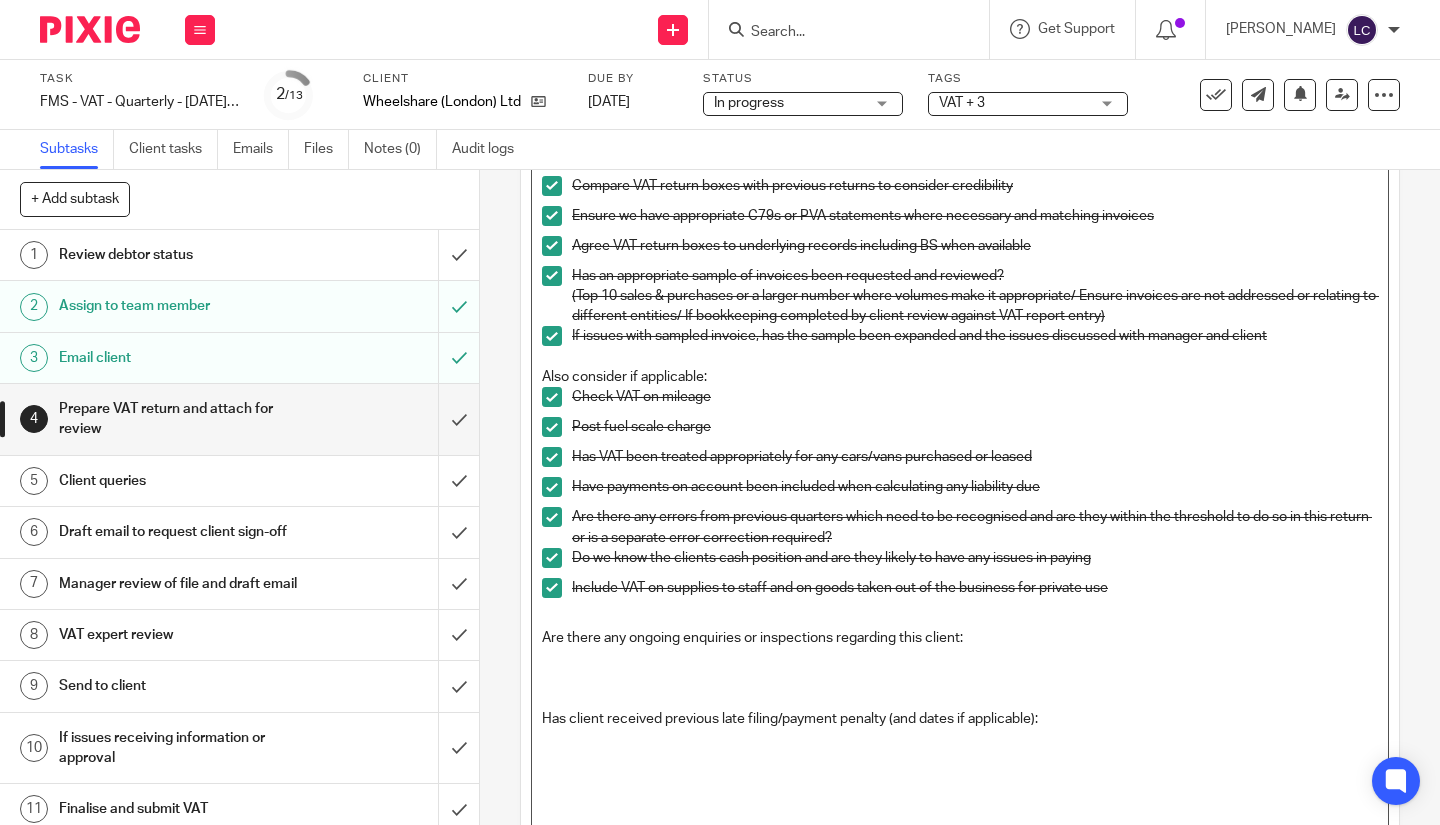 scroll, scrollTop: 678, scrollLeft: 0, axis: vertical 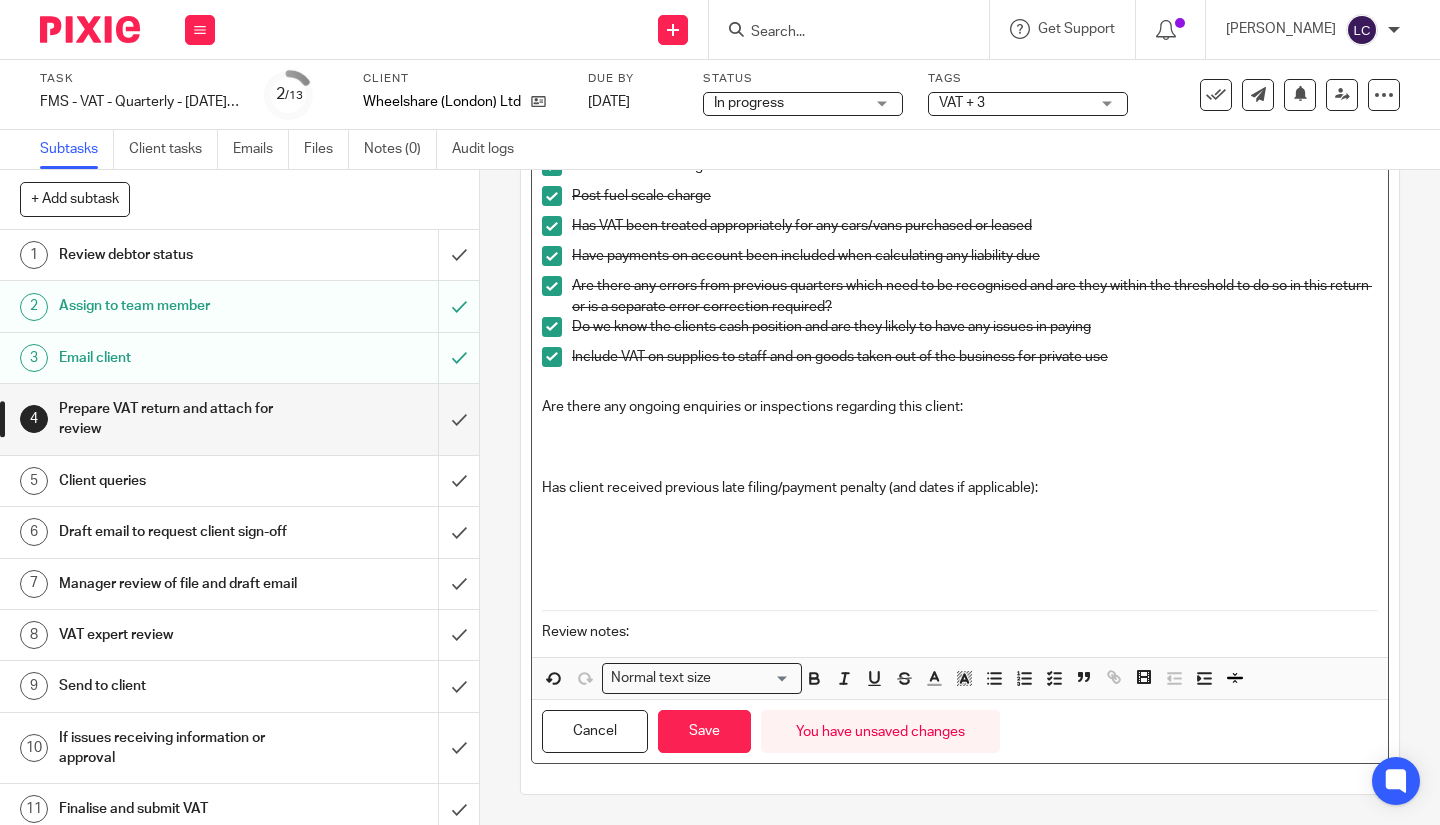 click at bounding box center (960, 427) 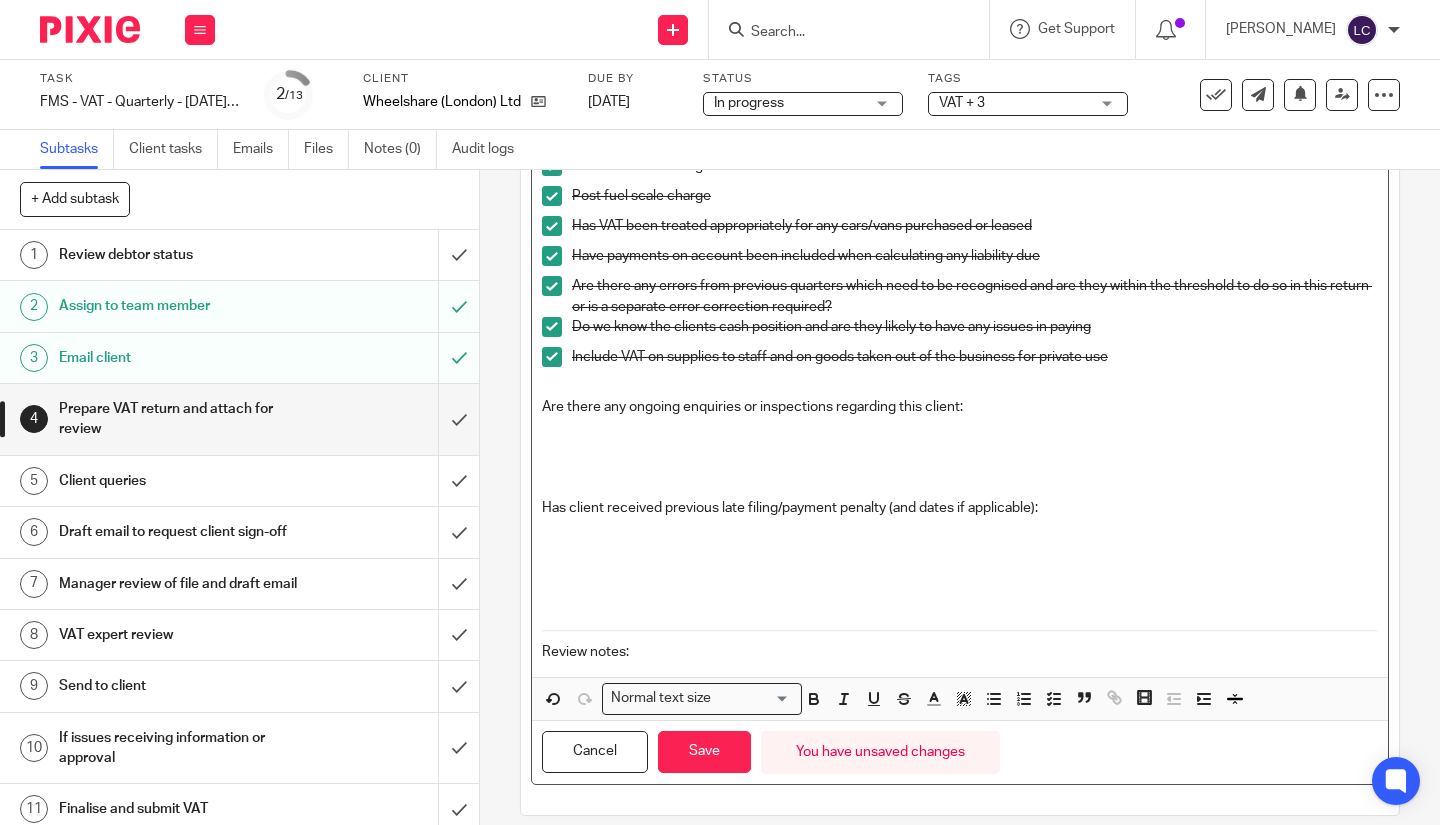 type 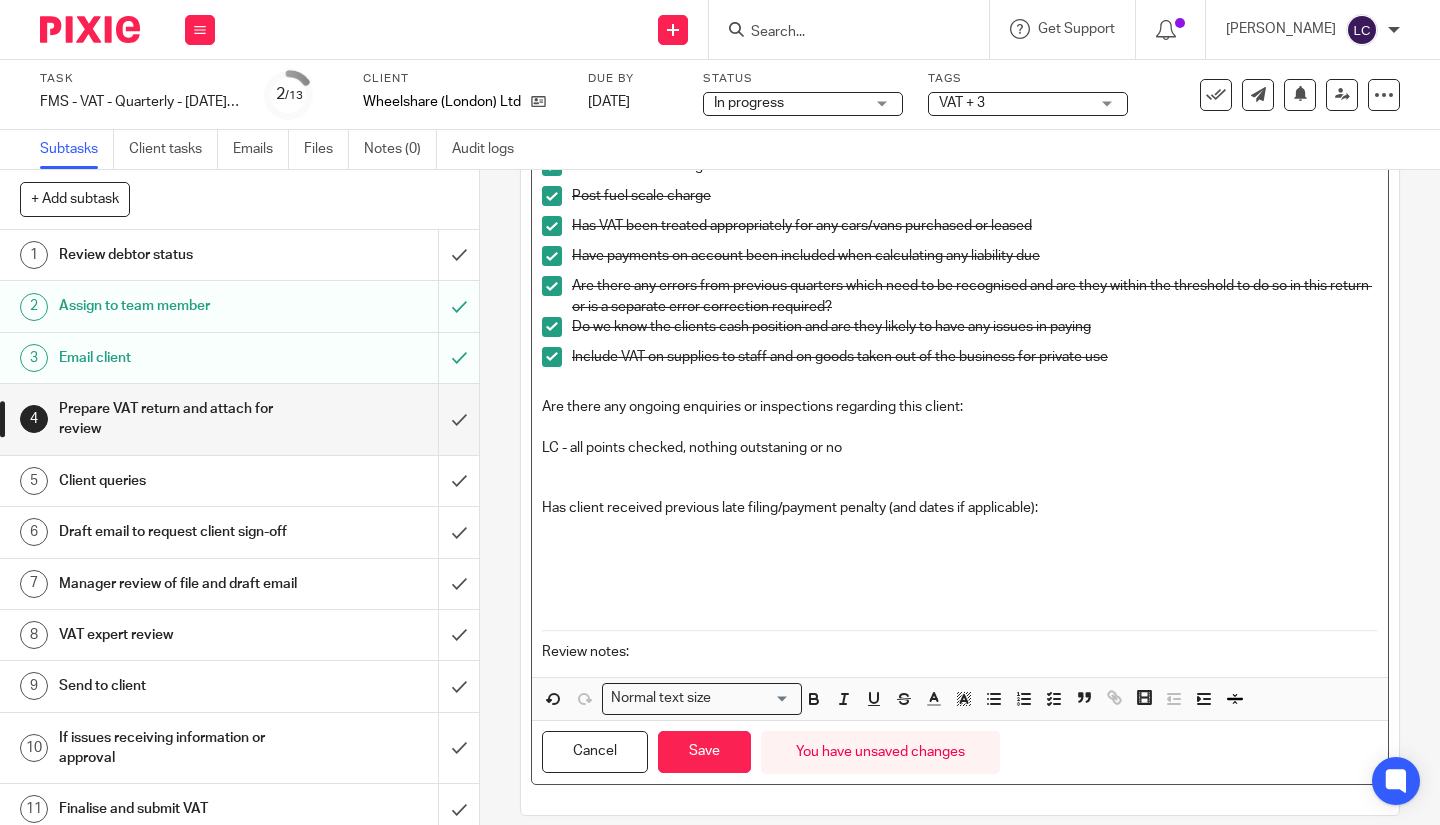 click on "LC - all points checked, nothing outstaning or no" at bounding box center [960, 448] 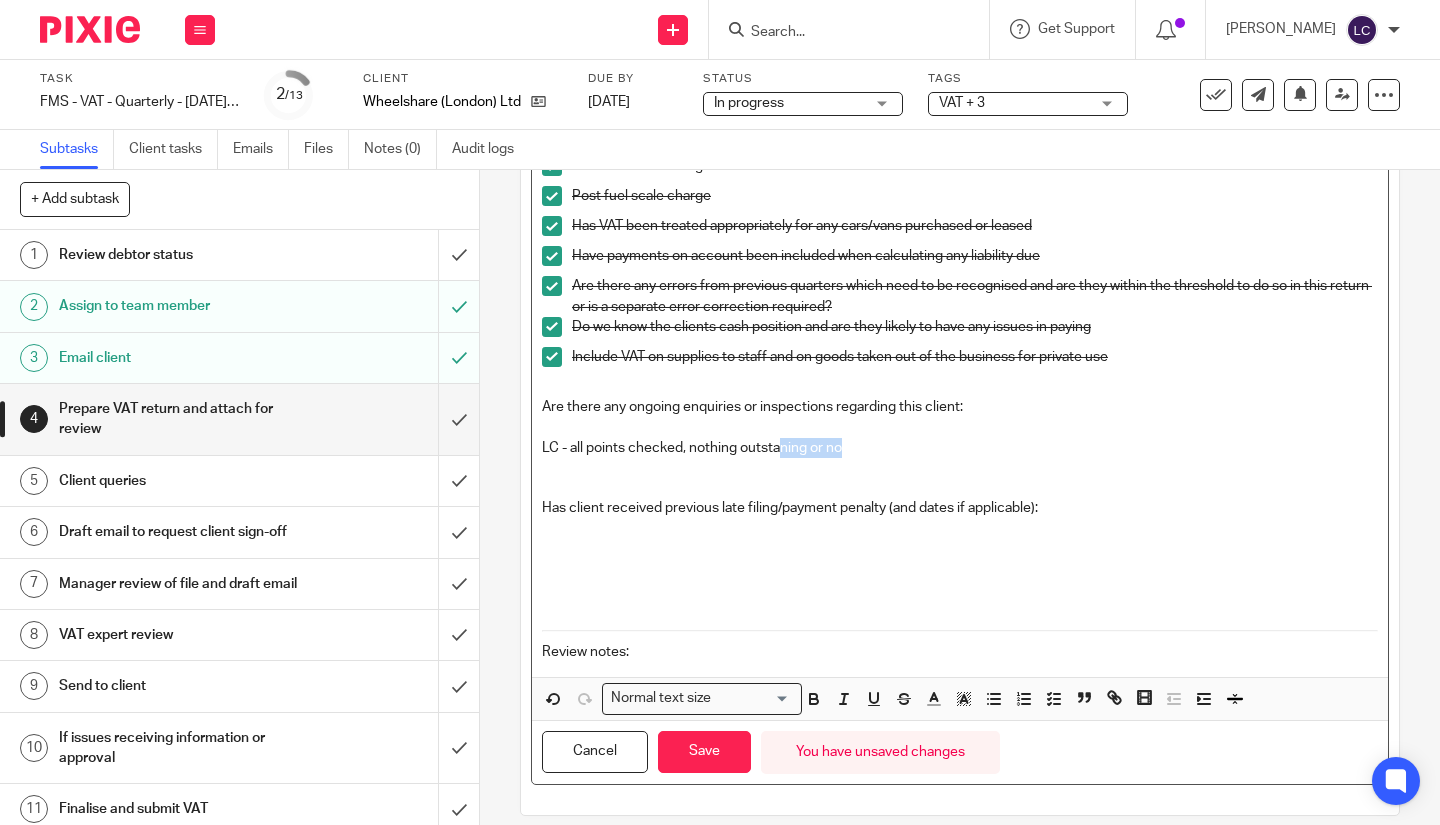 drag, startPoint x: 816, startPoint y: 445, endPoint x: 760, endPoint y: 453, distance: 56.568542 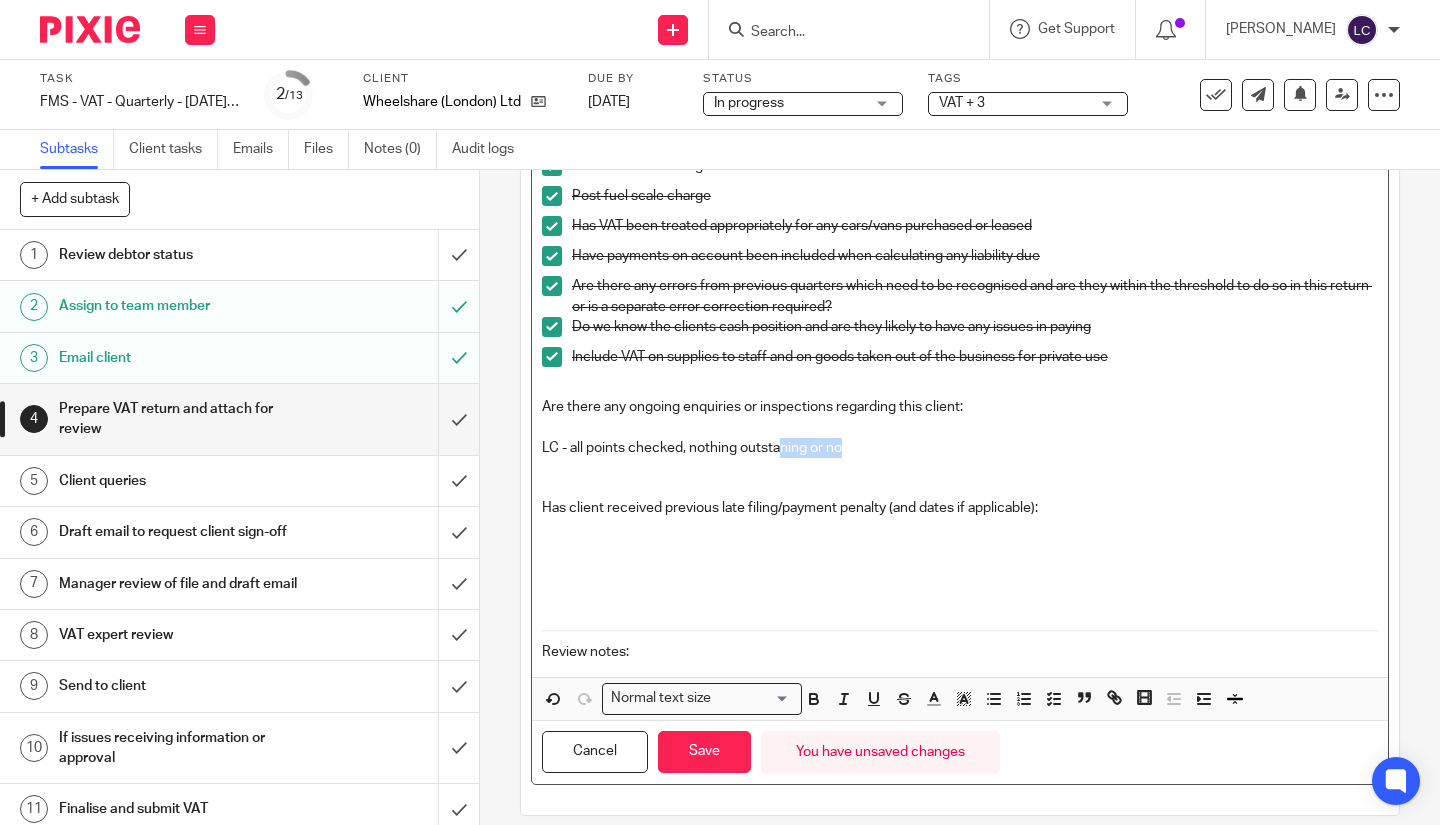 click on "LC - all points checked, nothing outstaning or no" at bounding box center (960, 448) 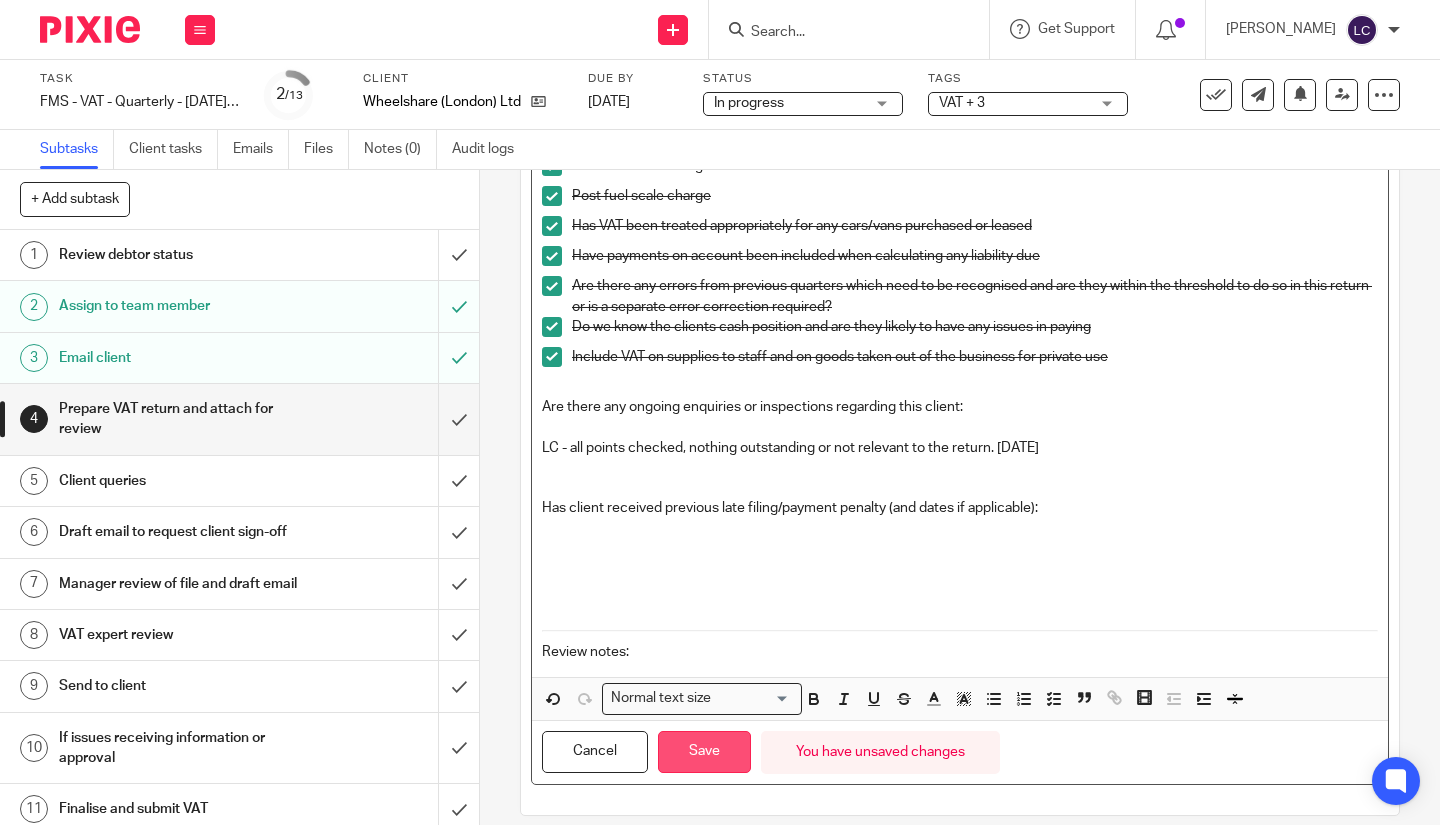 click on "Save" at bounding box center (704, 752) 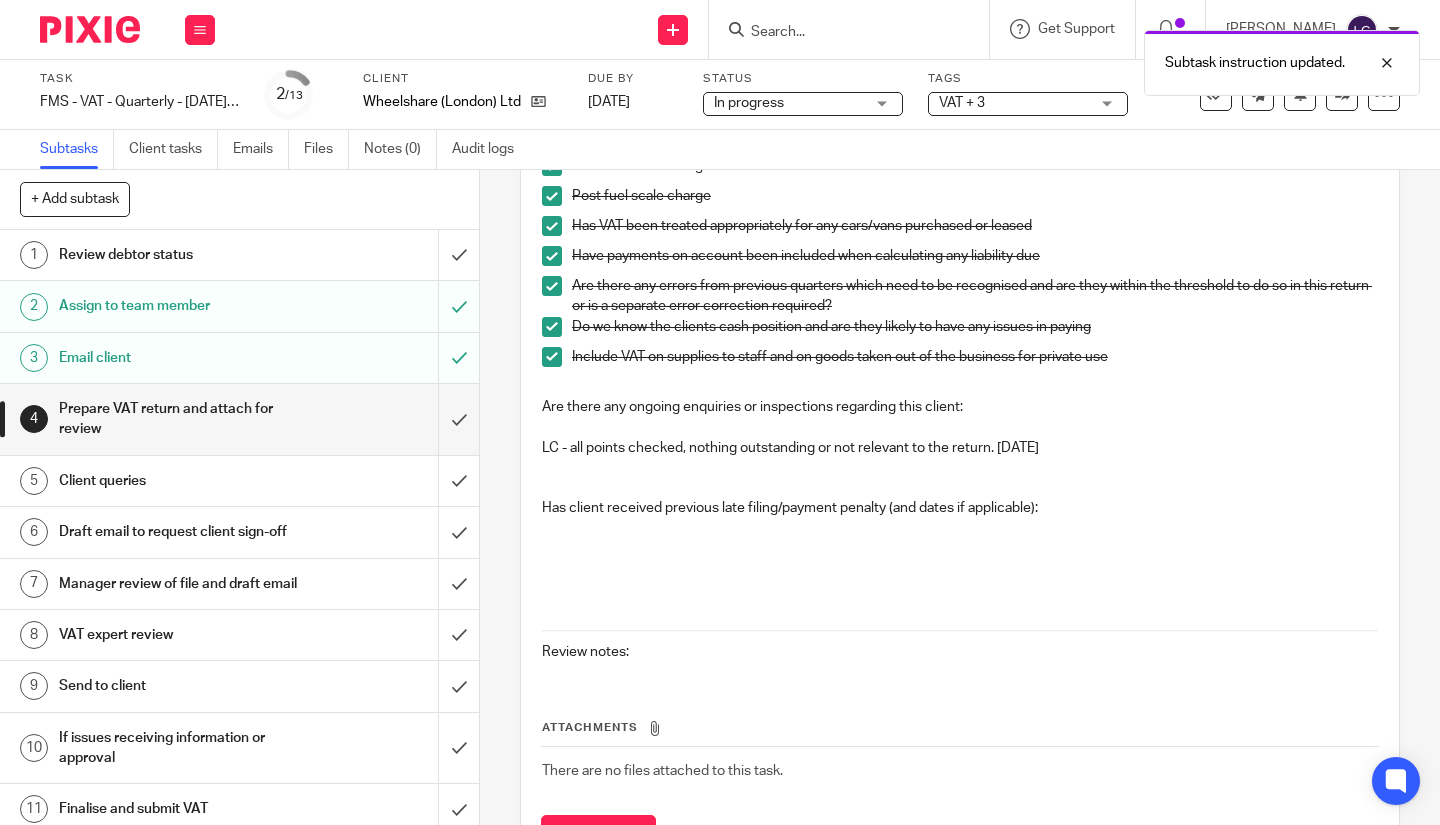 scroll, scrollTop: 789, scrollLeft: 0, axis: vertical 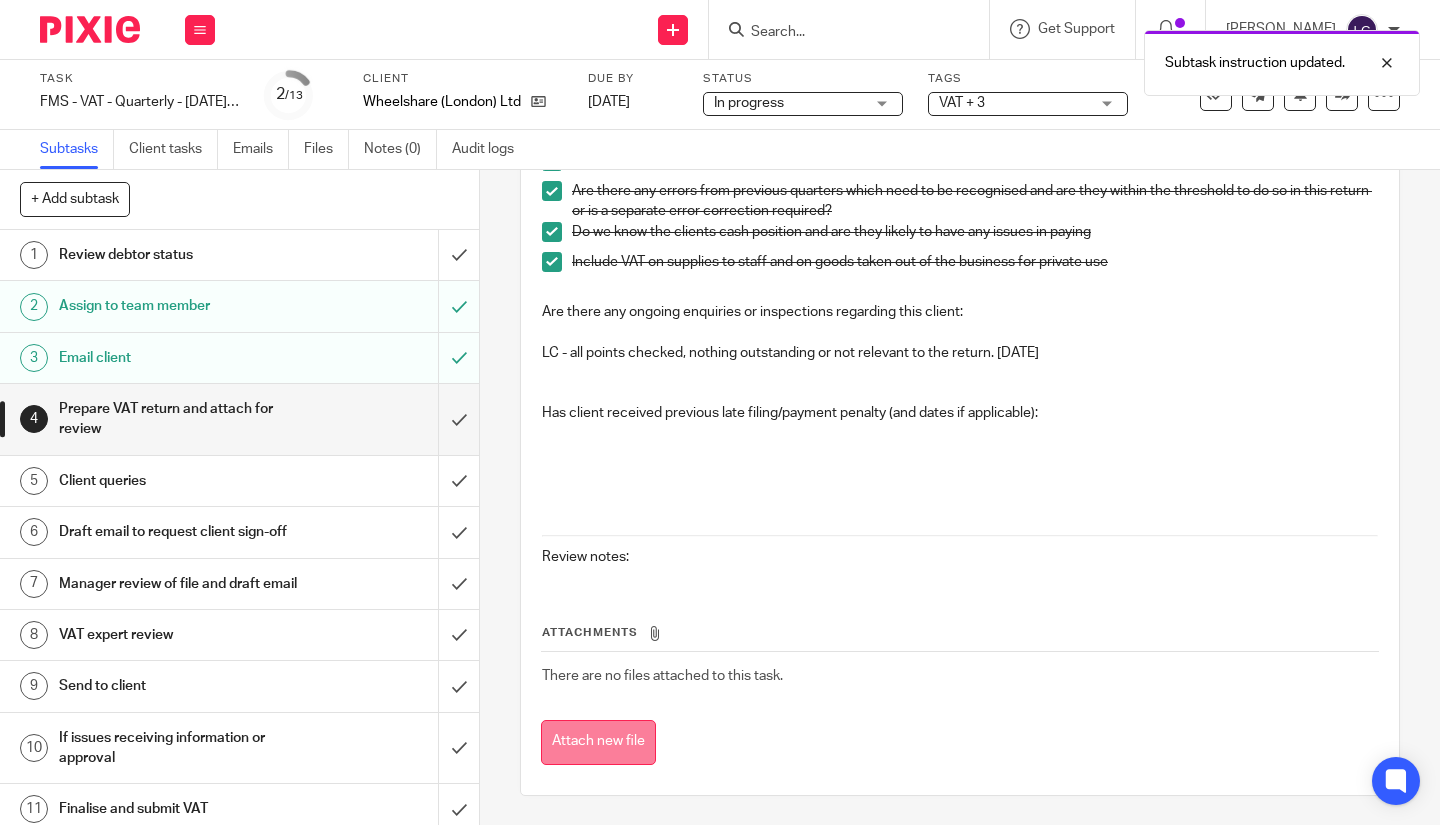 click on "Attach new file" at bounding box center [598, 742] 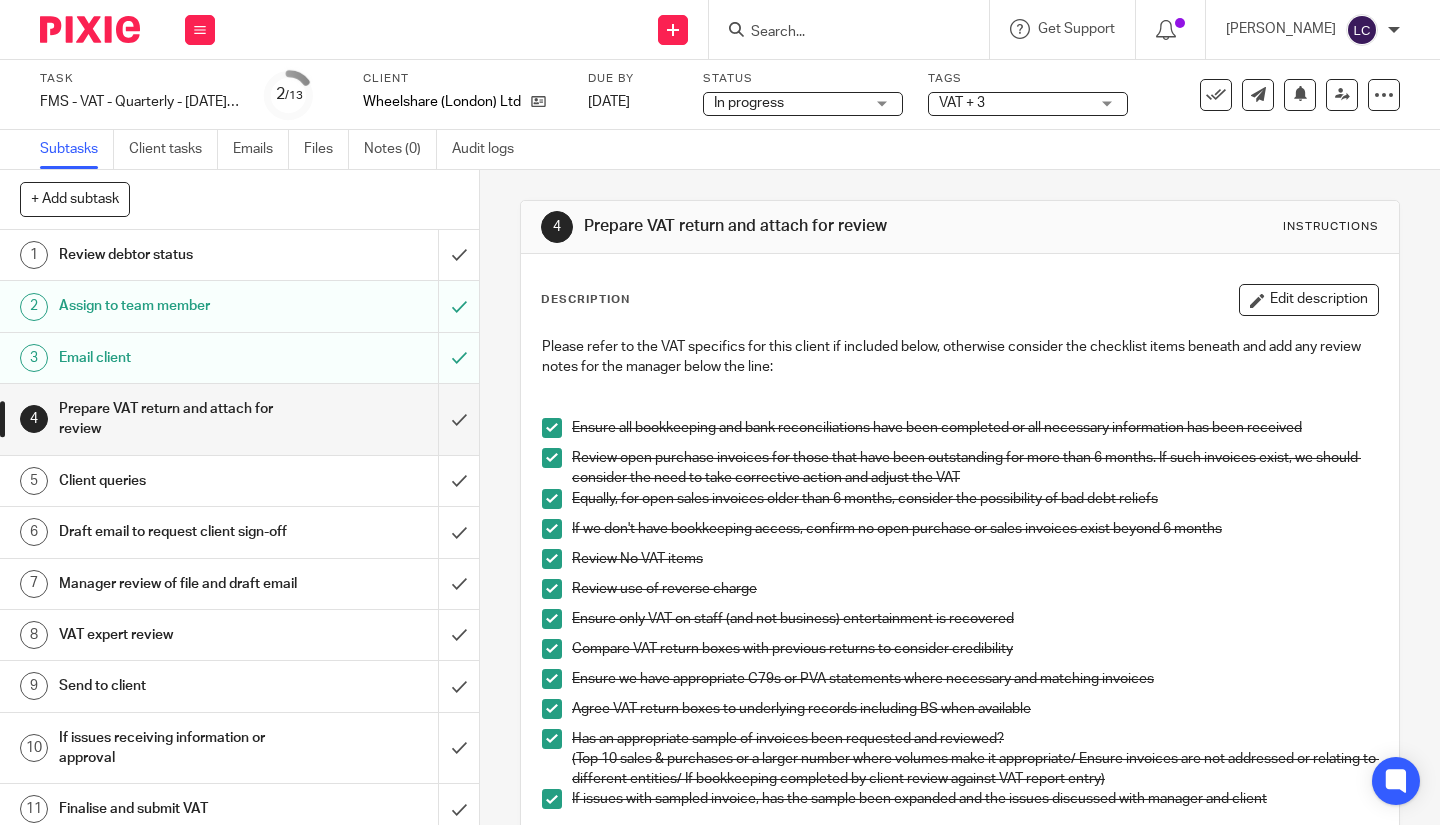 scroll, scrollTop: 0, scrollLeft: 0, axis: both 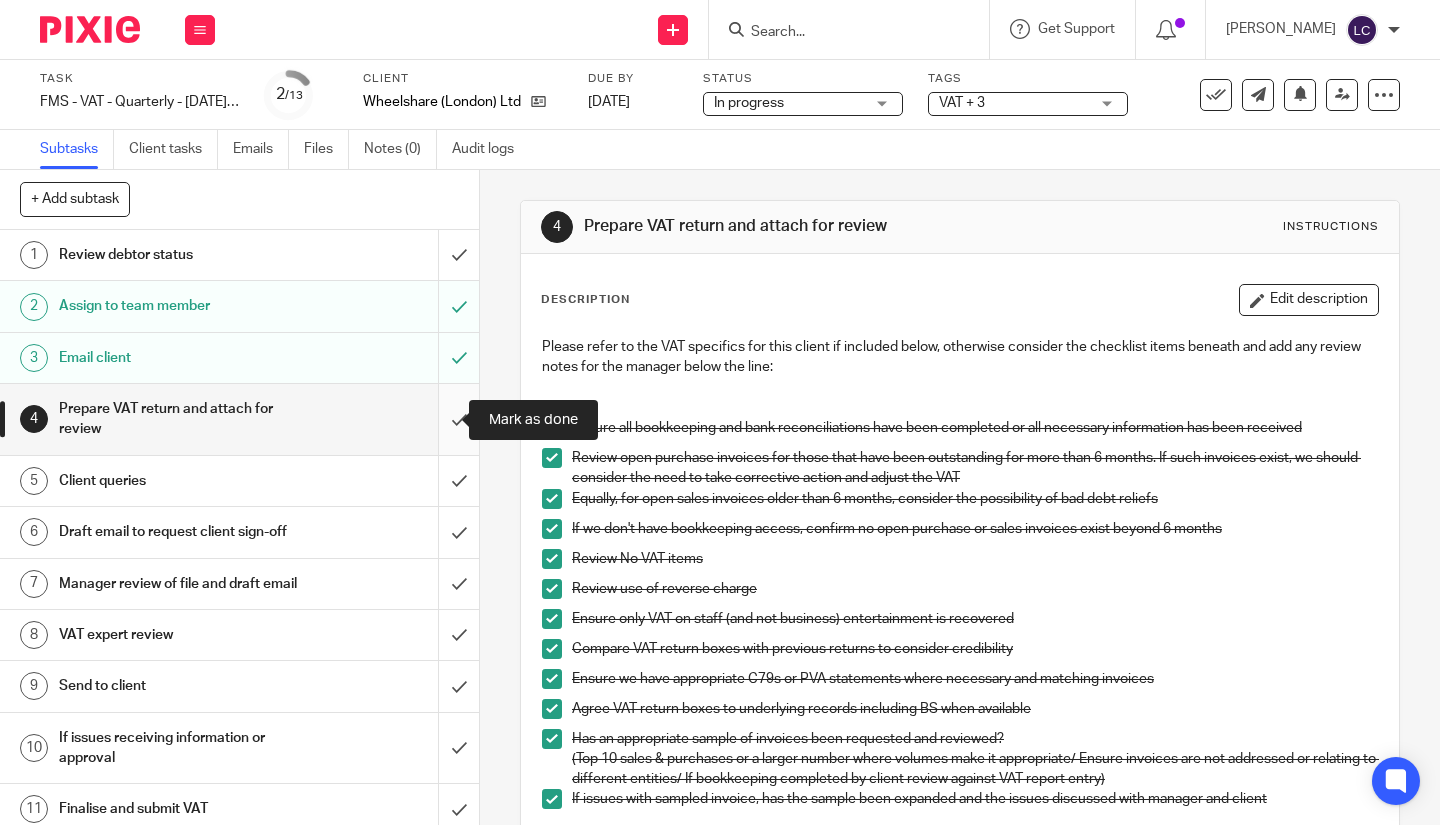 click at bounding box center [239, 419] 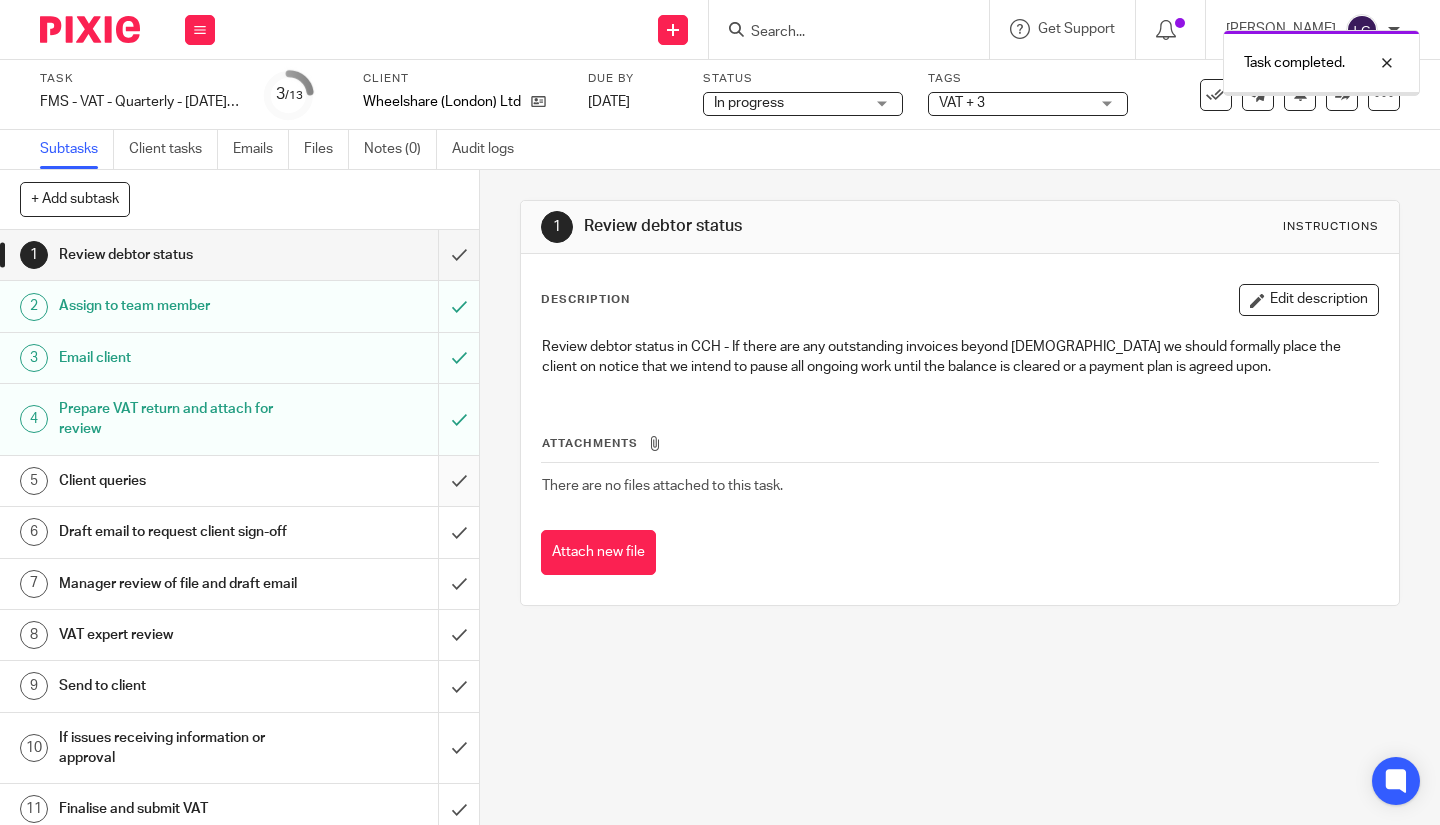 scroll, scrollTop: 0, scrollLeft: 0, axis: both 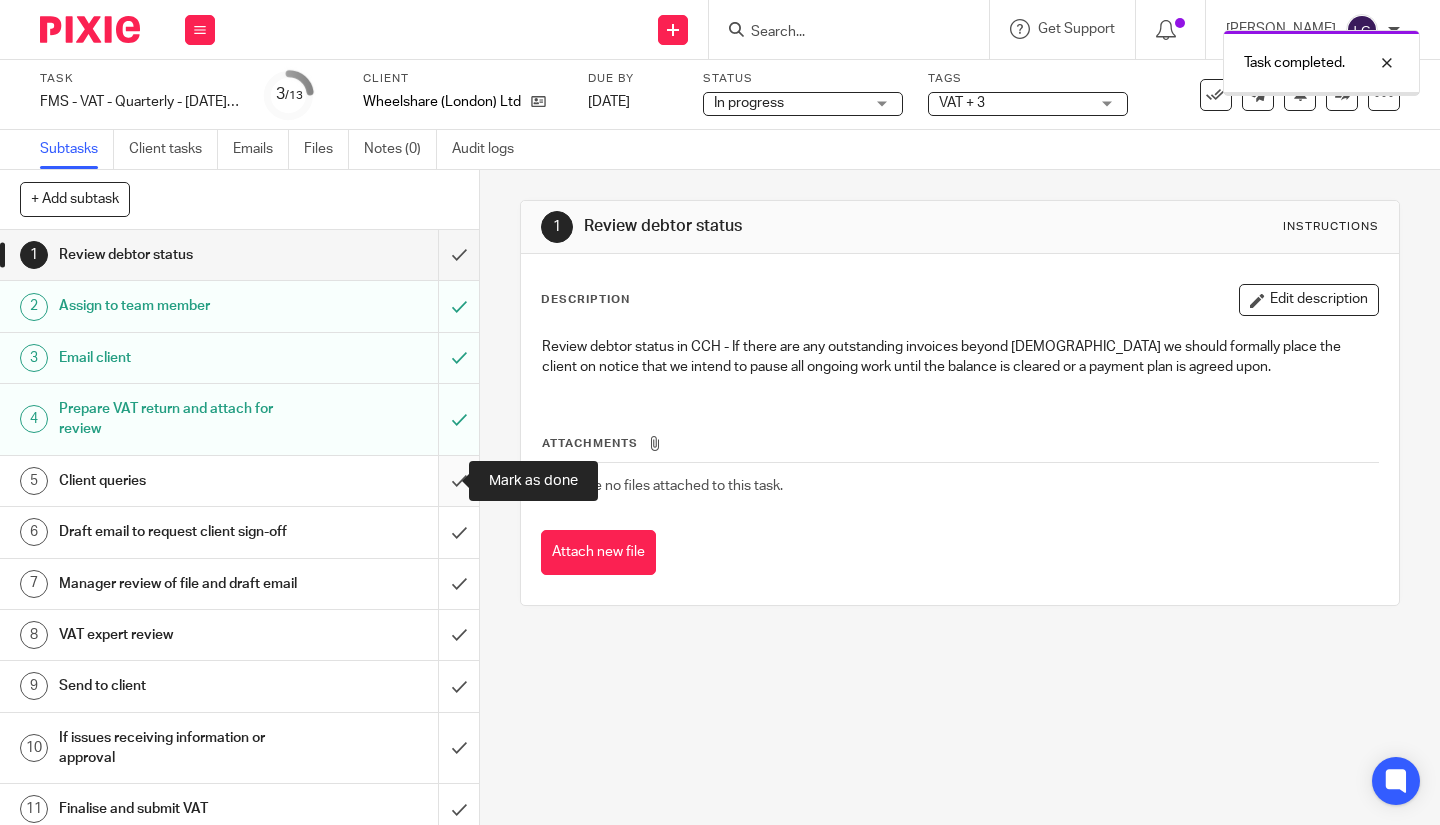 click at bounding box center [239, 481] 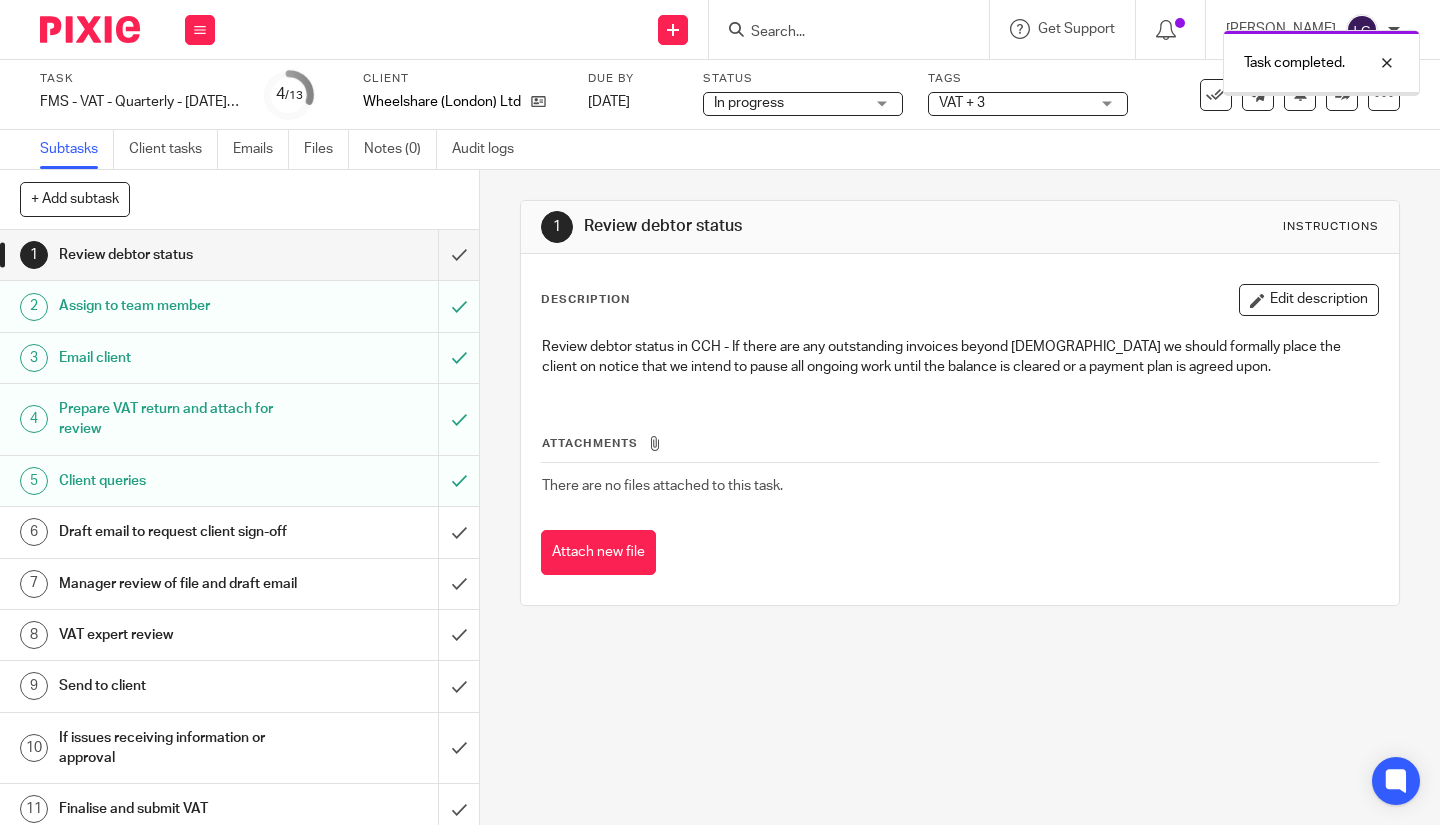 scroll, scrollTop: 0, scrollLeft: 0, axis: both 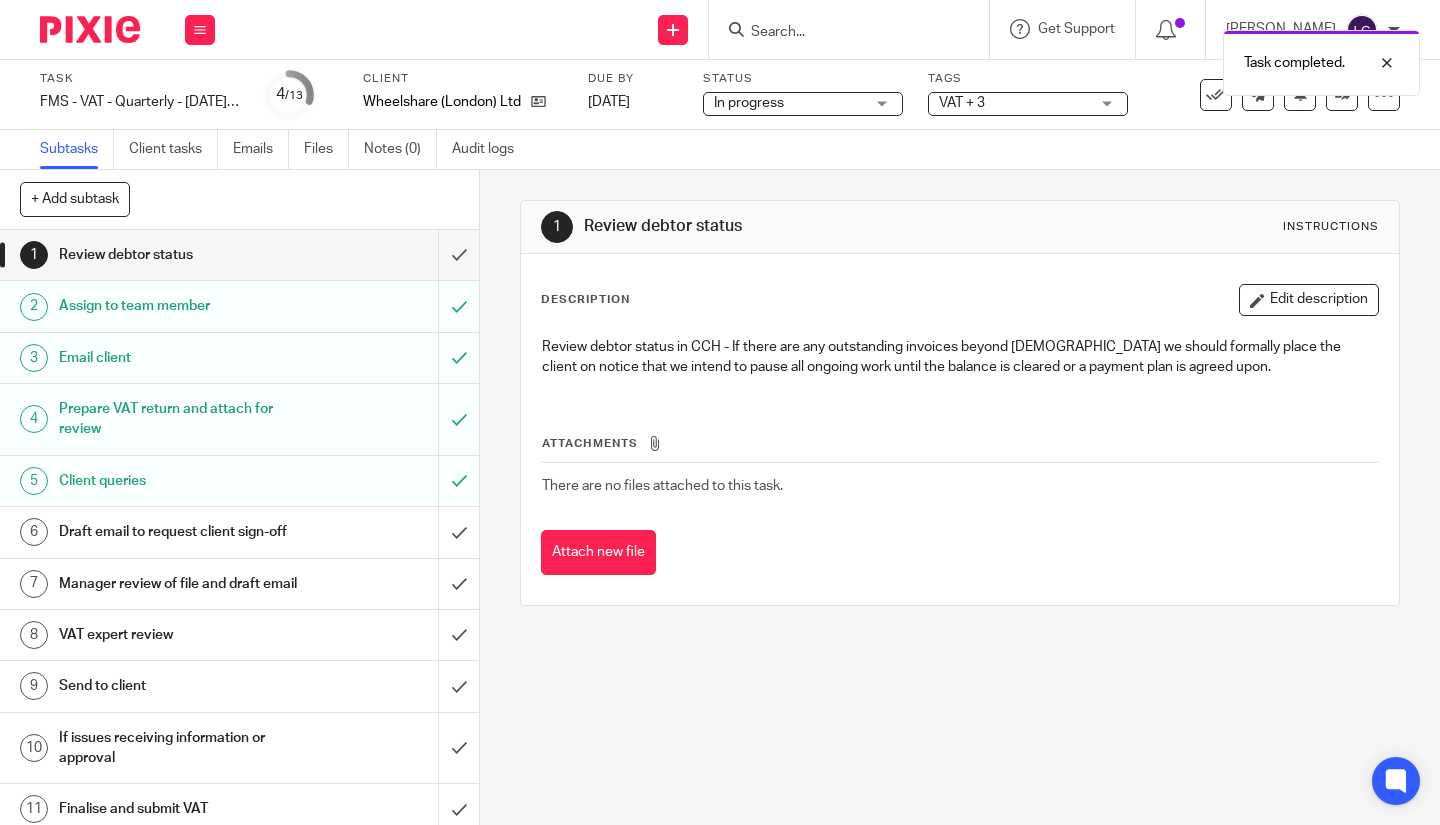 click on "Draft email to request client sign-off" at bounding box center (179, 532) 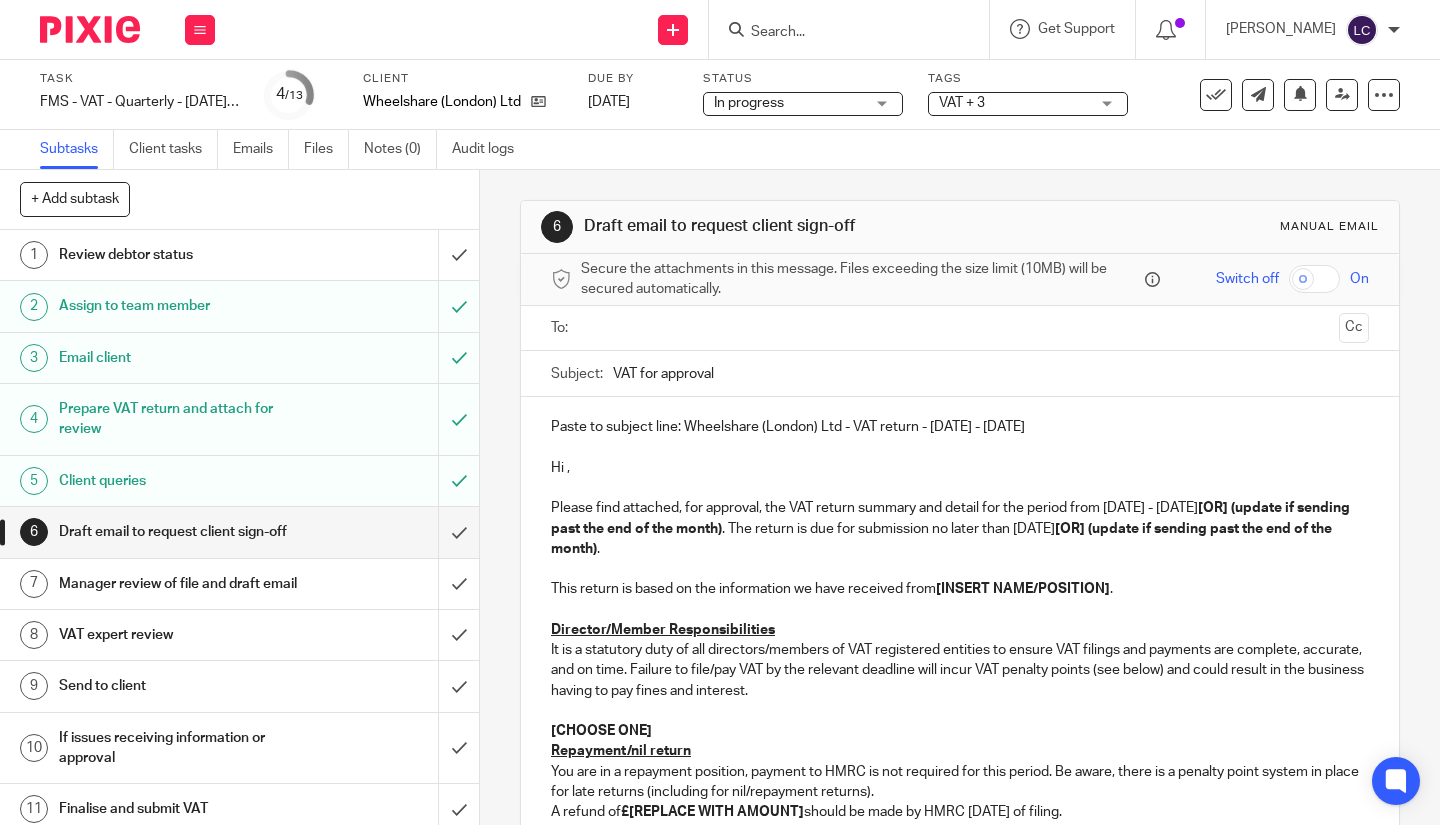 scroll, scrollTop: 0, scrollLeft: 0, axis: both 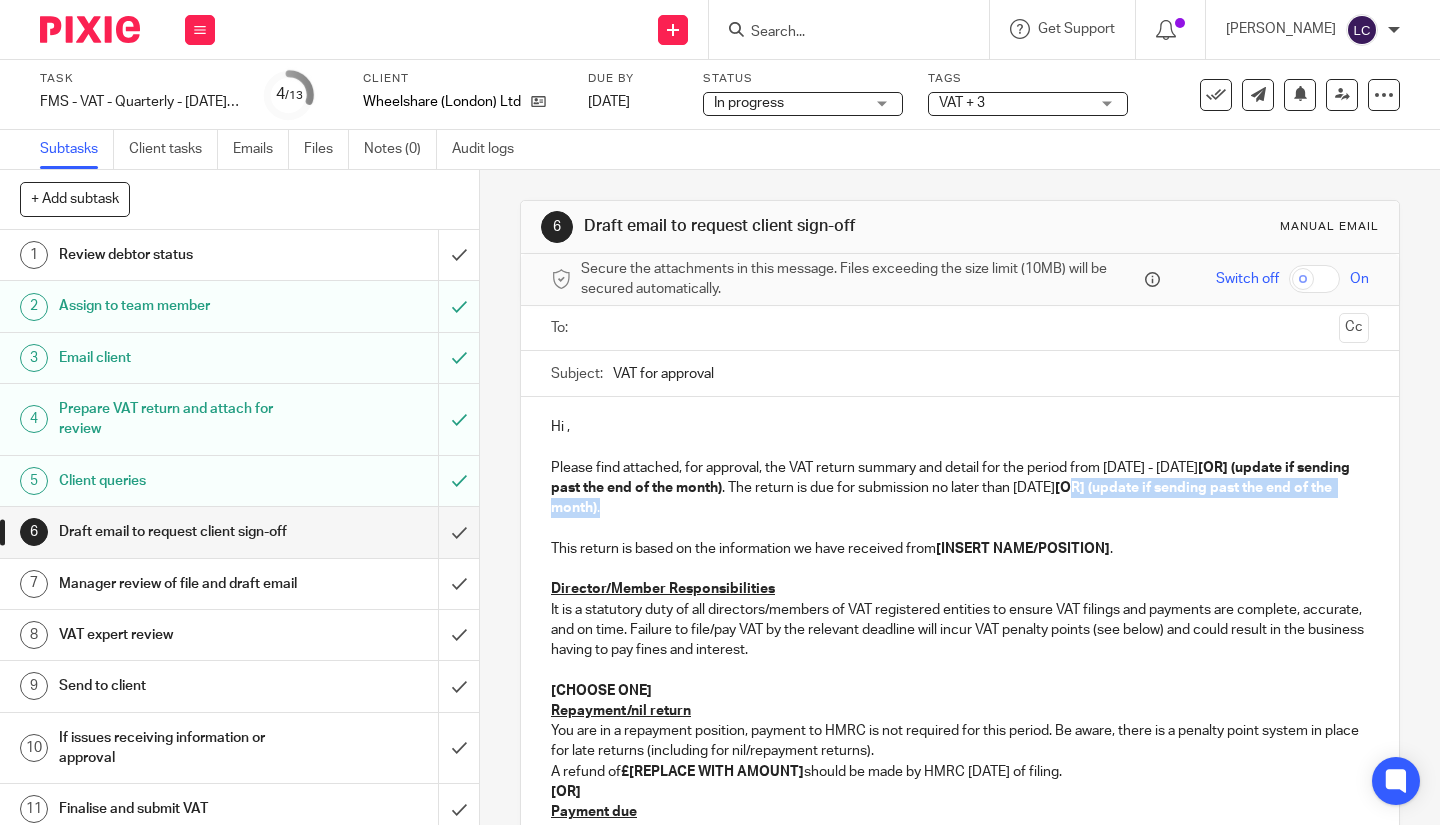 drag, startPoint x: 705, startPoint y: 515, endPoint x: 1149, endPoint y: 488, distance: 444.8202 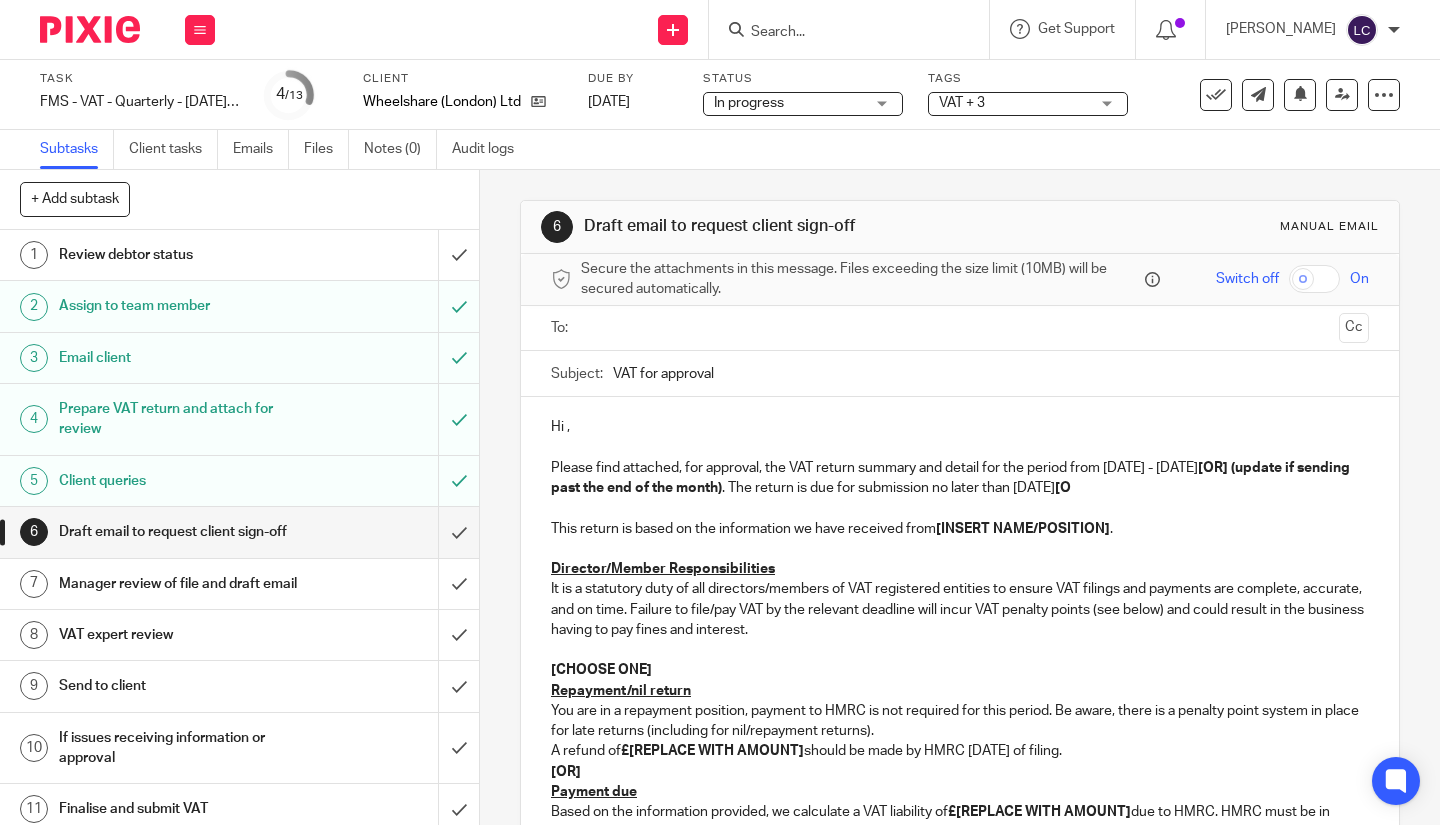 type 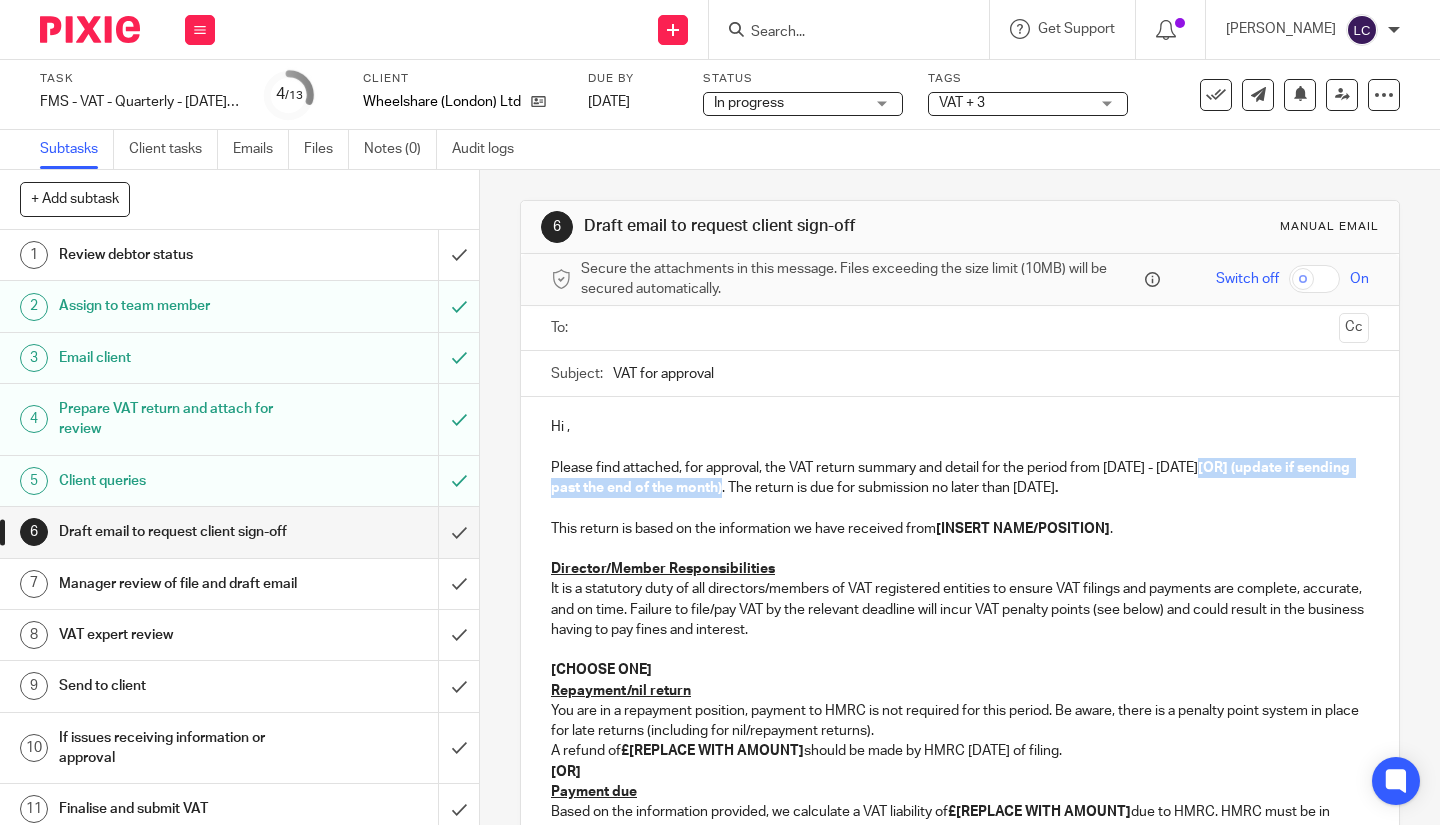 drag, startPoint x: 774, startPoint y: 487, endPoint x: 1215, endPoint y: 467, distance: 441.45328 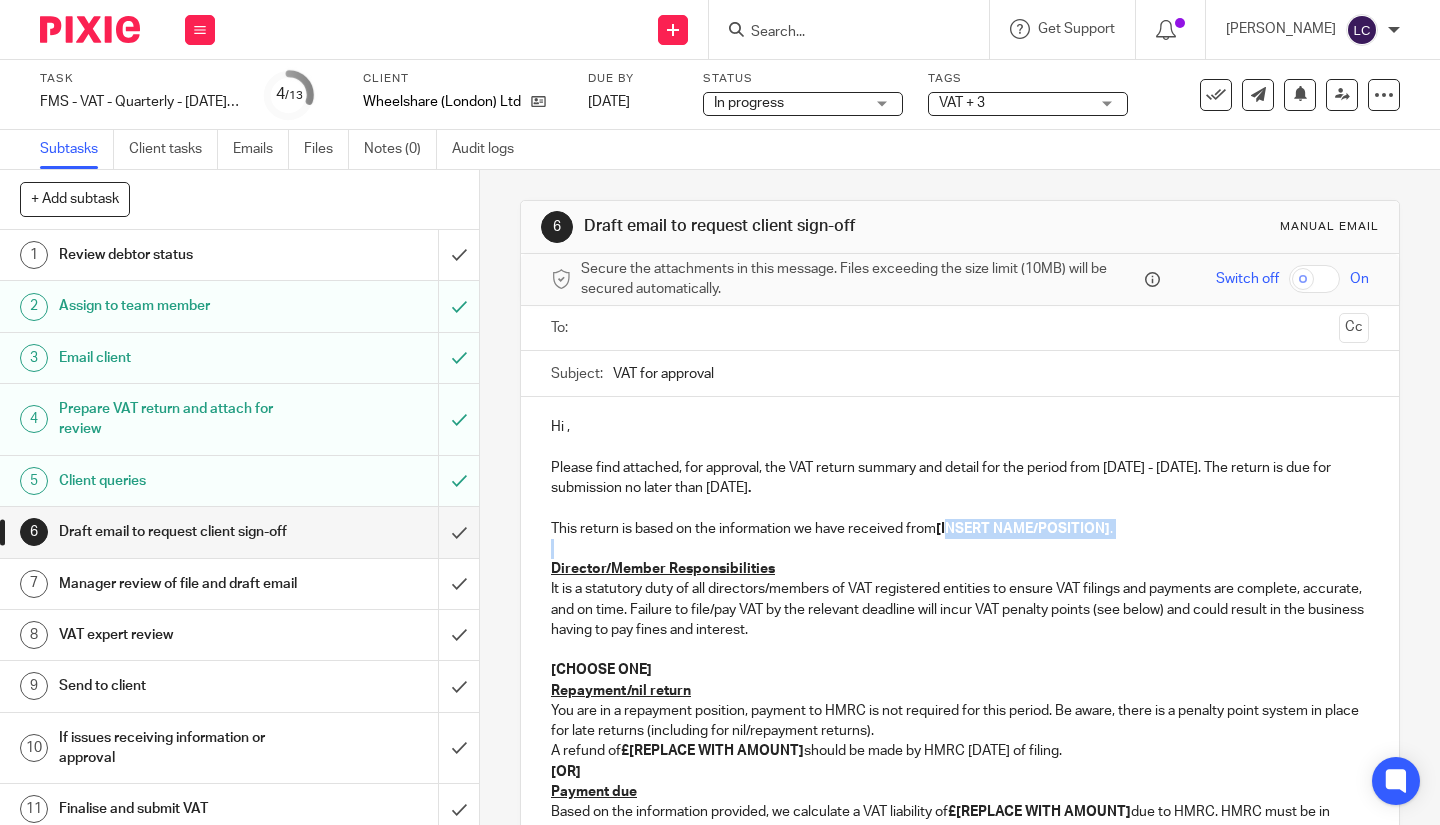 drag, startPoint x: 1059, startPoint y: 533, endPoint x: 945, endPoint y: 531, distance: 114.01754 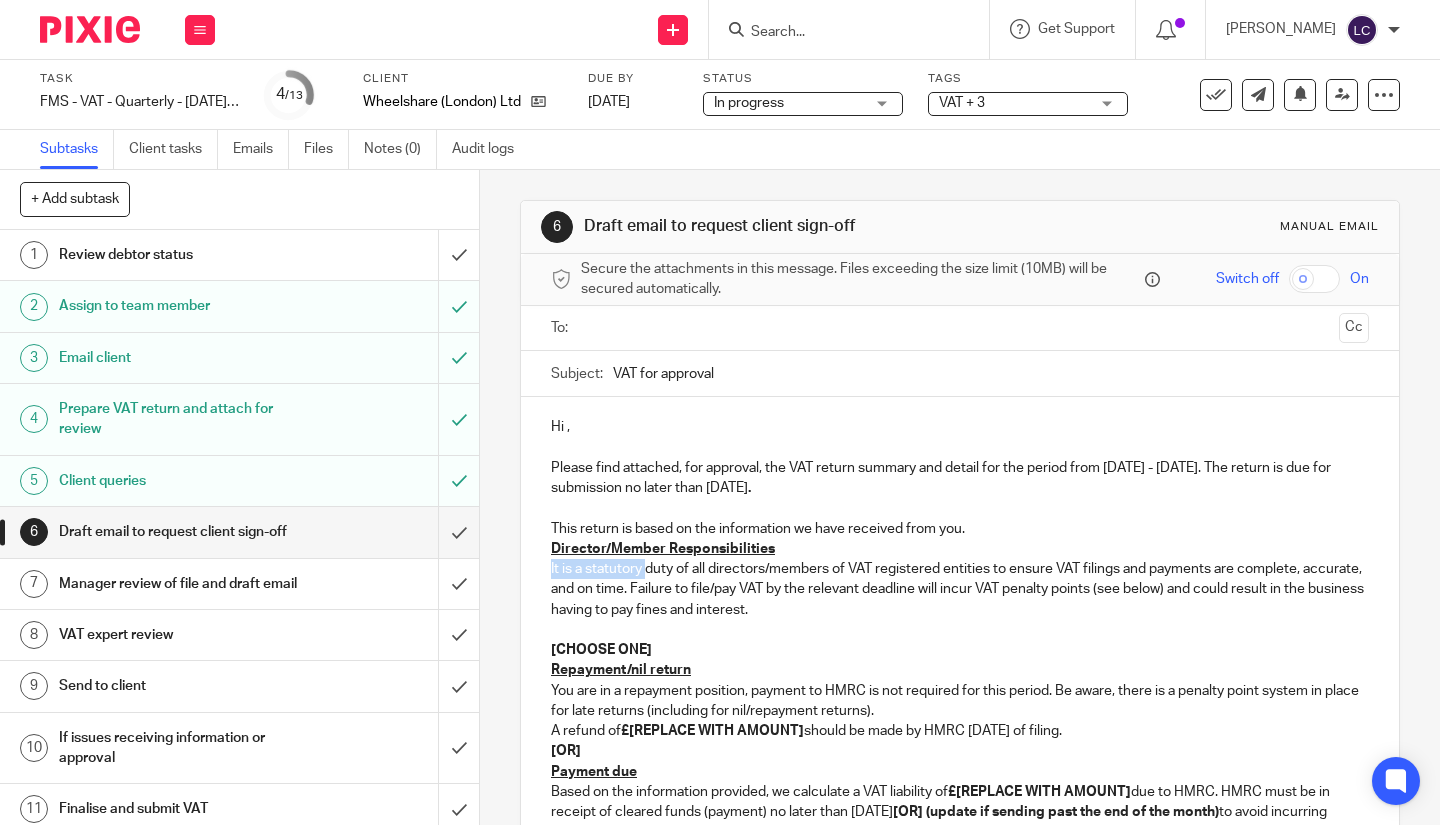 drag, startPoint x: 811, startPoint y: 544, endPoint x: 640, endPoint y: 561, distance: 171.84296 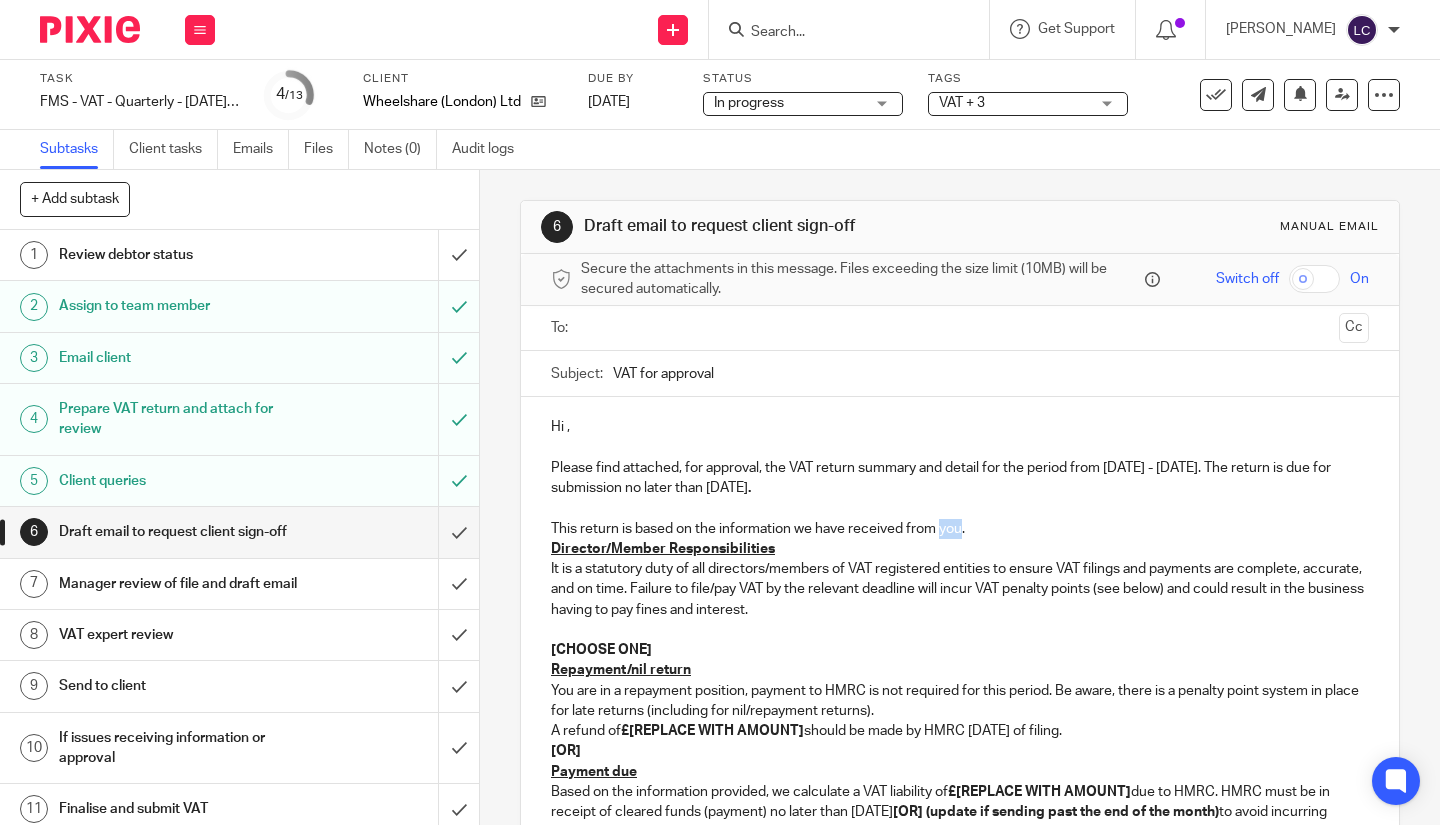 drag, startPoint x: 954, startPoint y: 527, endPoint x: 935, endPoint y: 527, distance: 19 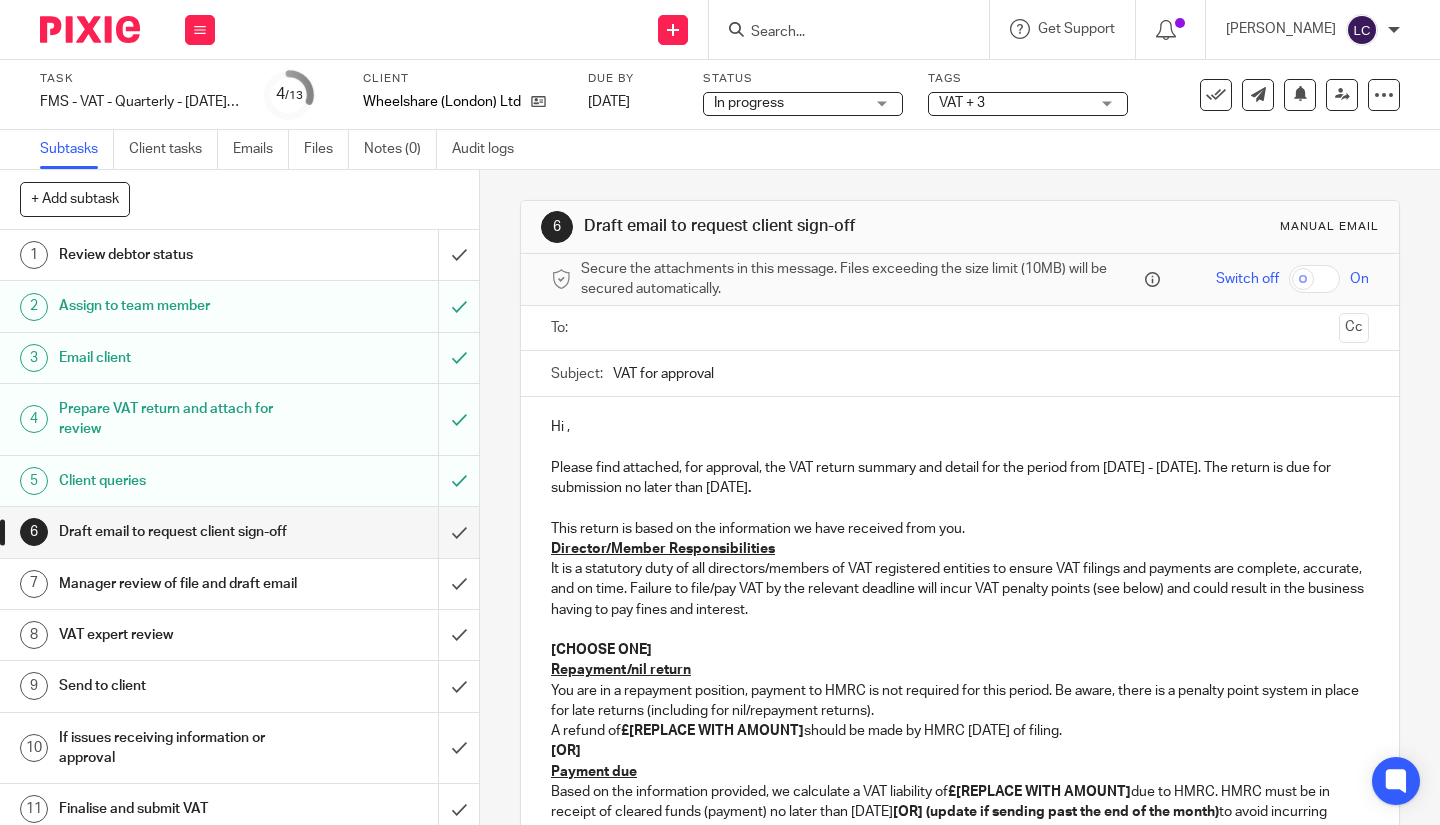 drag, startPoint x: 935, startPoint y: 527, endPoint x: 970, endPoint y: 554, distance: 44.20407 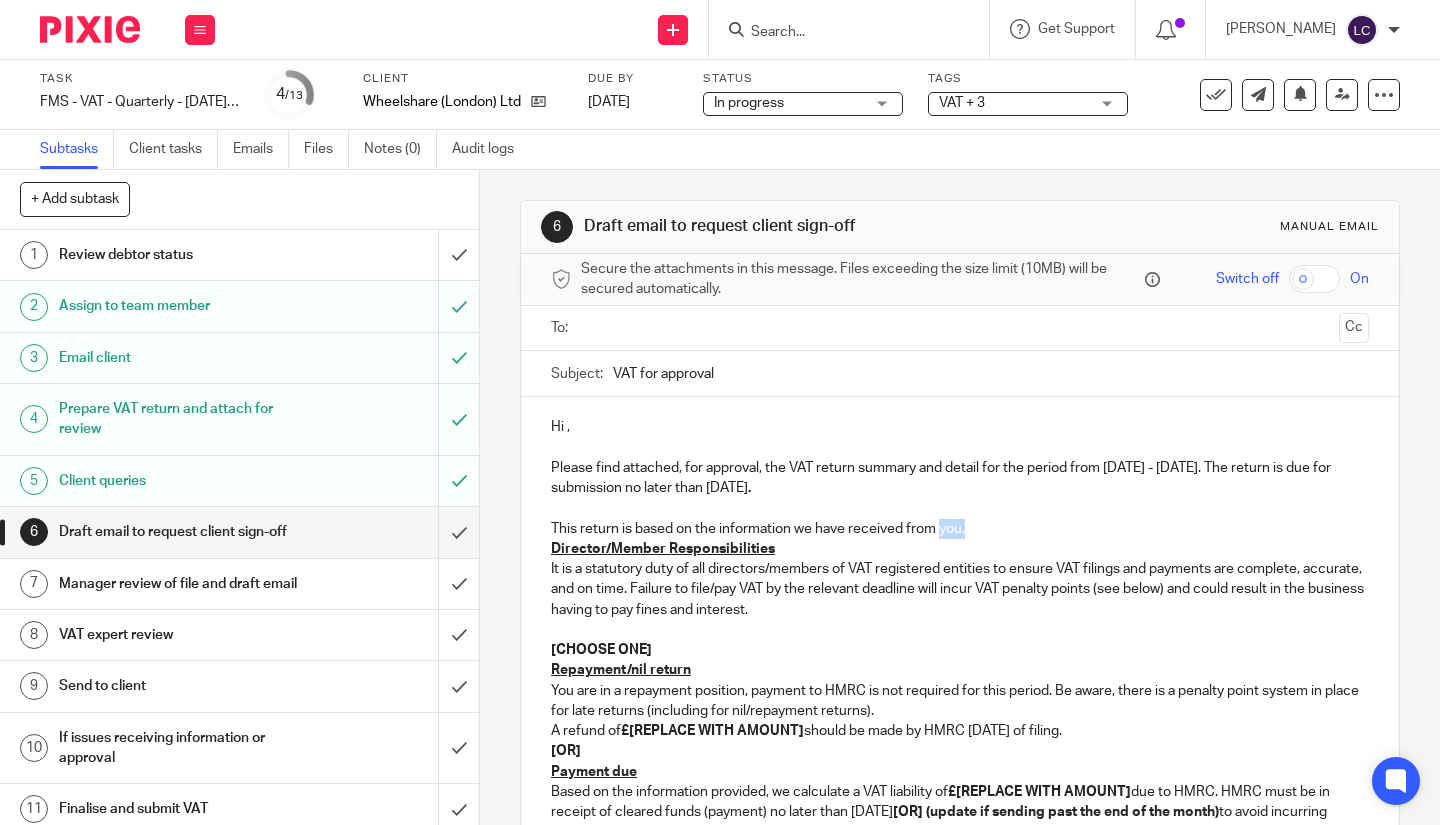 drag, startPoint x: 959, startPoint y: 527, endPoint x: 933, endPoint y: 529, distance: 26.076809 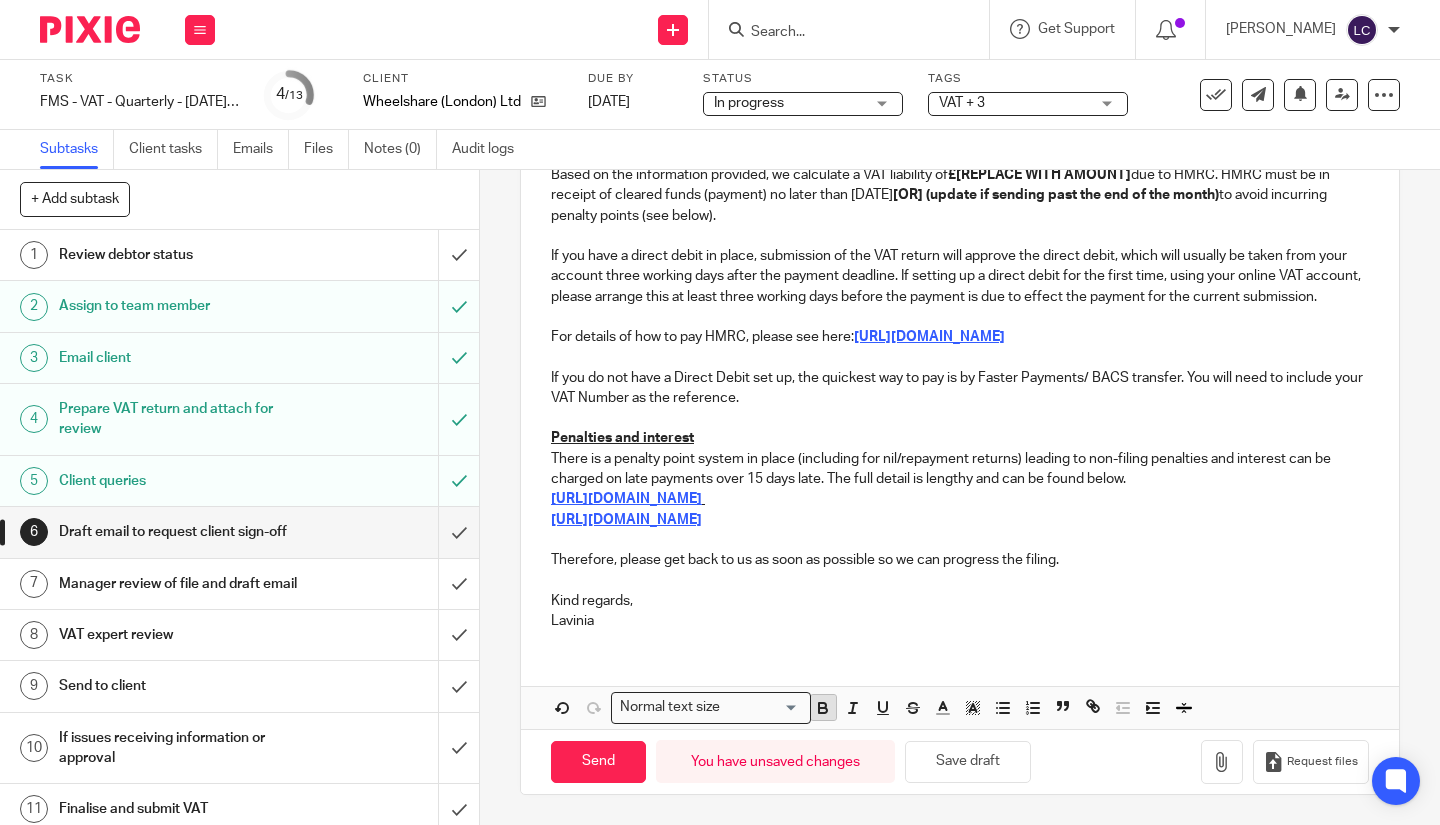 click 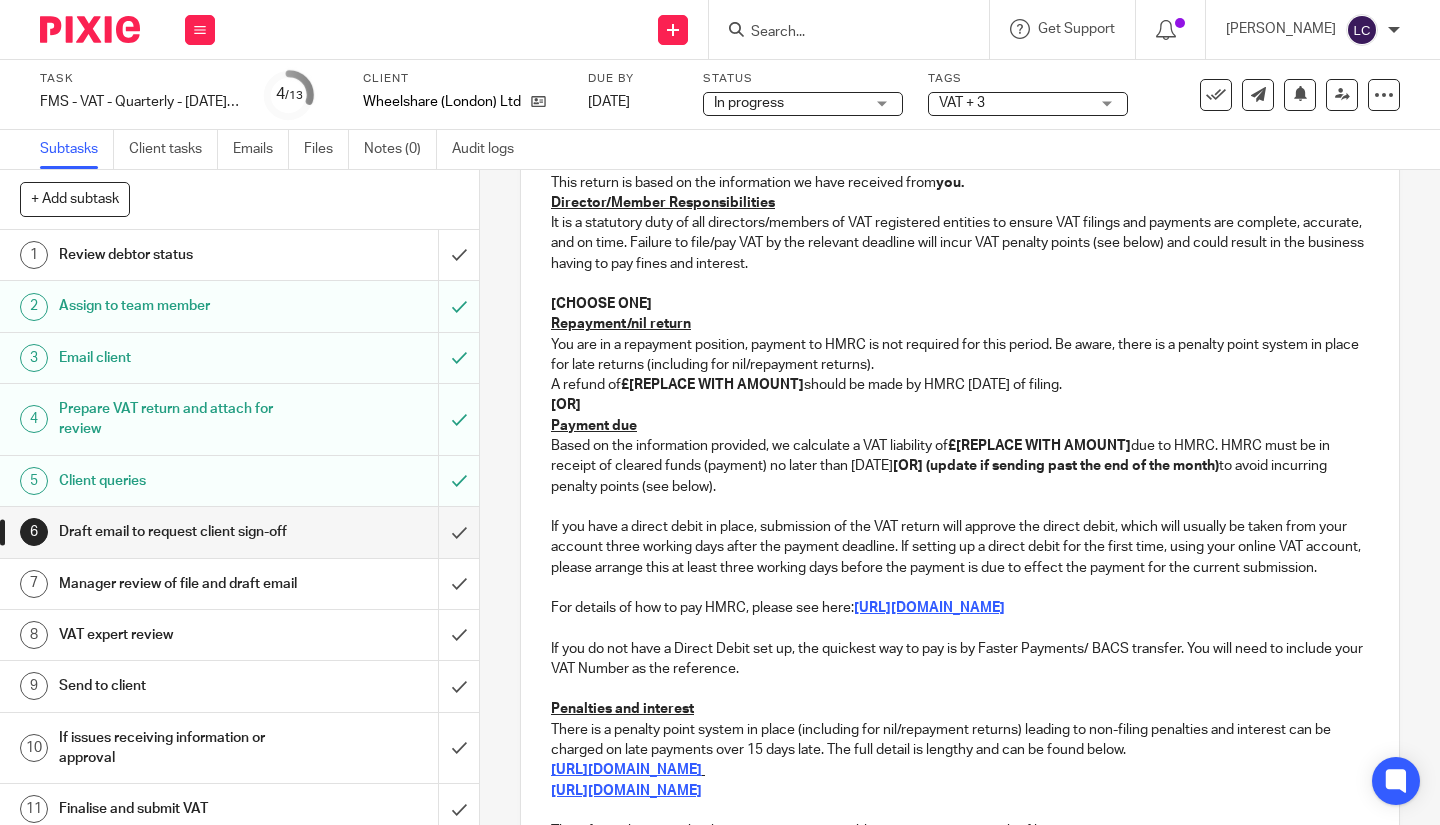 scroll, scrollTop: 38, scrollLeft: 0, axis: vertical 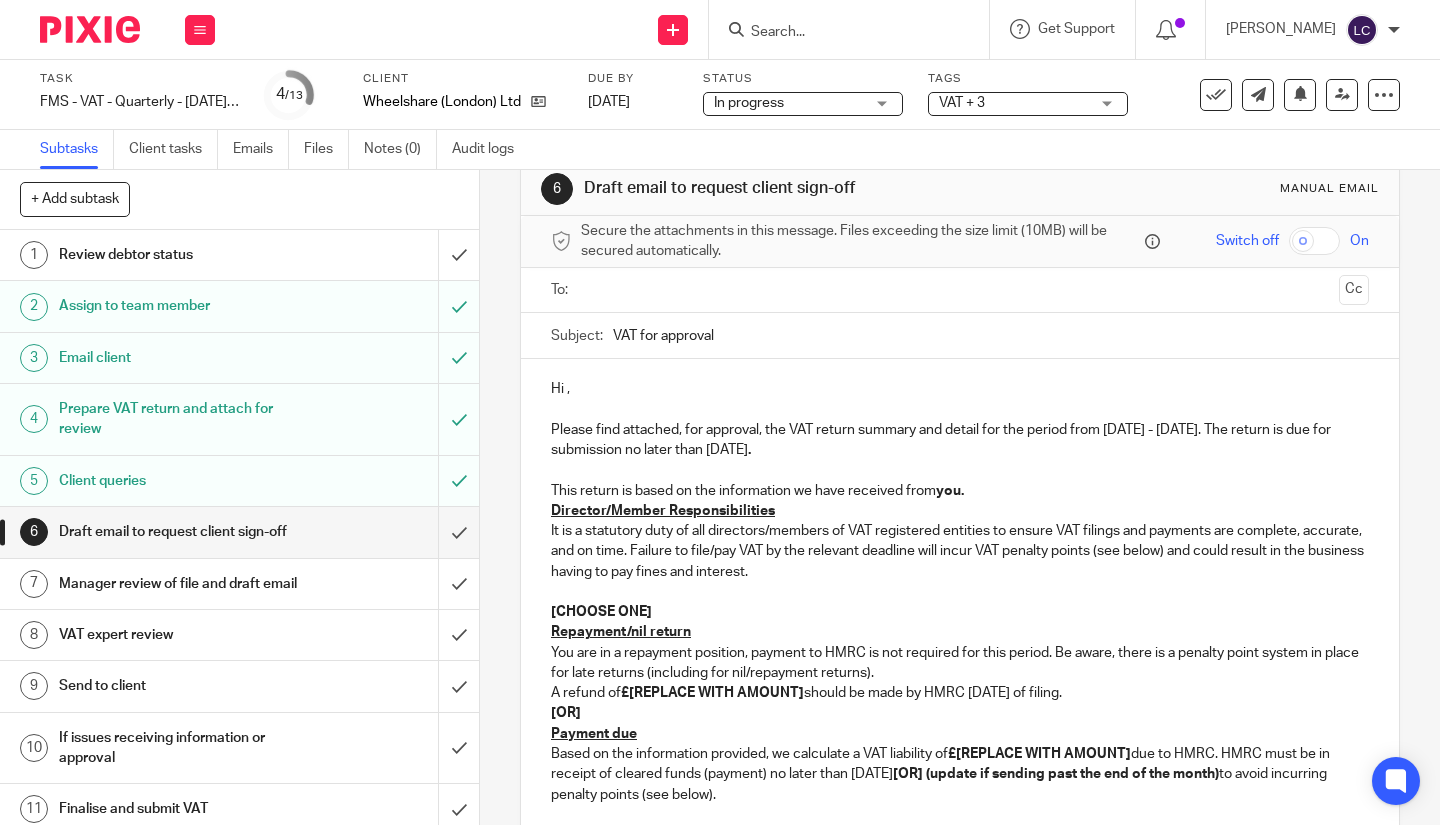 click on "It is a statutory duty of all directors/members of VAT registered entities to ensure VAT filings and payments are complete, accurate, and on time. Failure to file/pay VAT by the relevant deadline will incur VAT penalty points (see below) and could result in the business having to pay fines and interest." at bounding box center [960, 551] 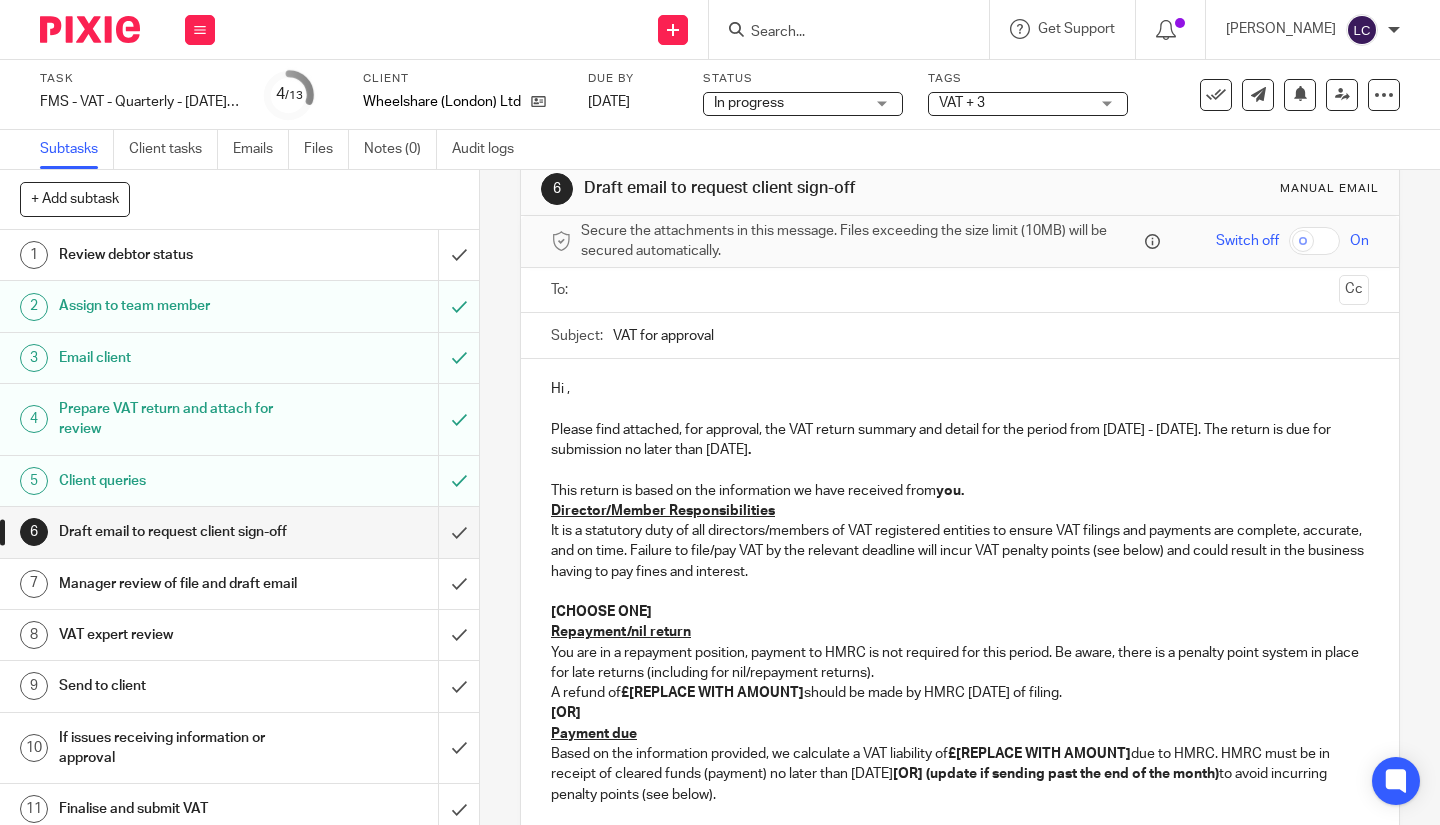 click on "This return is based on the information we have received from  you." at bounding box center (960, 491) 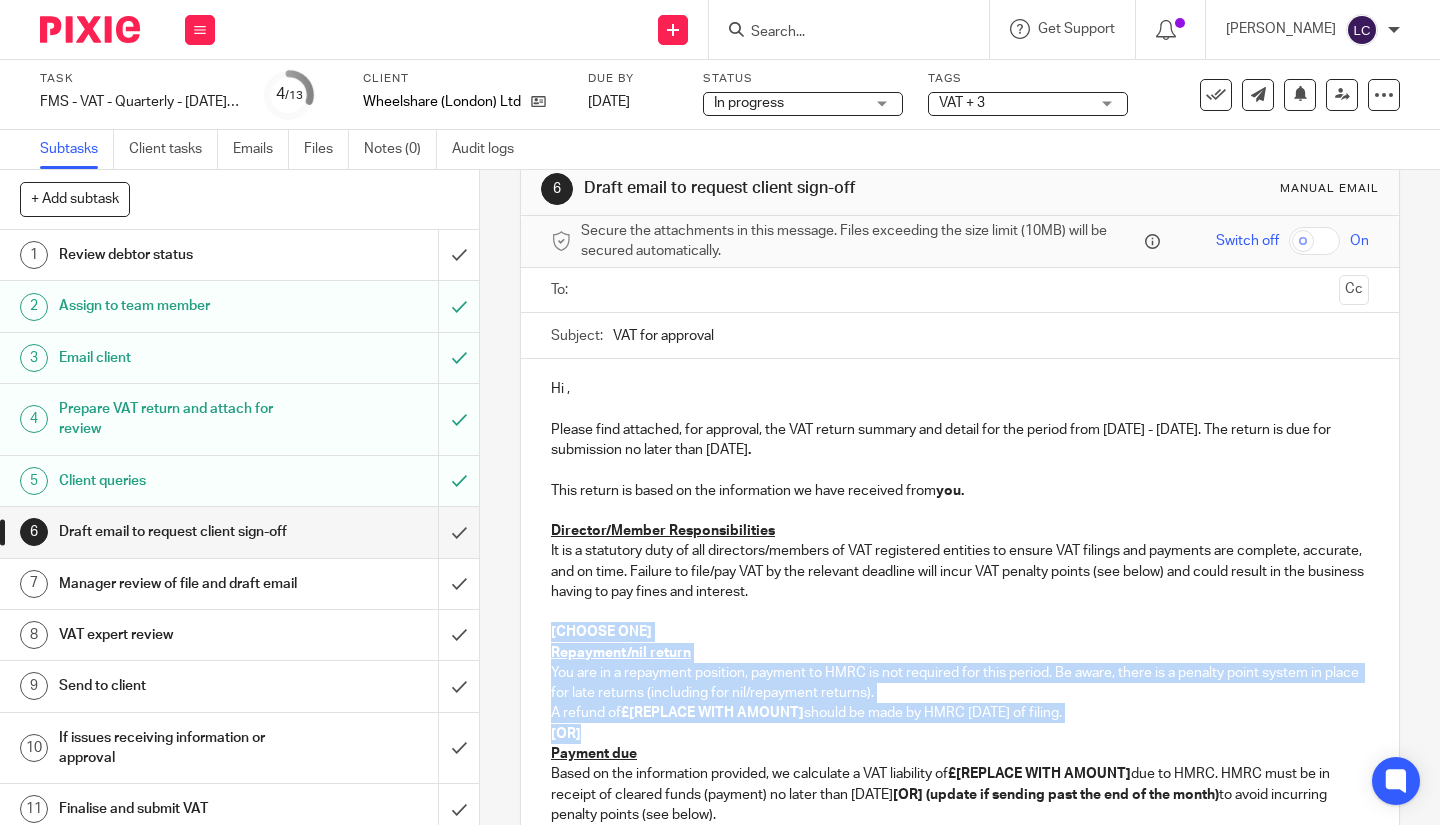 drag, startPoint x: 544, startPoint y: 633, endPoint x: 667, endPoint y: 728, distance: 155.41557 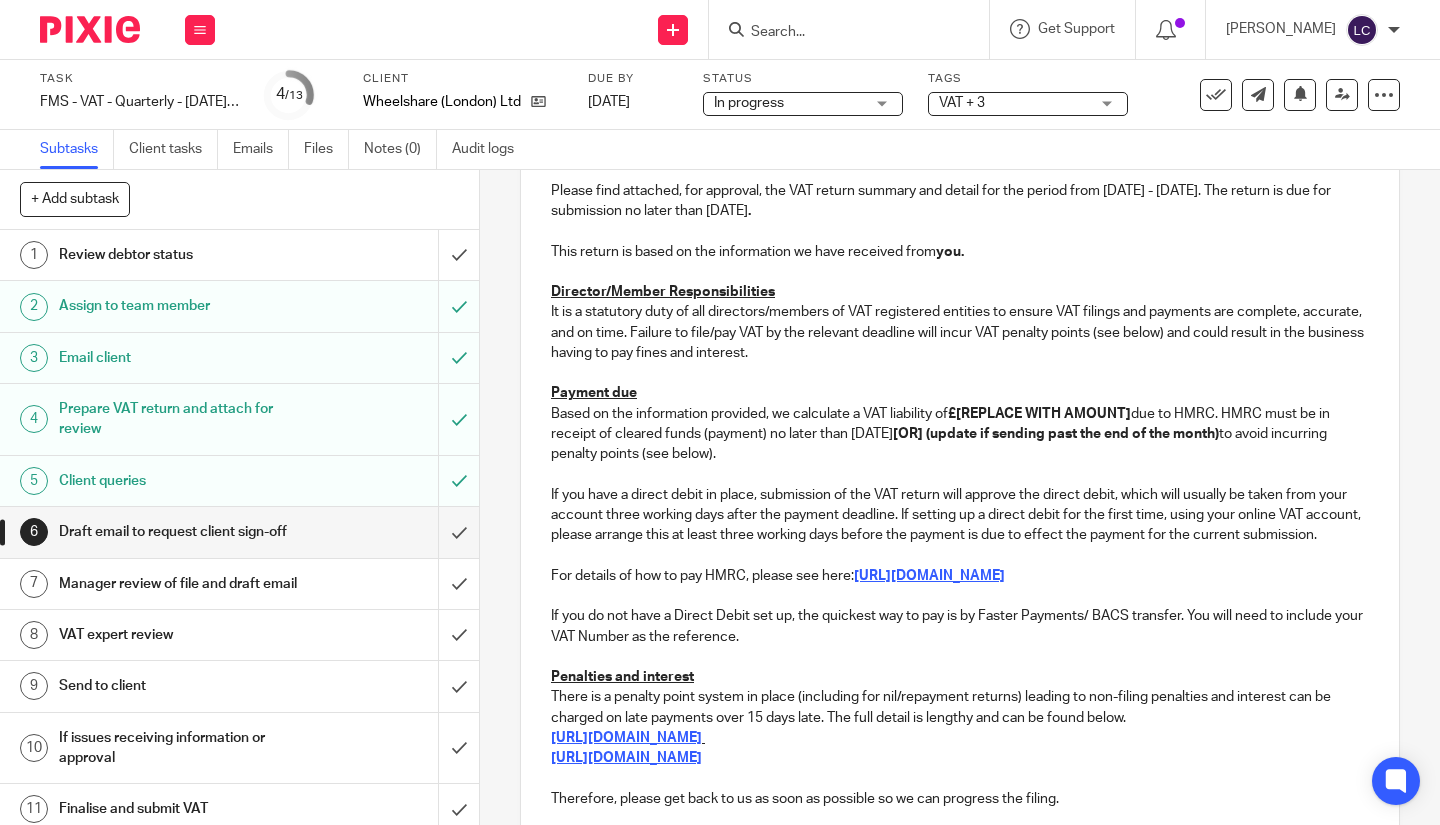 scroll, scrollTop: 294, scrollLeft: 0, axis: vertical 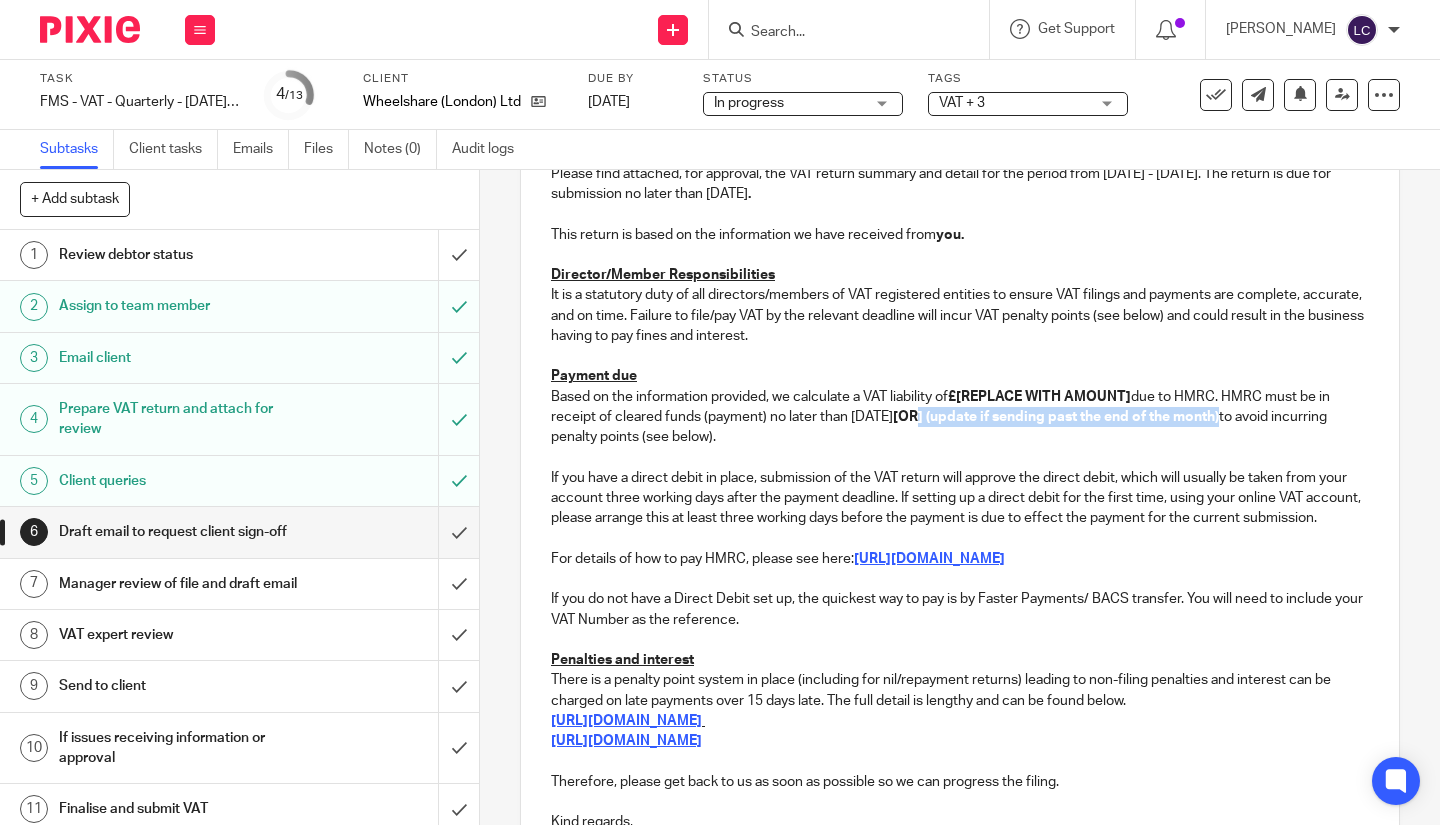 drag, startPoint x: 1239, startPoint y: 419, endPoint x: 931, endPoint y: 423, distance: 308.02597 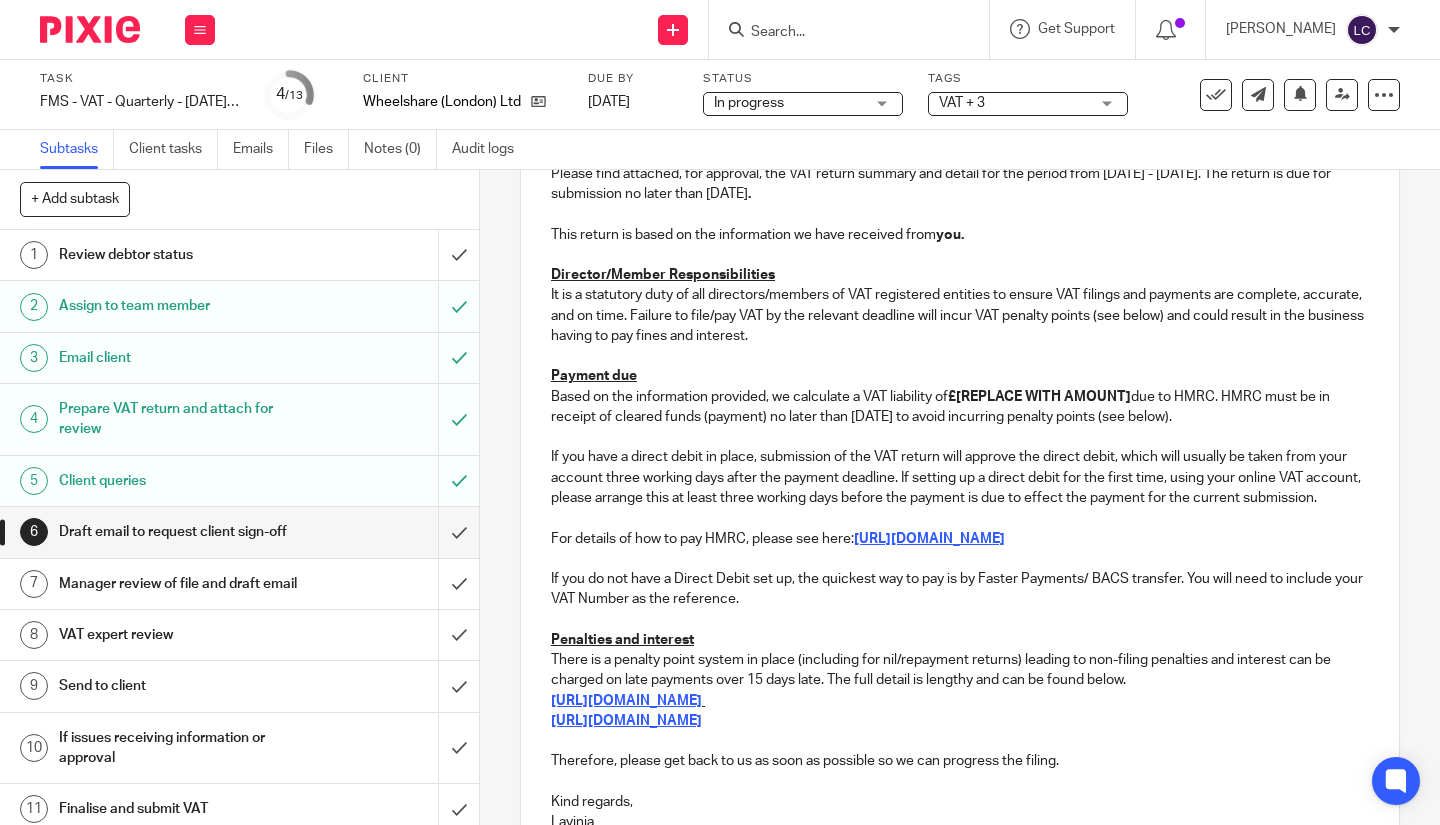 click on "£[REPLACE WITH AMOUNT]" at bounding box center [1039, 397] 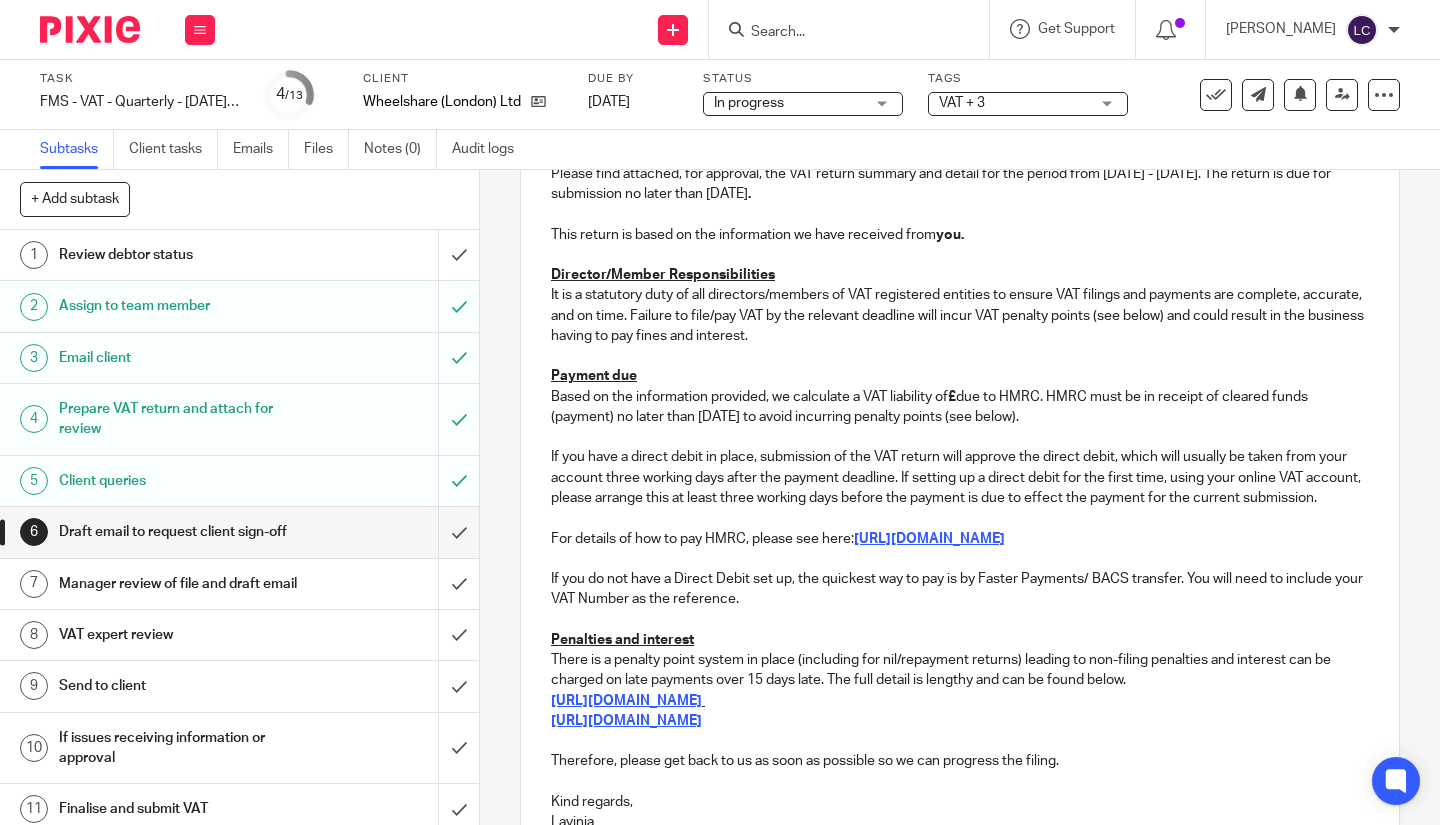 click on "For details of how to pay HMRC, please see here:  https://www.gov.uk/pay-vat" at bounding box center (960, 539) 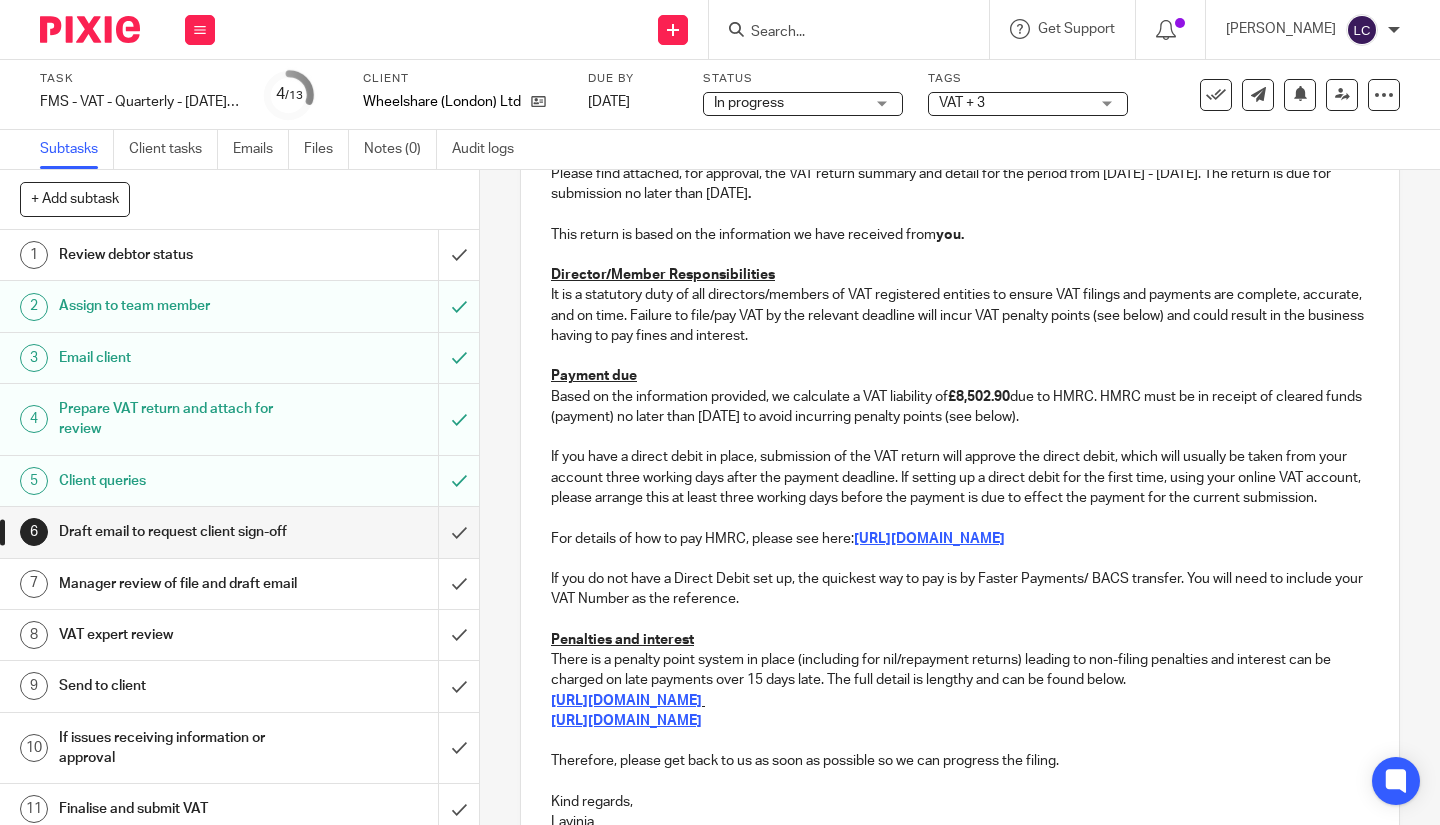 click on "If you have a direct debit in place, submission of the VAT return will approve the direct debit, which will usually be taken from your account three working days after the payment deadline. If setting up a direct debit for the first time, using your online VAT account, please arrange this at least three working days before the payment is due to effect the payment for the current submission." at bounding box center [960, 477] 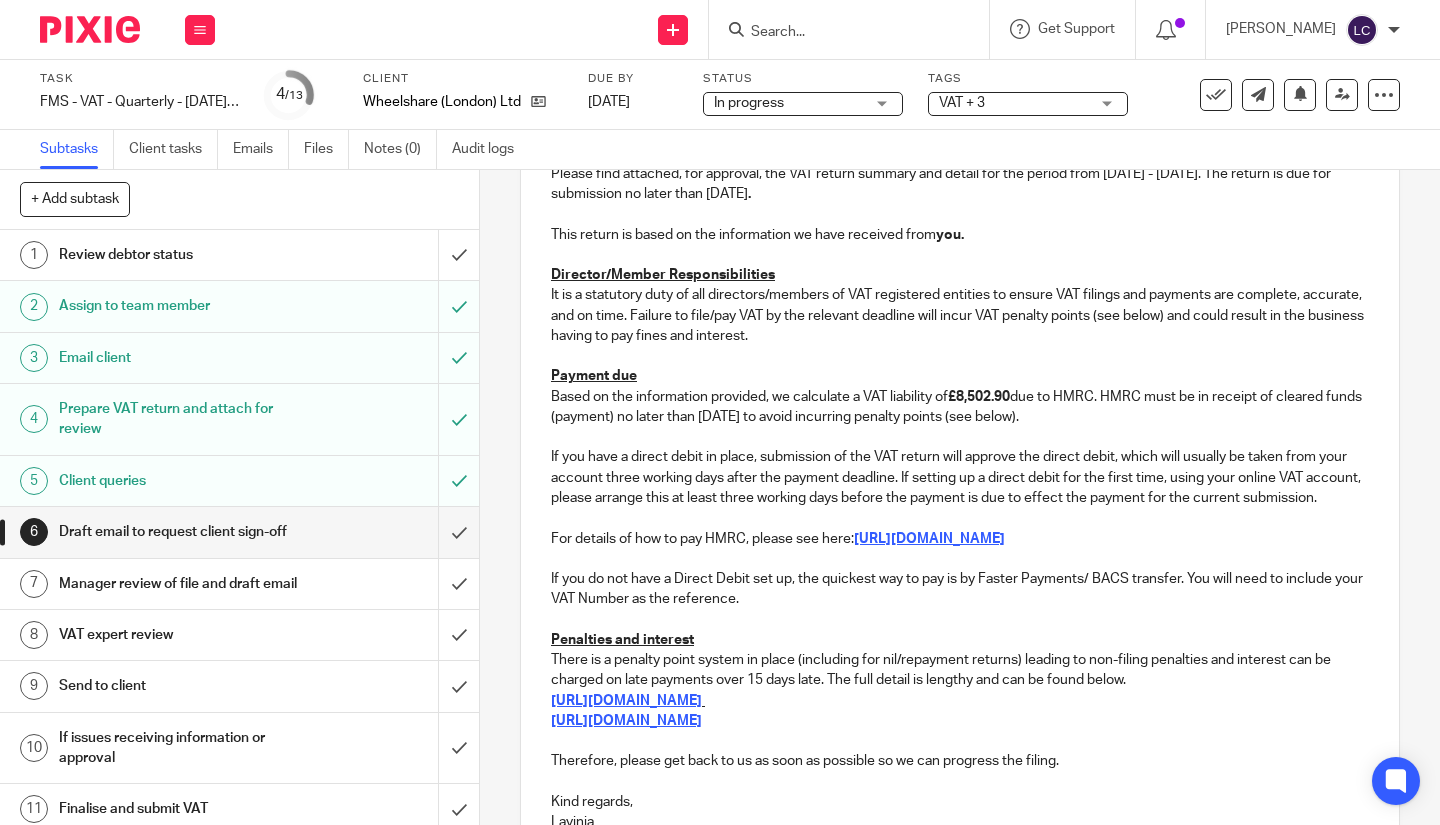 scroll, scrollTop: 516, scrollLeft: 0, axis: vertical 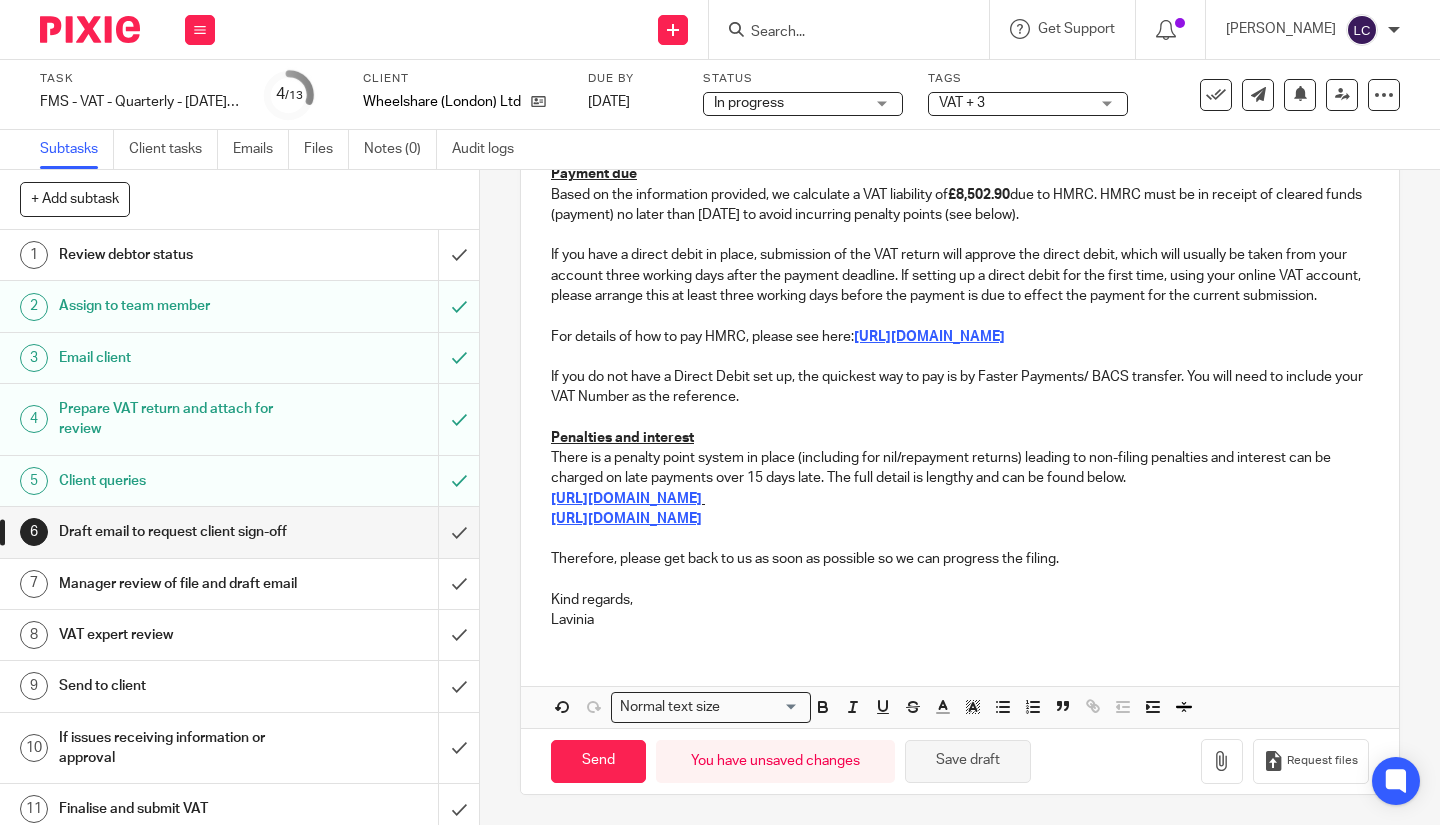 click on "Save draft" at bounding box center (968, 761) 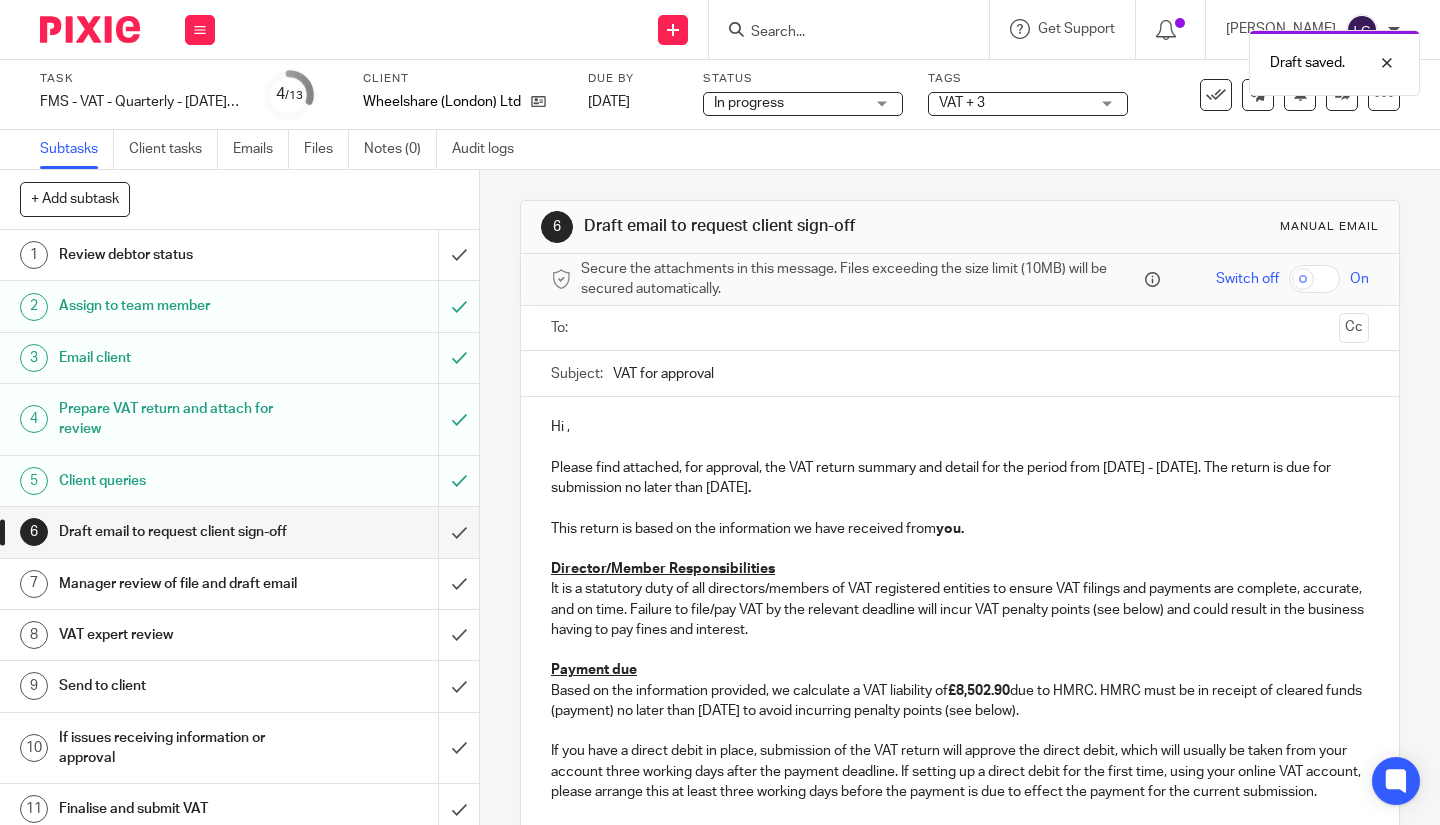 scroll, scrollTop: 516, scrollLeft: 0, axis: vertical 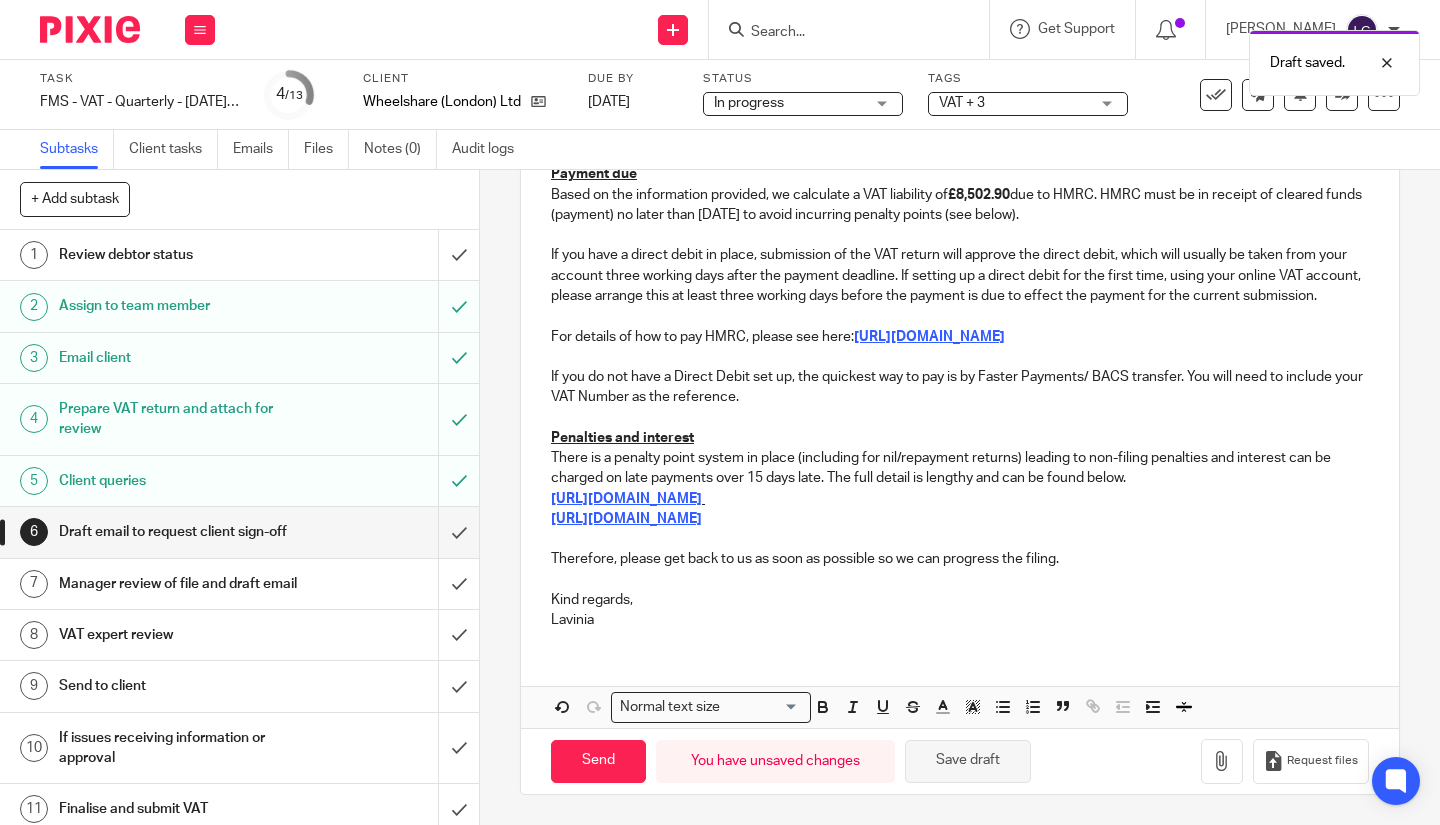 click on "Save draft" at bounding box center [968, 761] 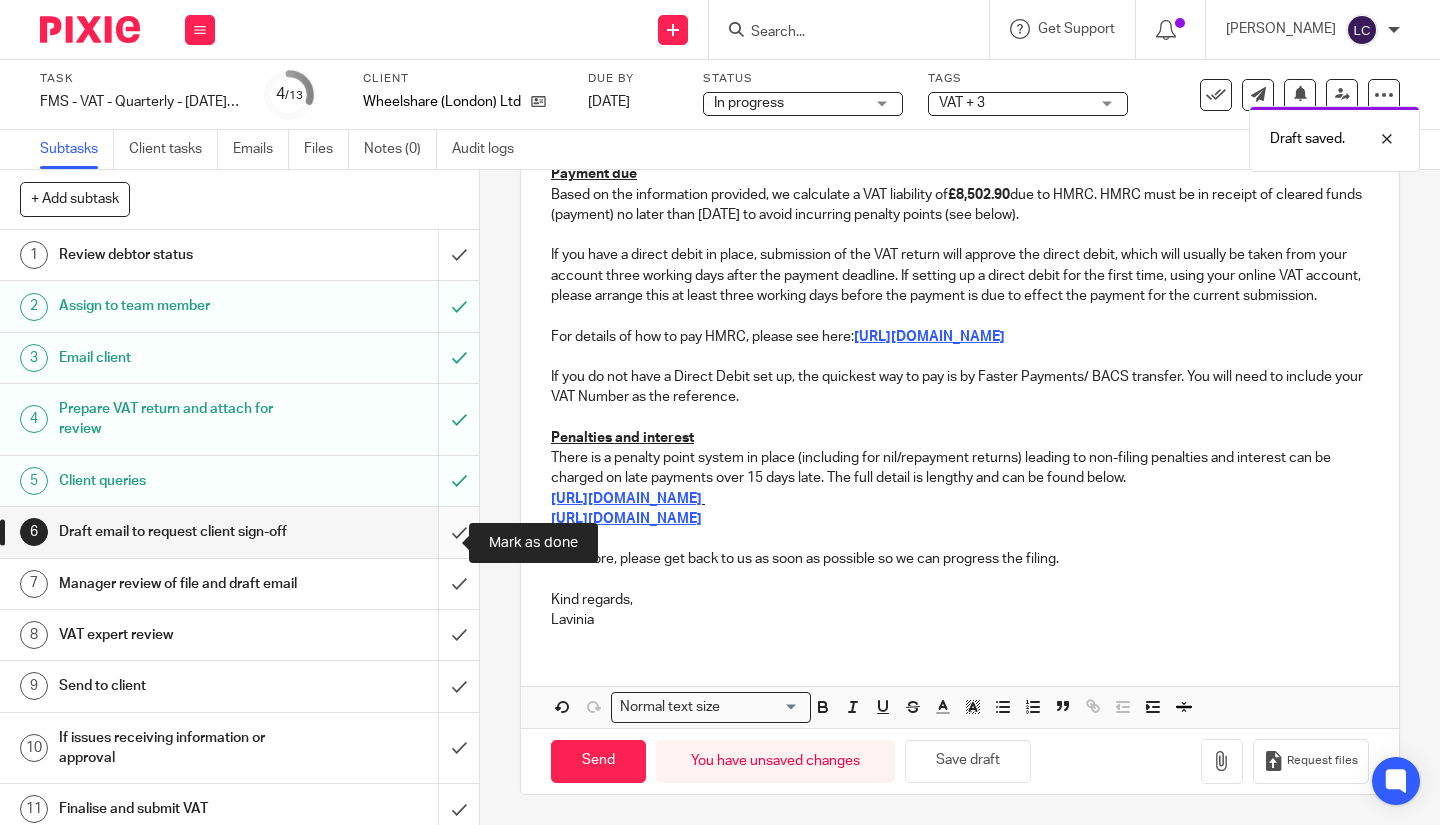 click at bounding box center (239, 532) 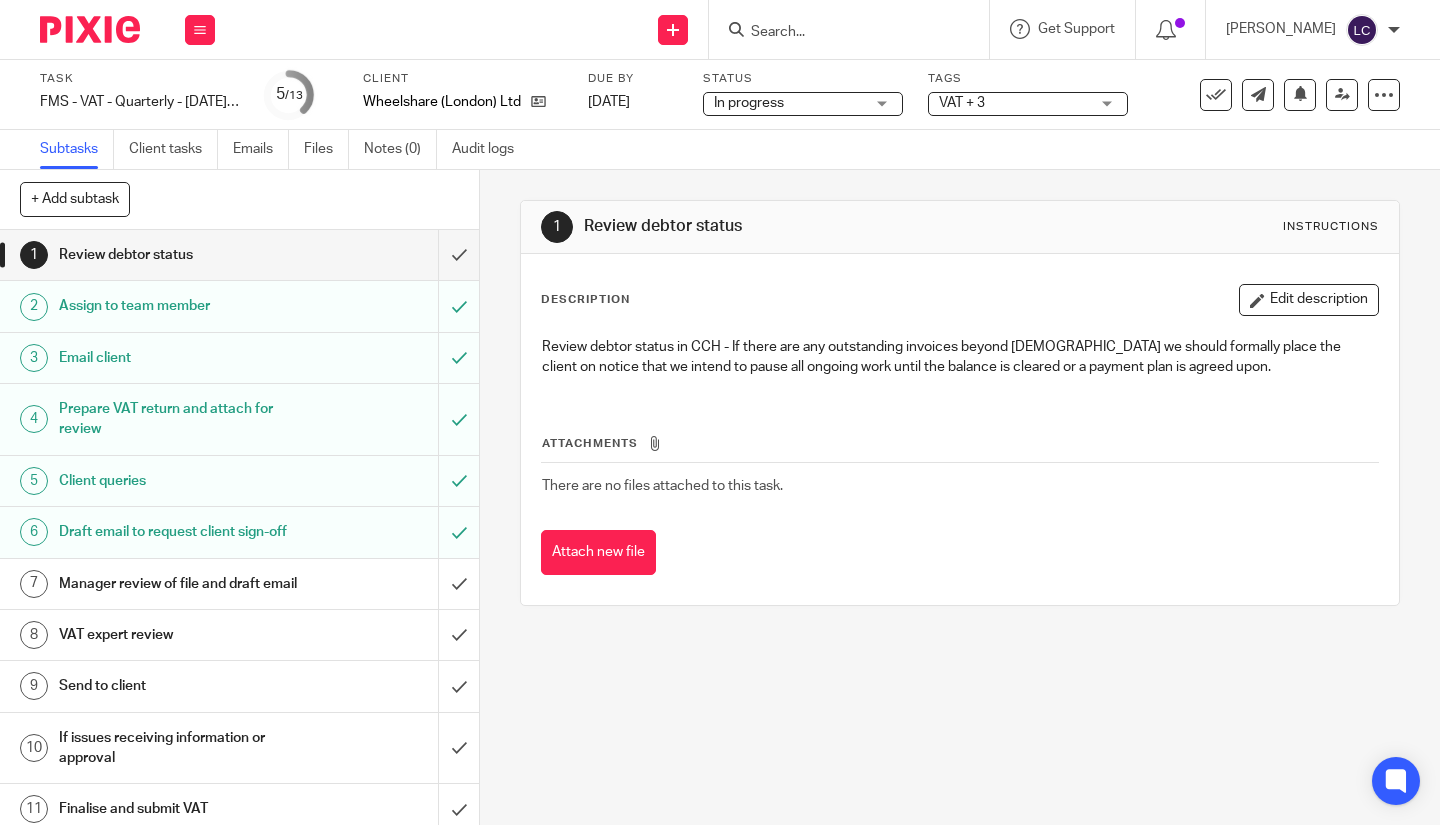 scroll, scrollTop: 0, scrollLeft: 0, axis: both 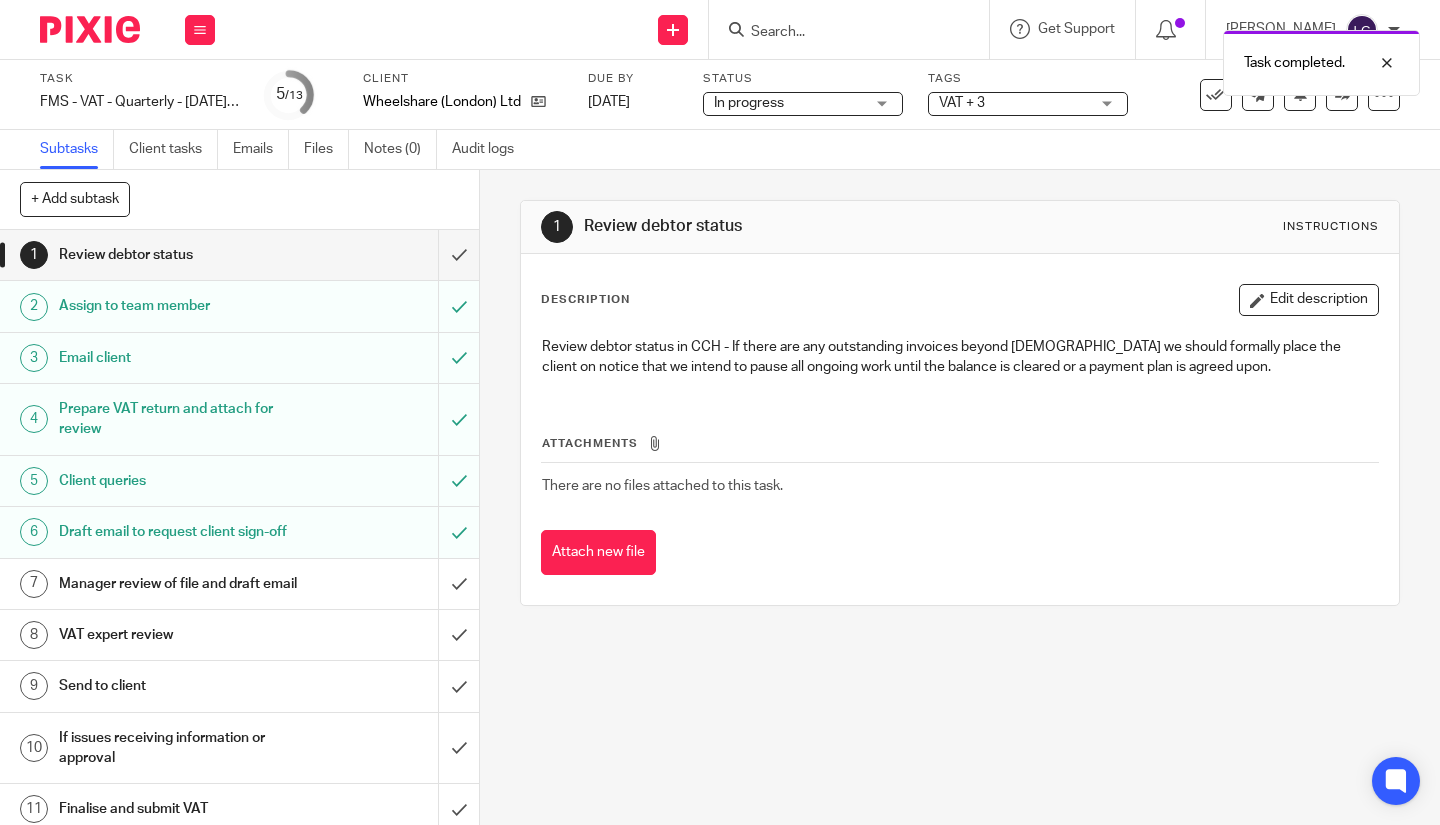 click on "Task completed." at bounding box center (1070, 58) 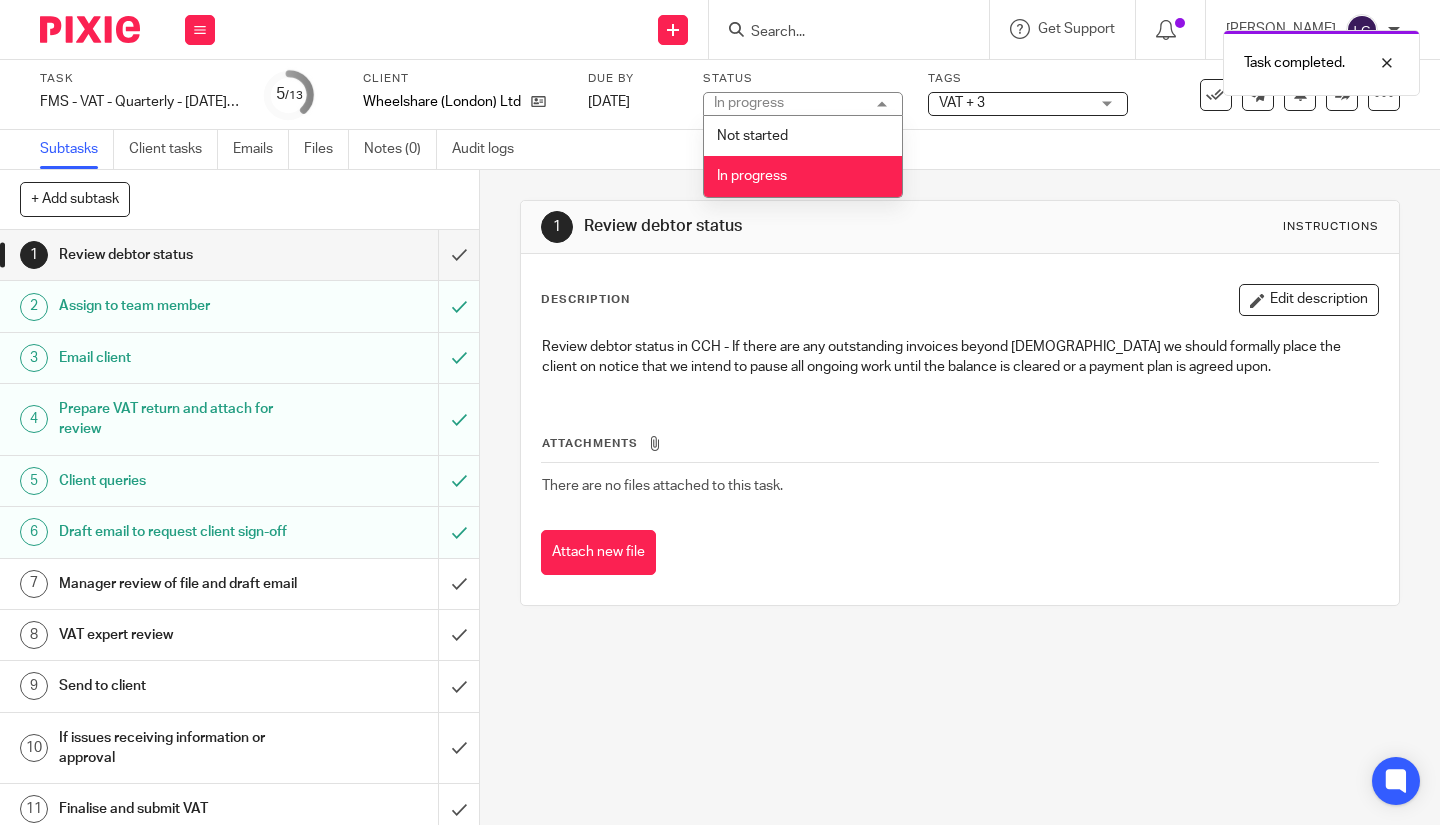 click on "VAT + 3" at bounding box center [1014, 103] 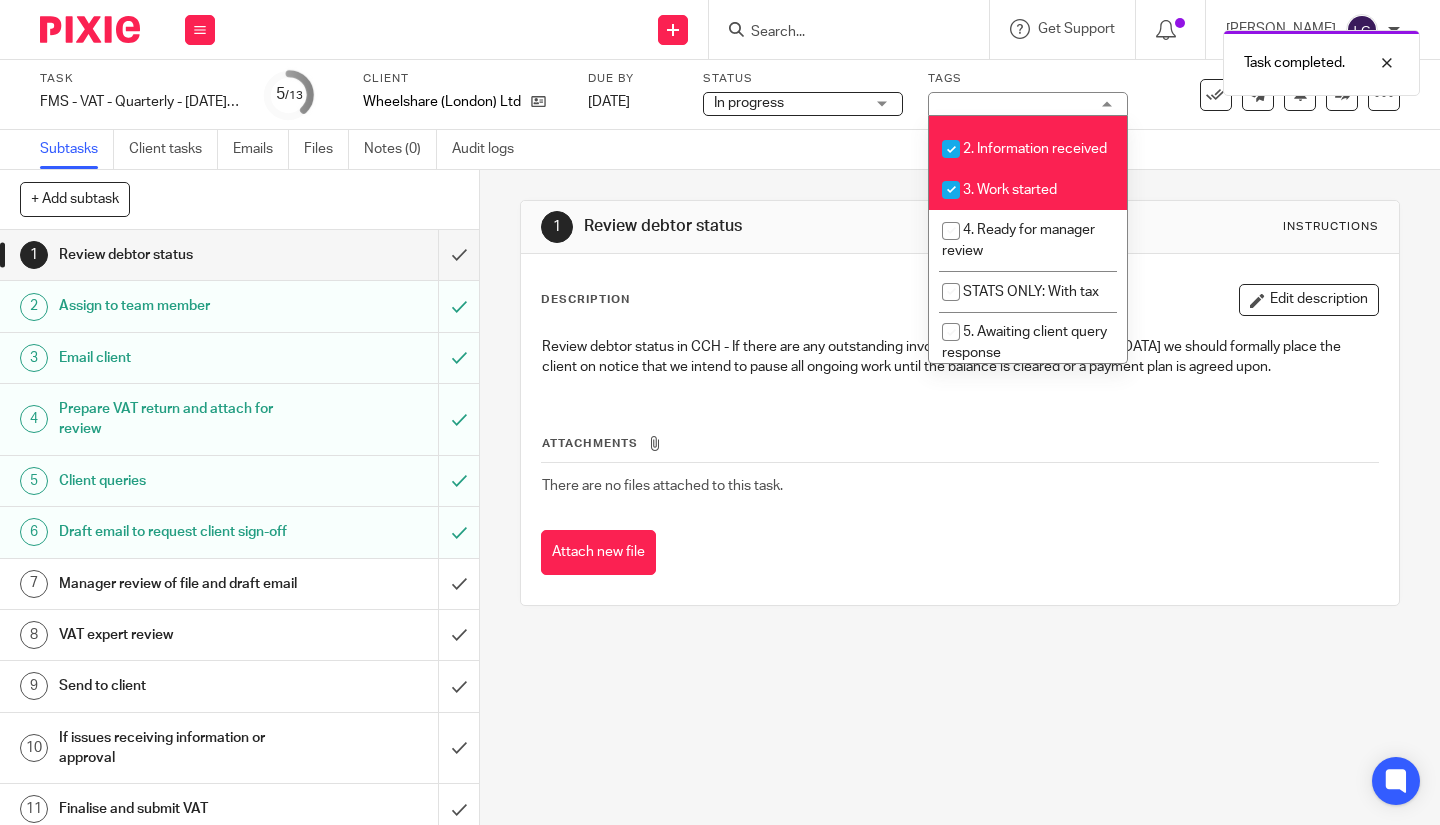 scroll, scrollTop: 396, scrollLeft: 0, axis: vertical 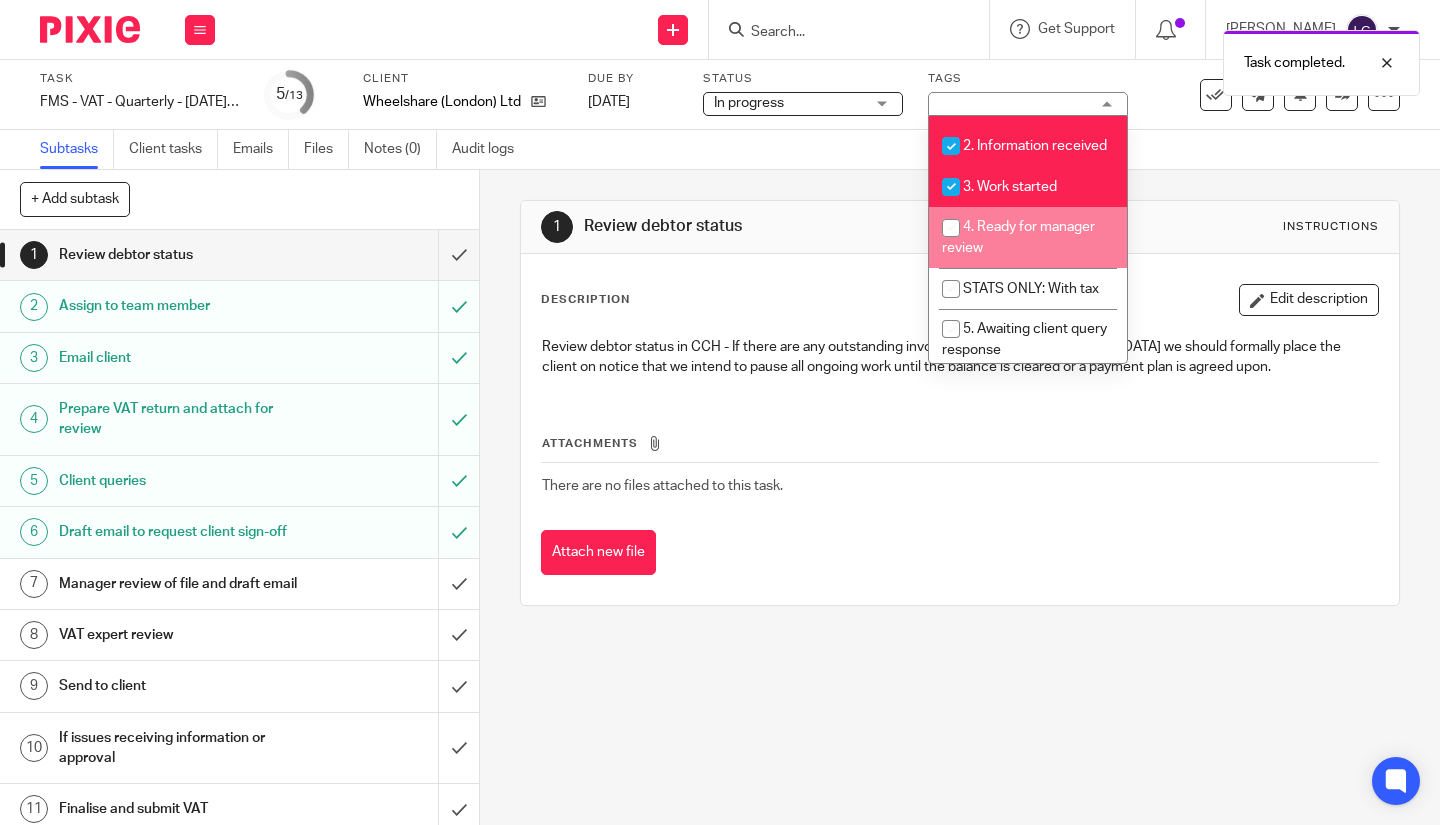 click at bounding box center (951, 228) 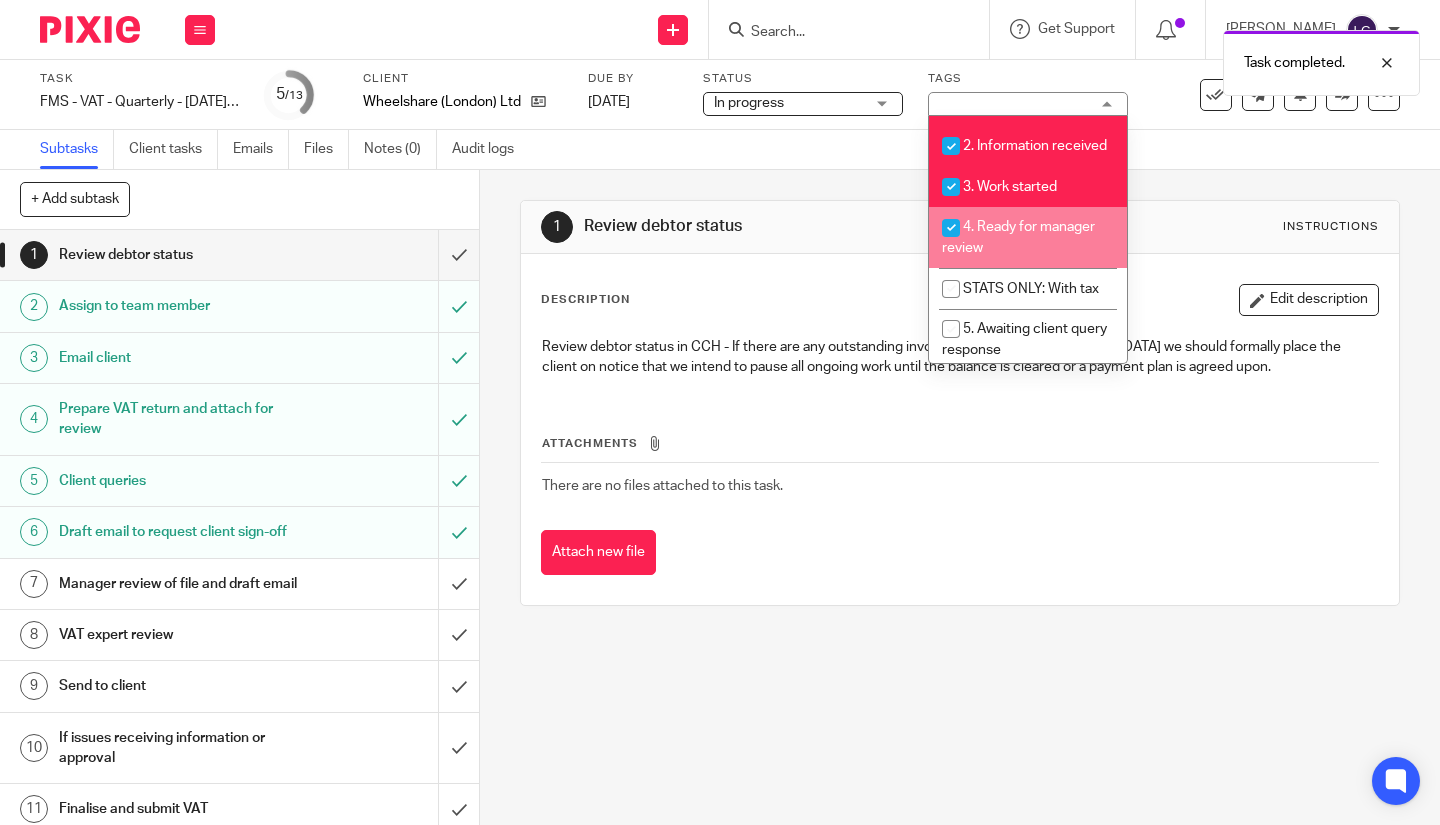 checkbox on "true" 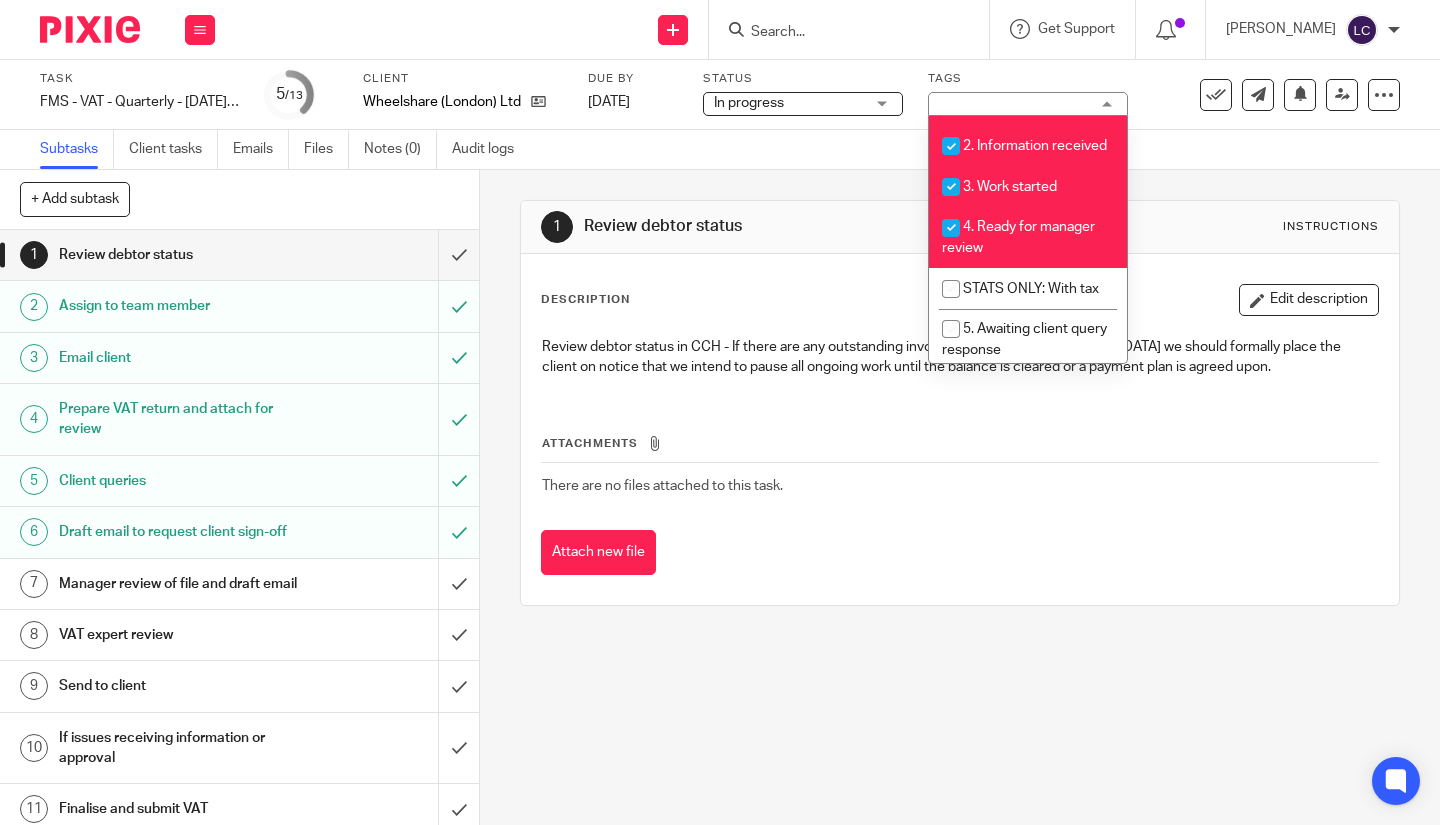 click at bounding box center (90, 29) 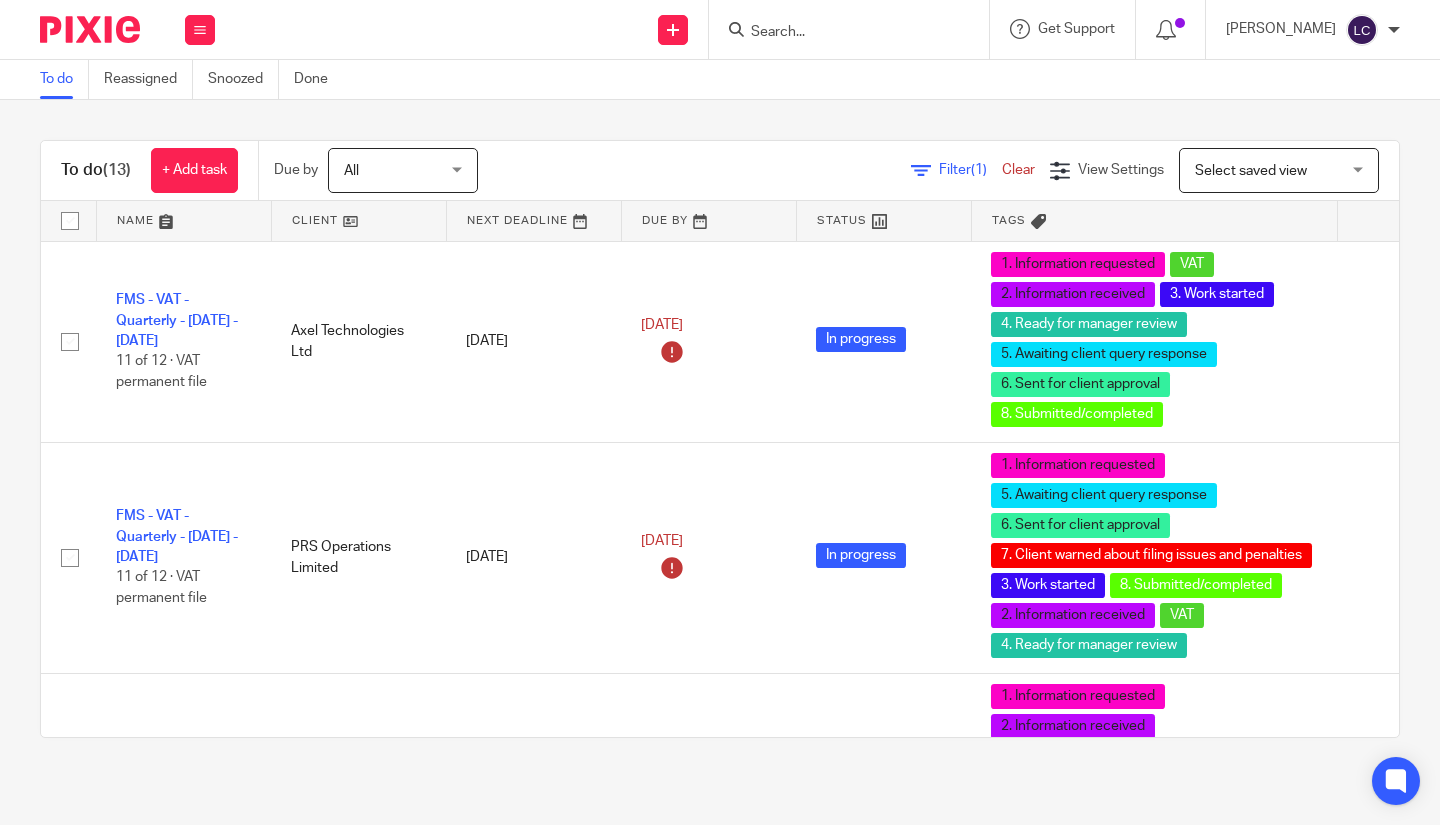 scroll, scrollTop: 0, scrollLeft: 0, axis: both 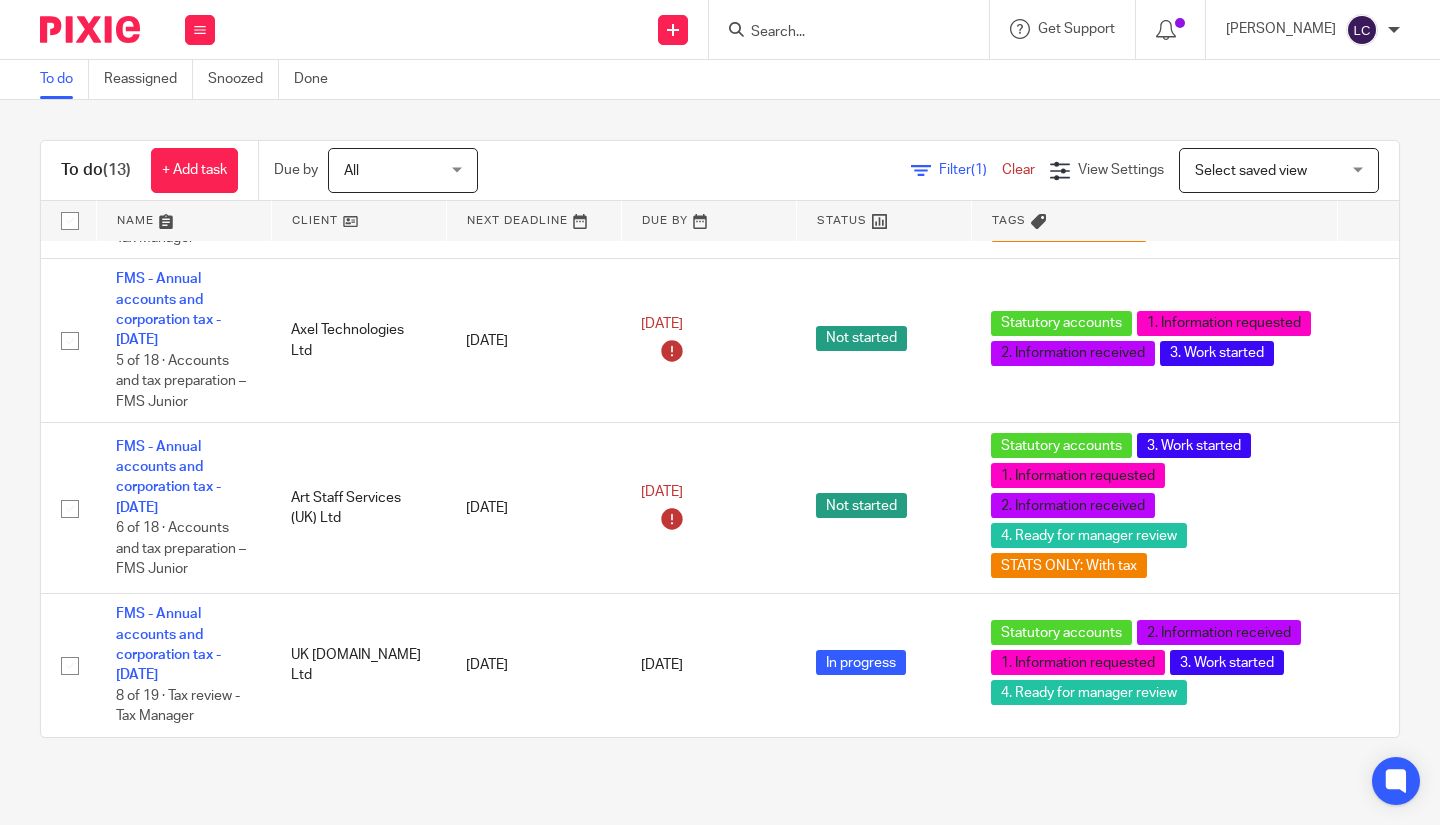 click at bounding box center [839, 33] 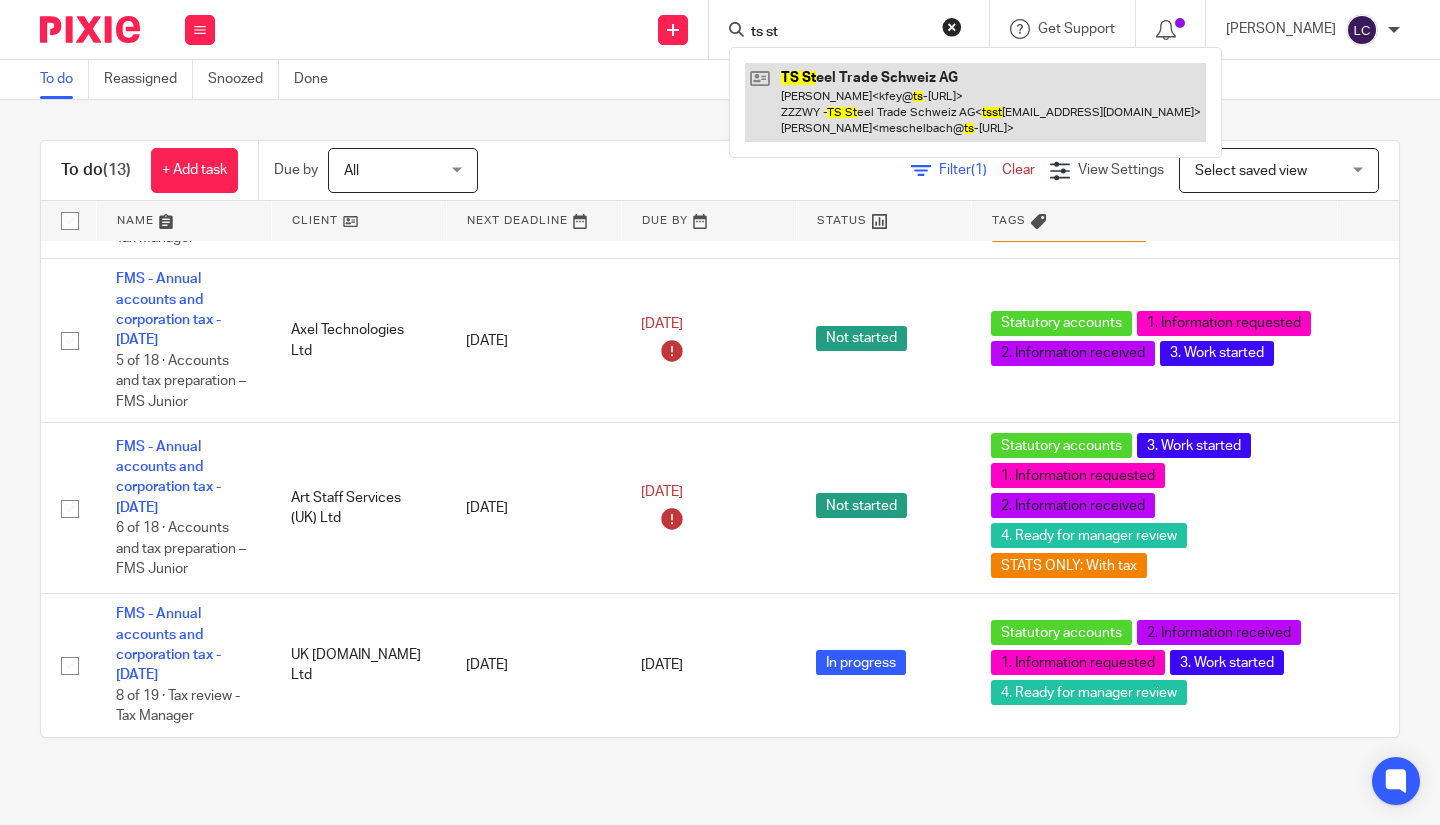 type on "ts st" 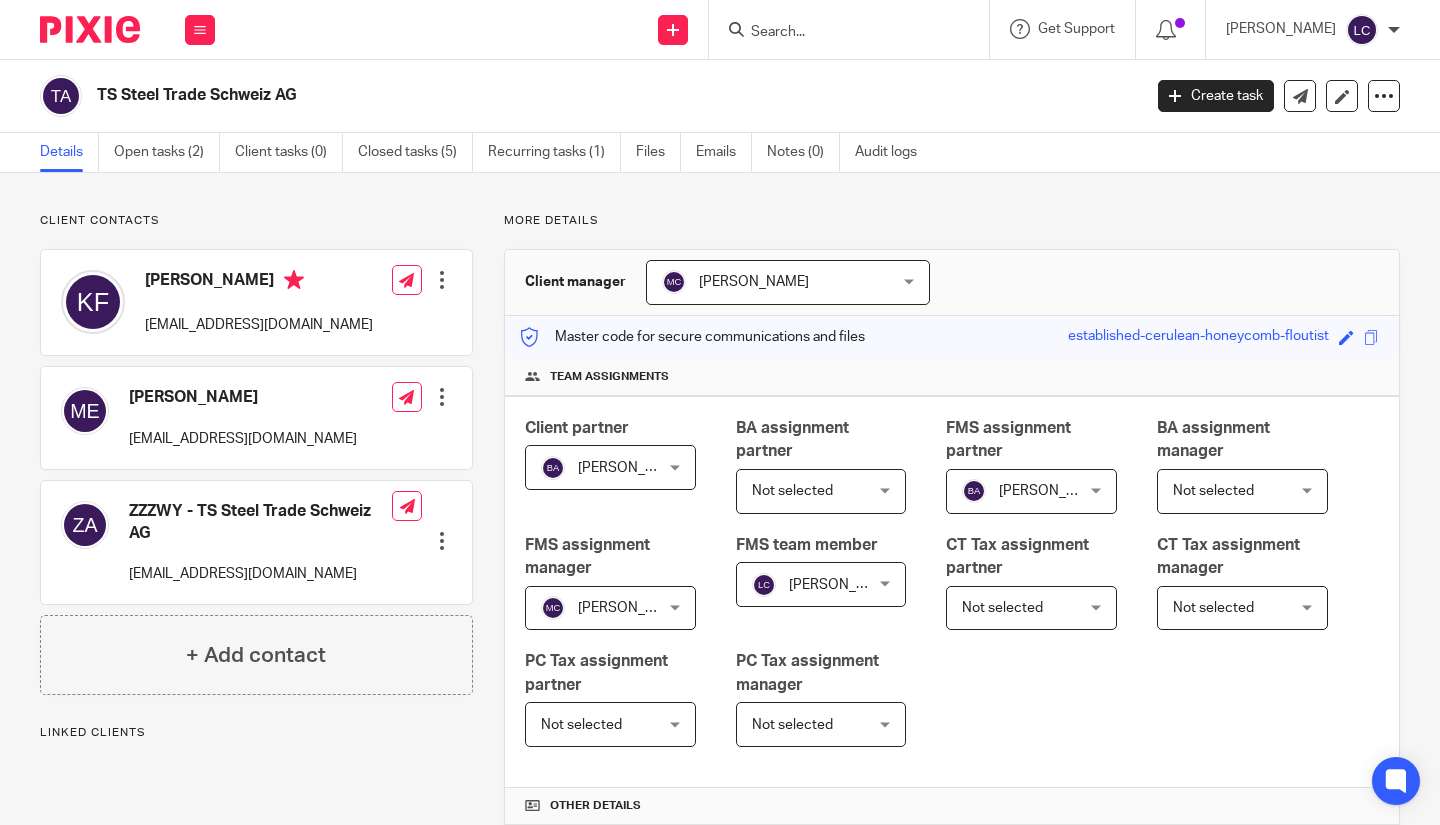 scroll, scrollTop: 0, scrollLeft: 0, axis: both 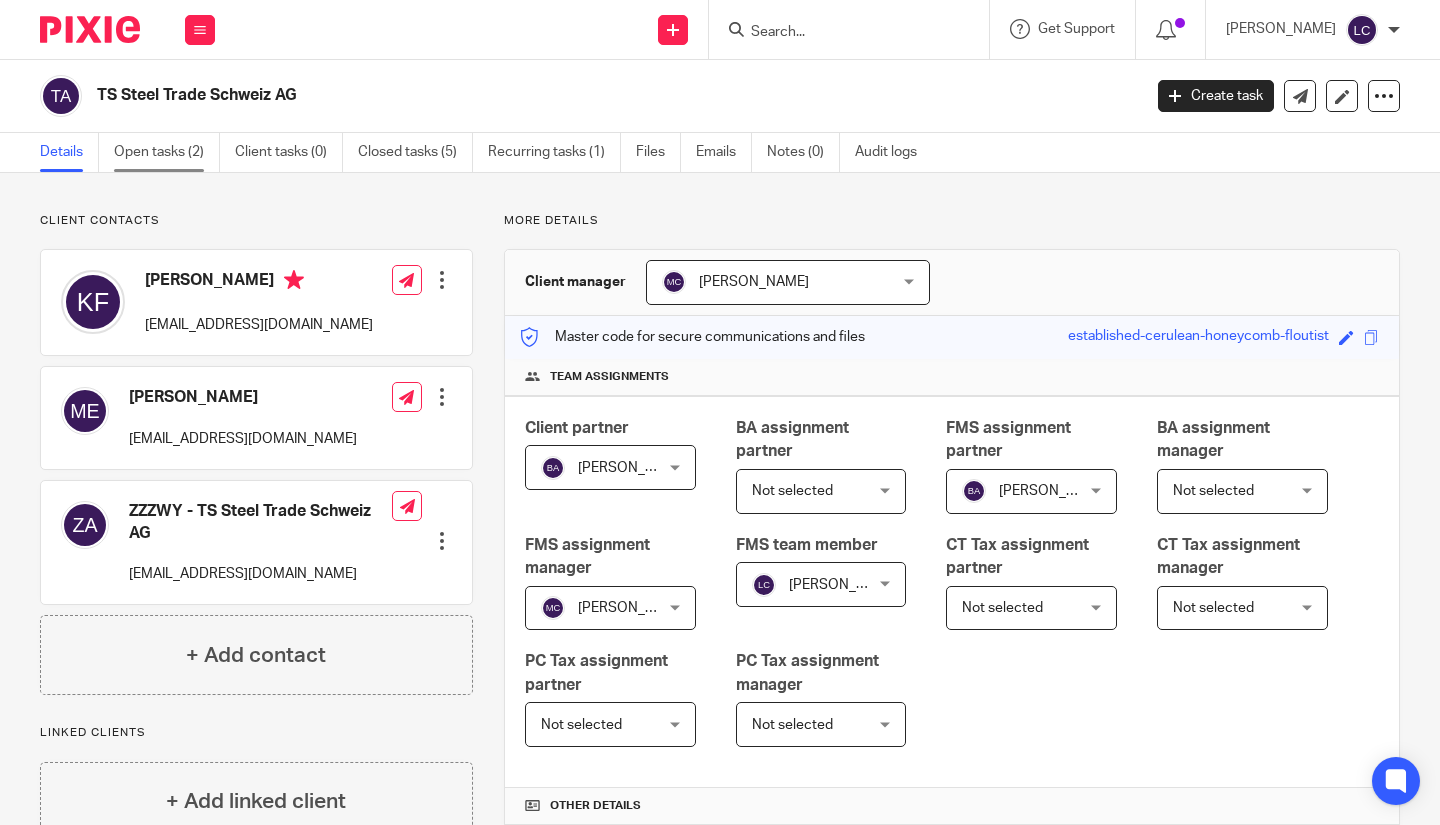 click on "Open tasks (2)" at bounding box center [167, 152] 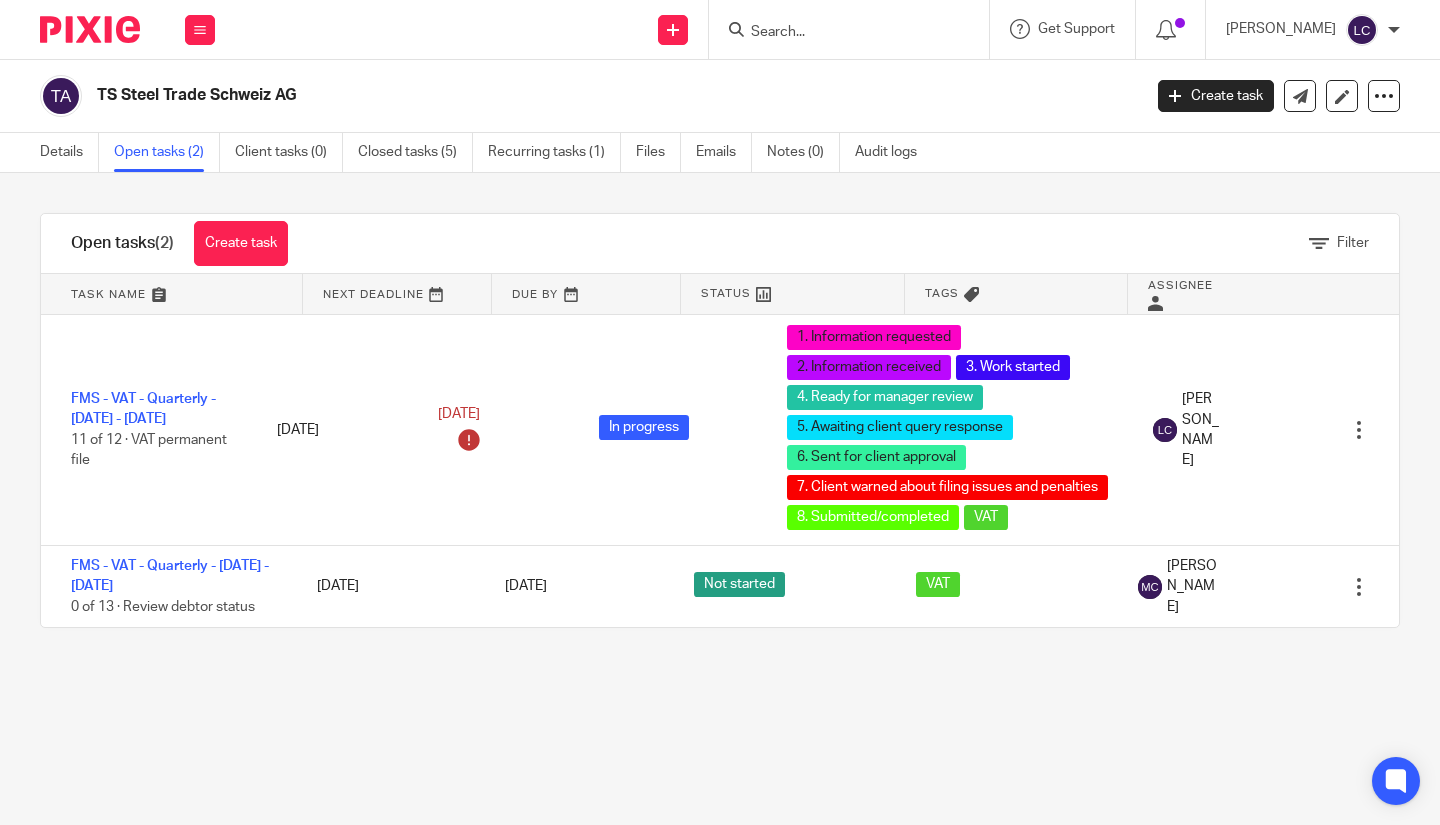 scroll, scrollTop: 0, scrollLeft: 0, axis: both 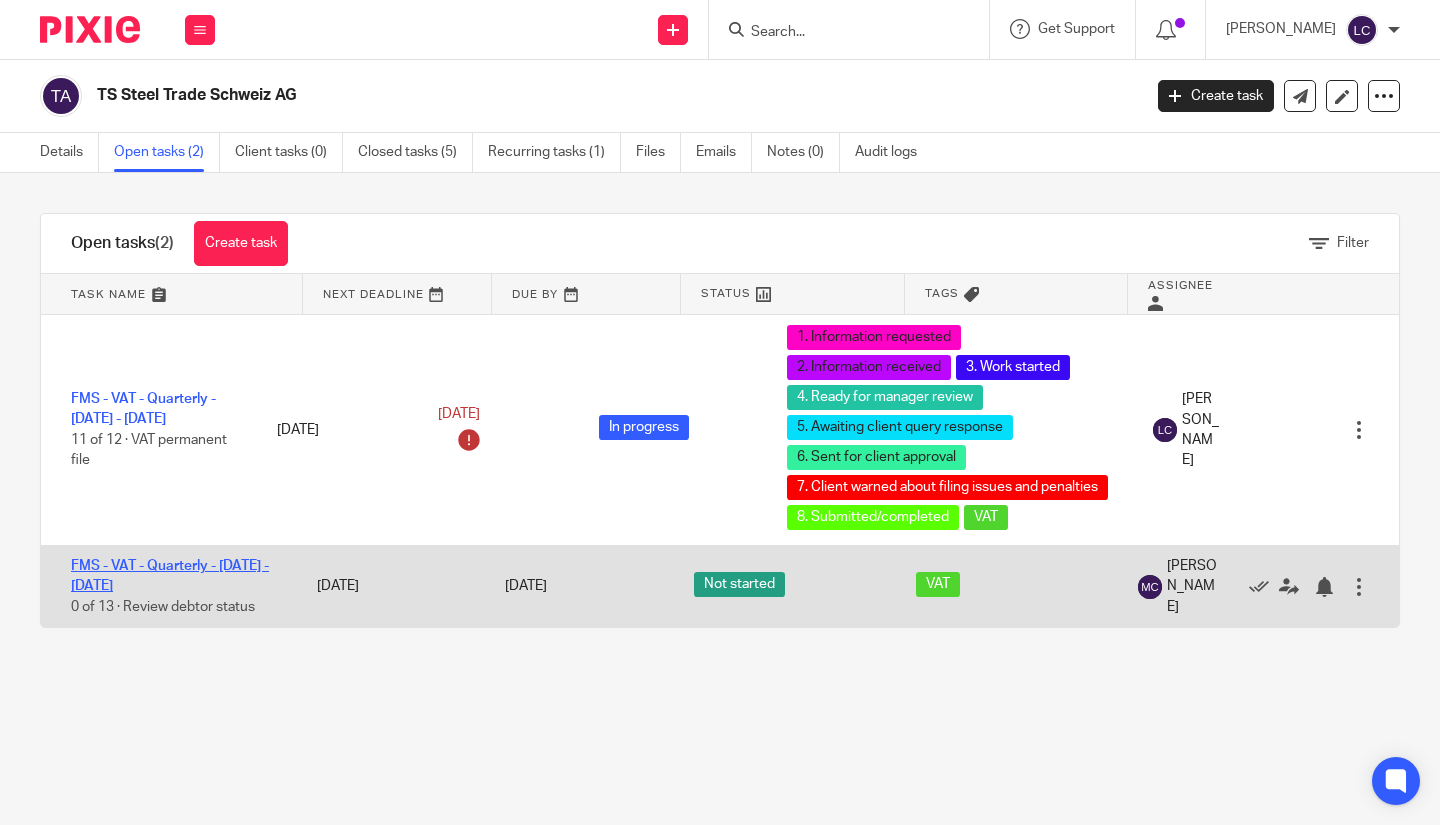 click on "FMS - VAT - Quarterly - [DATE] - [DATE]
0
of
13 ·
Review debtor status" at bounding box center (169, 586) 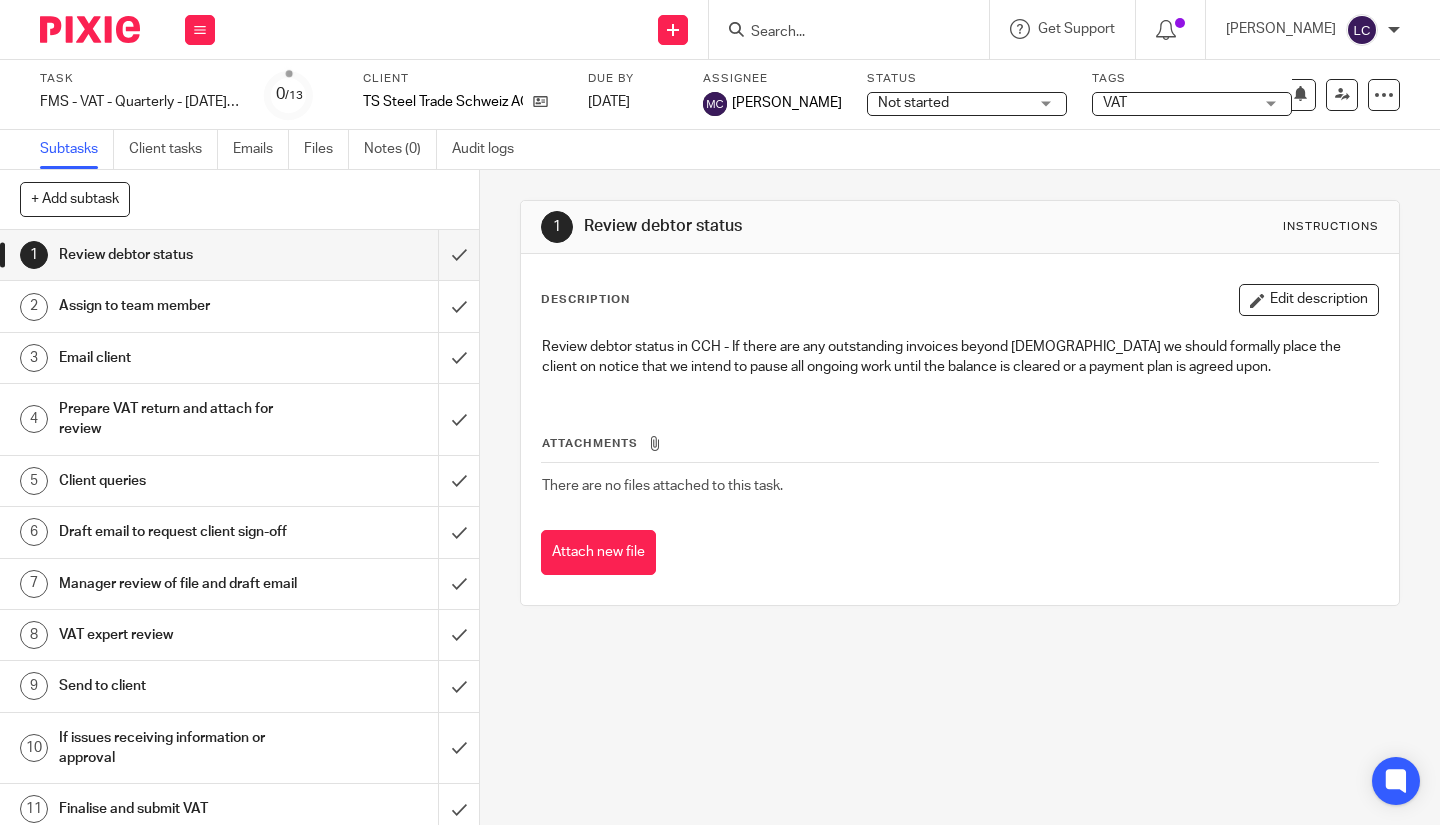 scroll, scrollTop: 0, scrollLeft: 0, axis: both 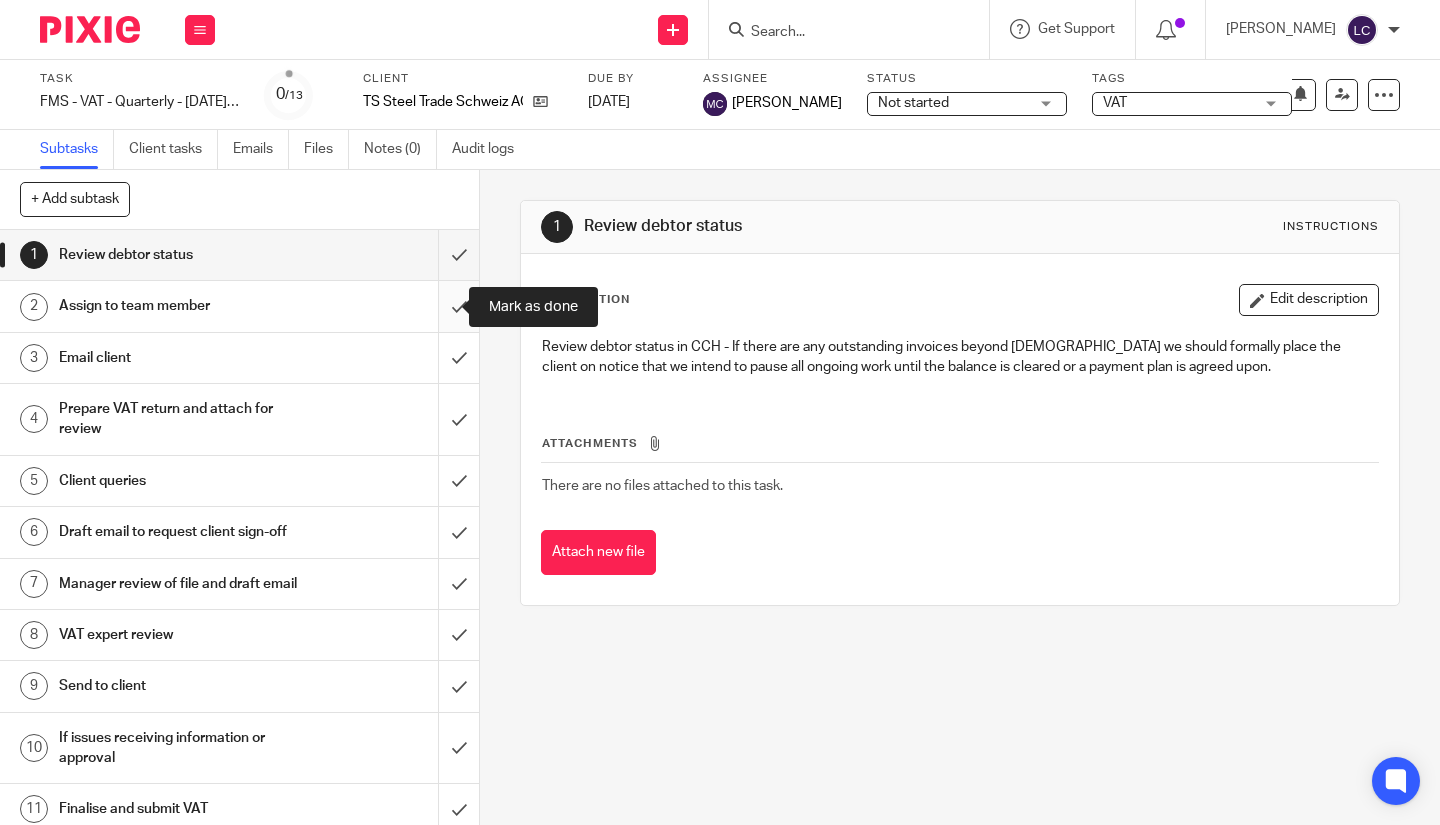 click at bounding box center (239, 306) 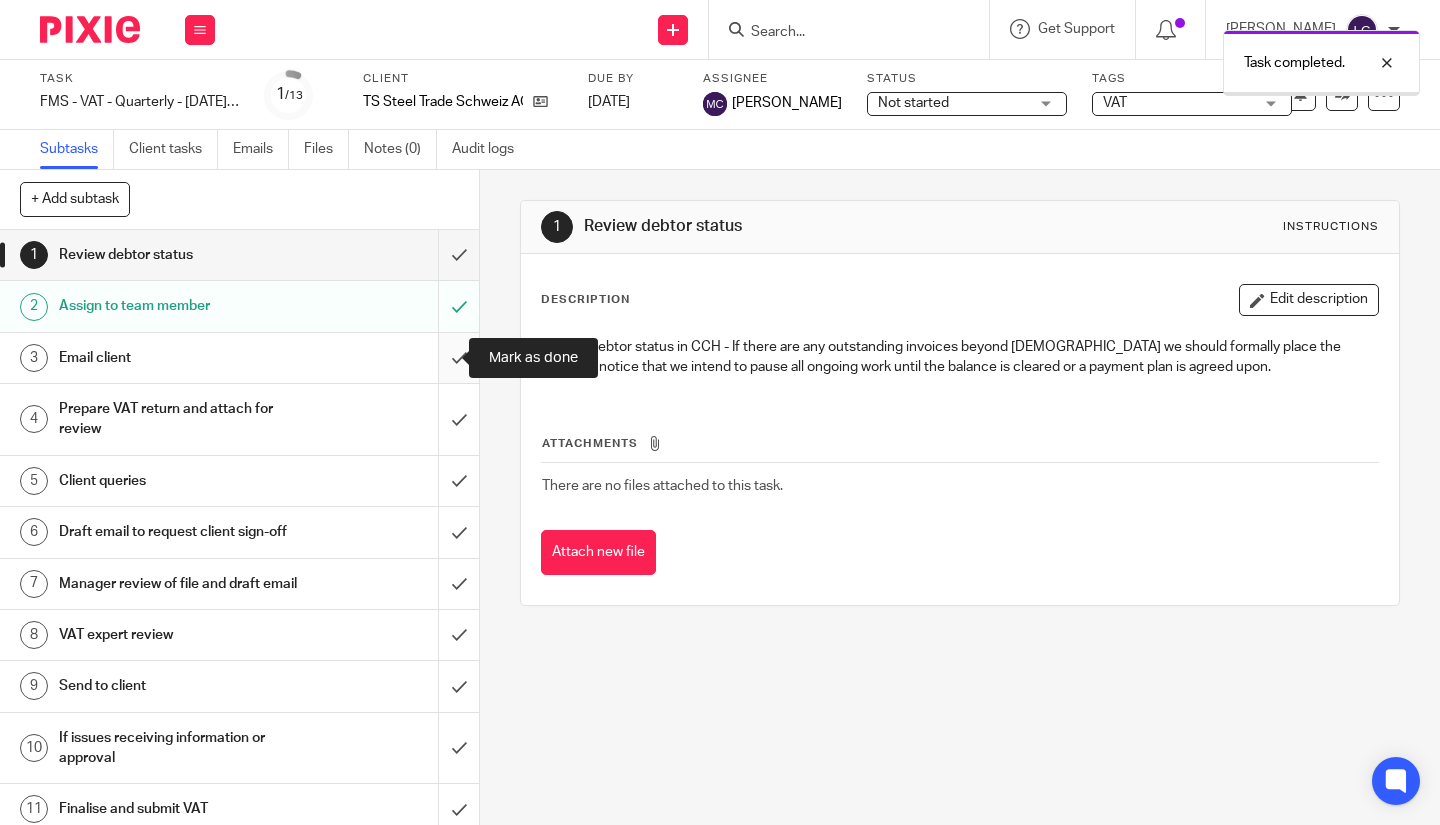 scroll, scrollTop: 0, scrollLeft: 0, axis: both 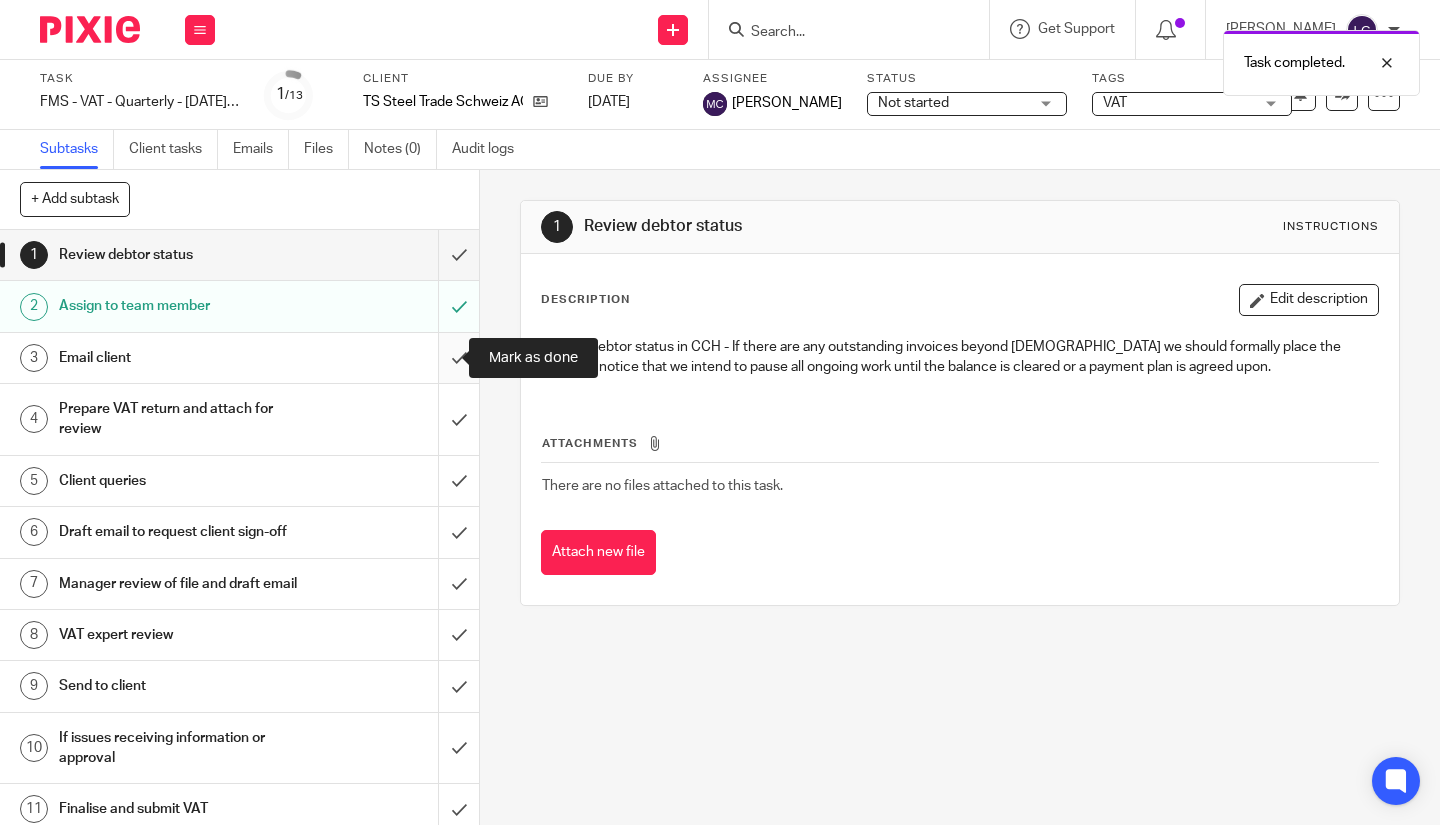 click at bounding box center (239, 358) 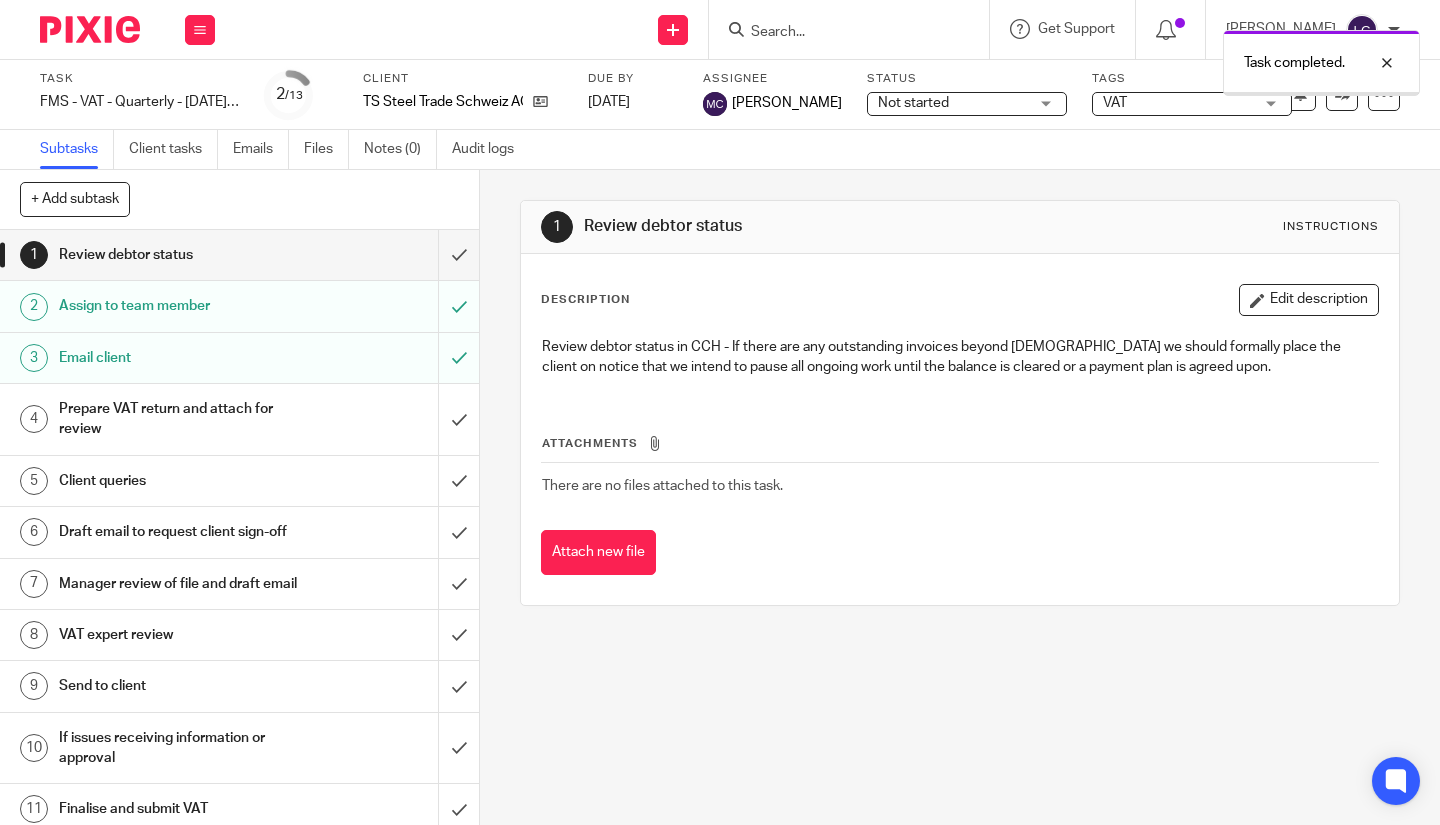 scroll, scrollTop: 0, scrollLeft: 0, axis: both 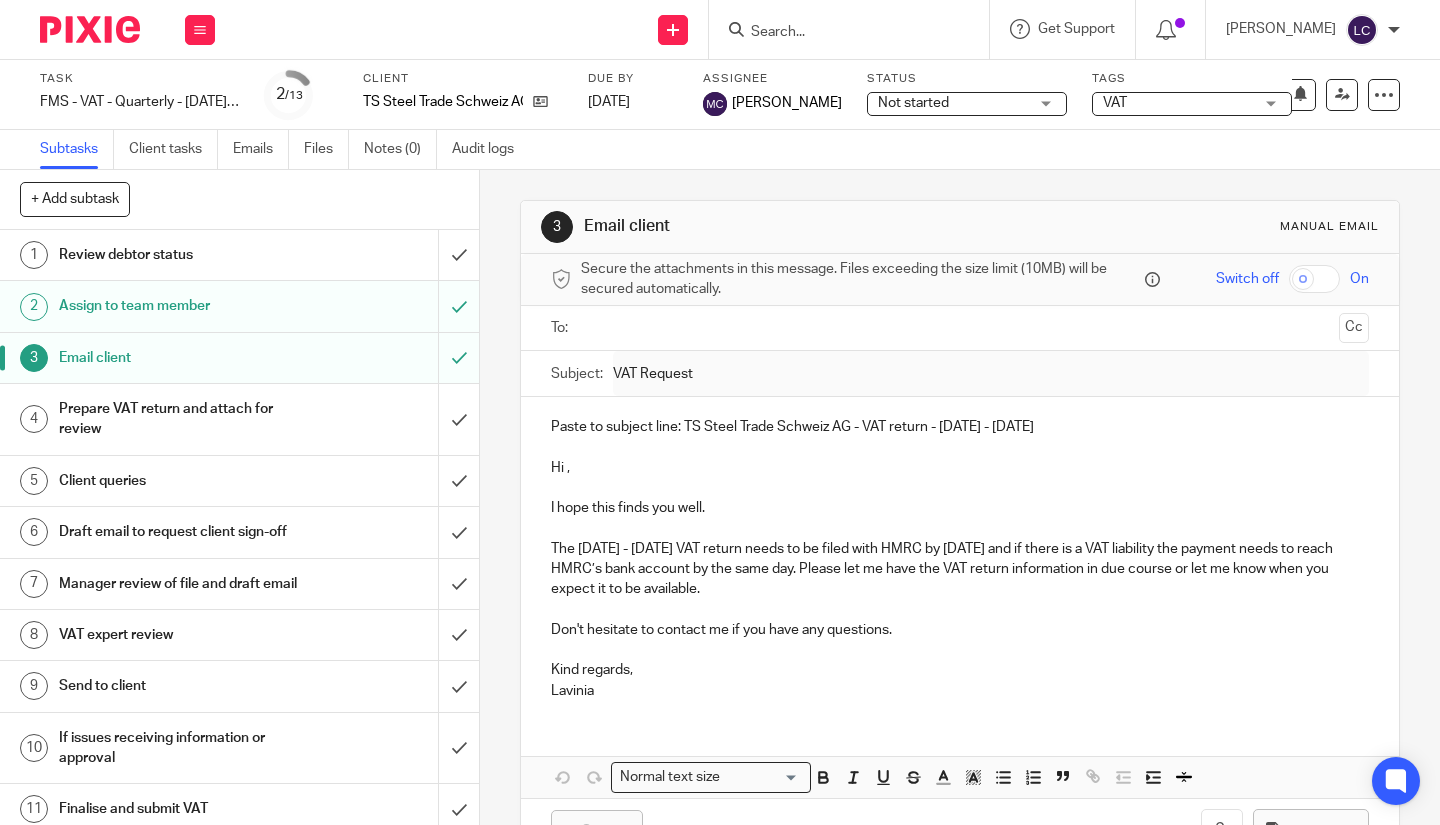click on "The April - June, 2025 VAT return needs to be filed with HMRC by 7th August and if there is a VAT liability the payment needs to reach HMRC’s bank account by the same day. Please let me have the VAT return information in due course or let me know when you expect it to be available." at bounding box center [960, 569] 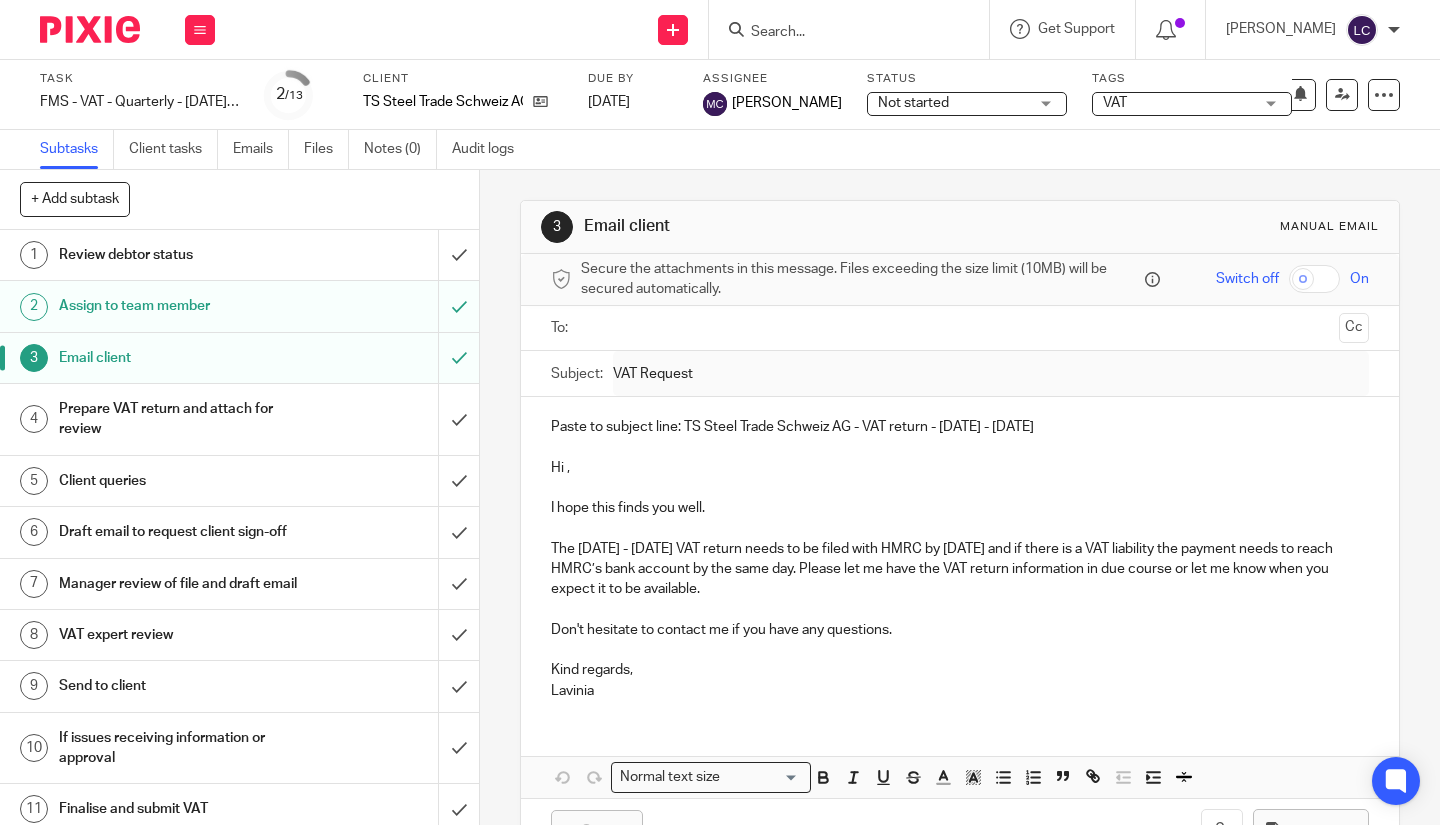 drag, startPoint x: 990, startPoint y: 429, endPoint x: 683, endPoint y: 431, distance: 307.0065 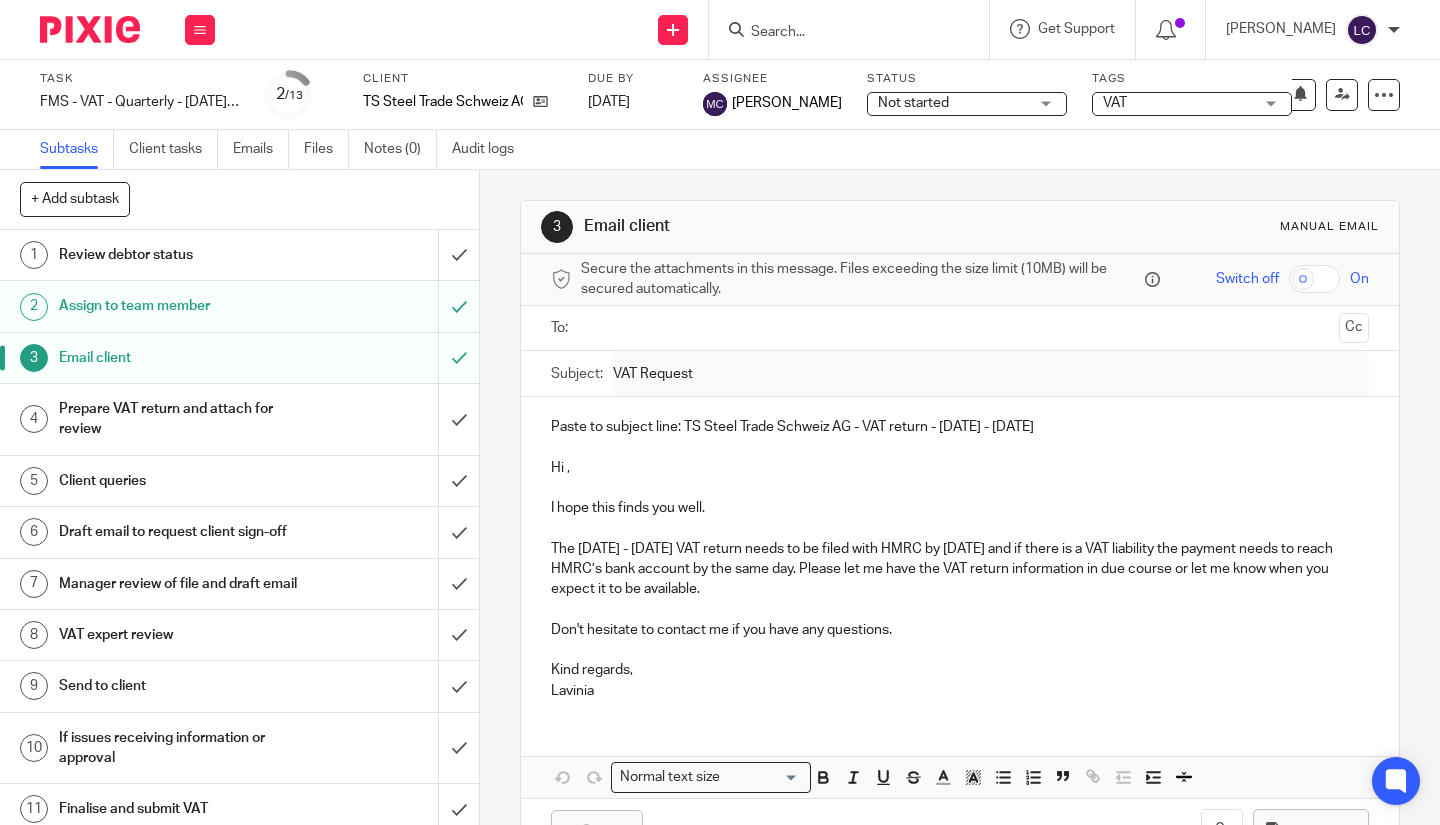 click on "Kind regards," at bounding box center [960, 670] 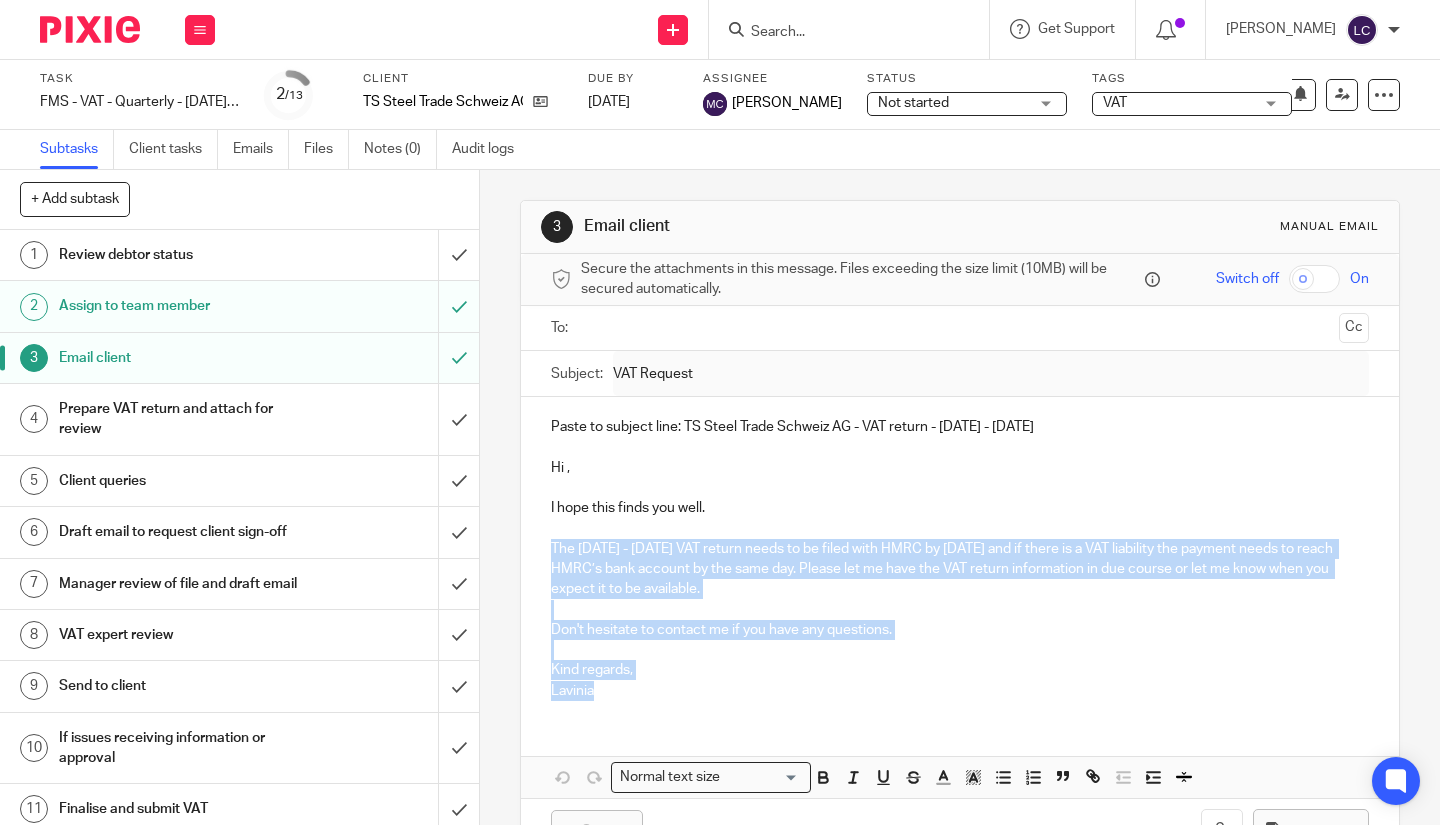 drag, startPoint x: 619, startPoint y: 692, endPoint x: 539, endPoint y: 546, distance: 166.48123 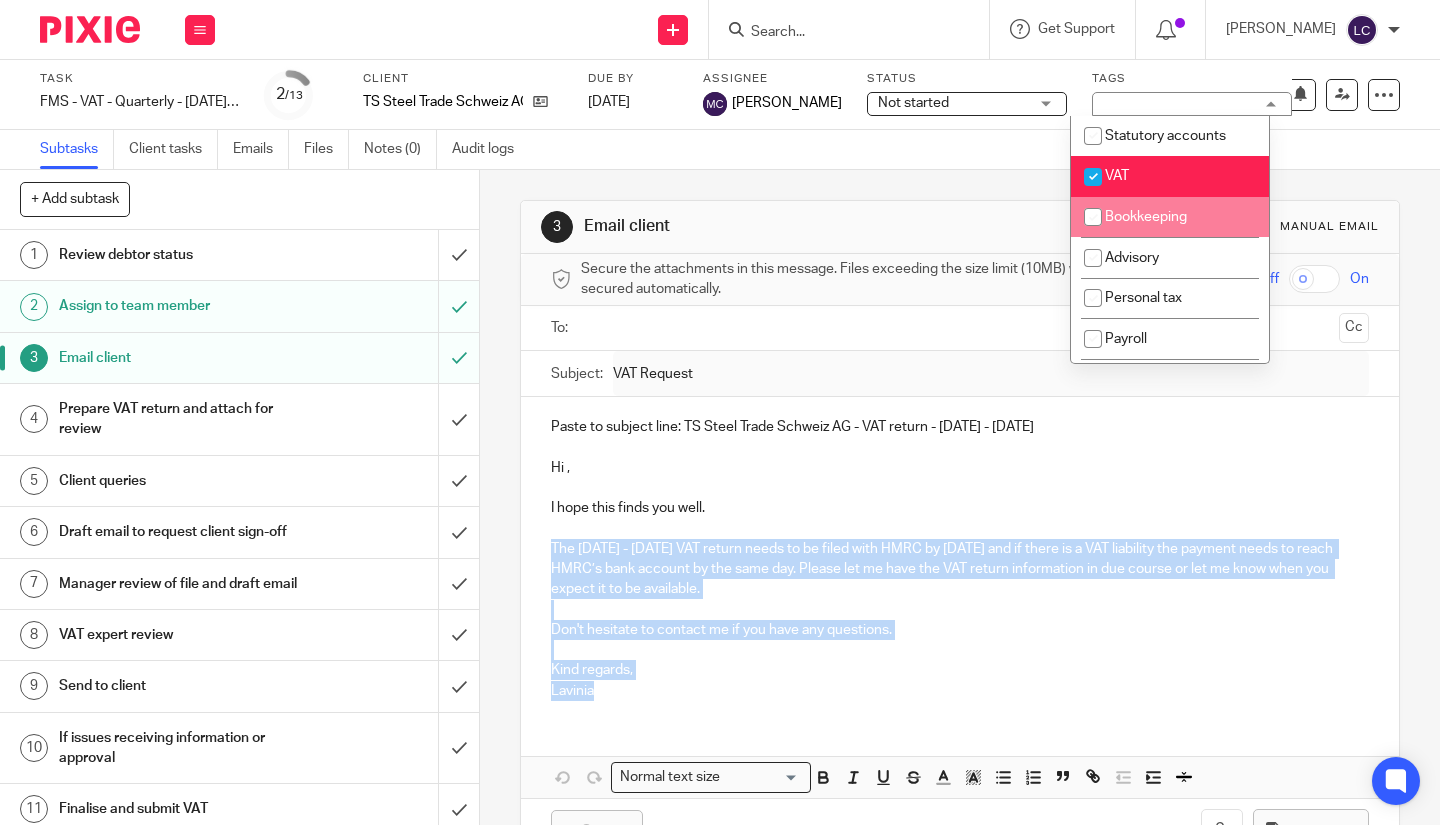 scroll, scrollTop: 306, scrollLeft: 0, axis: vertical 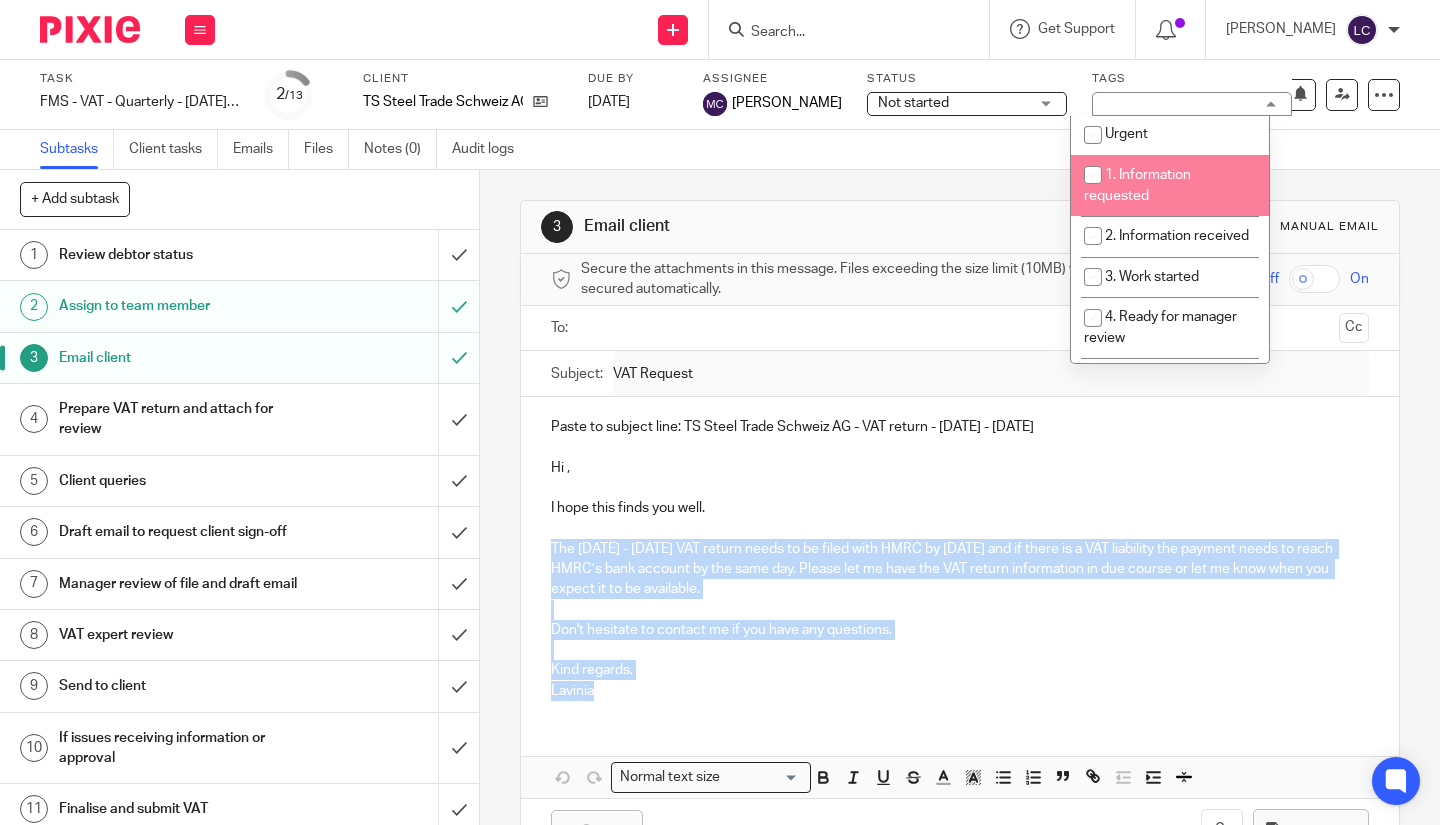 click at bounding box center (1093, 175) 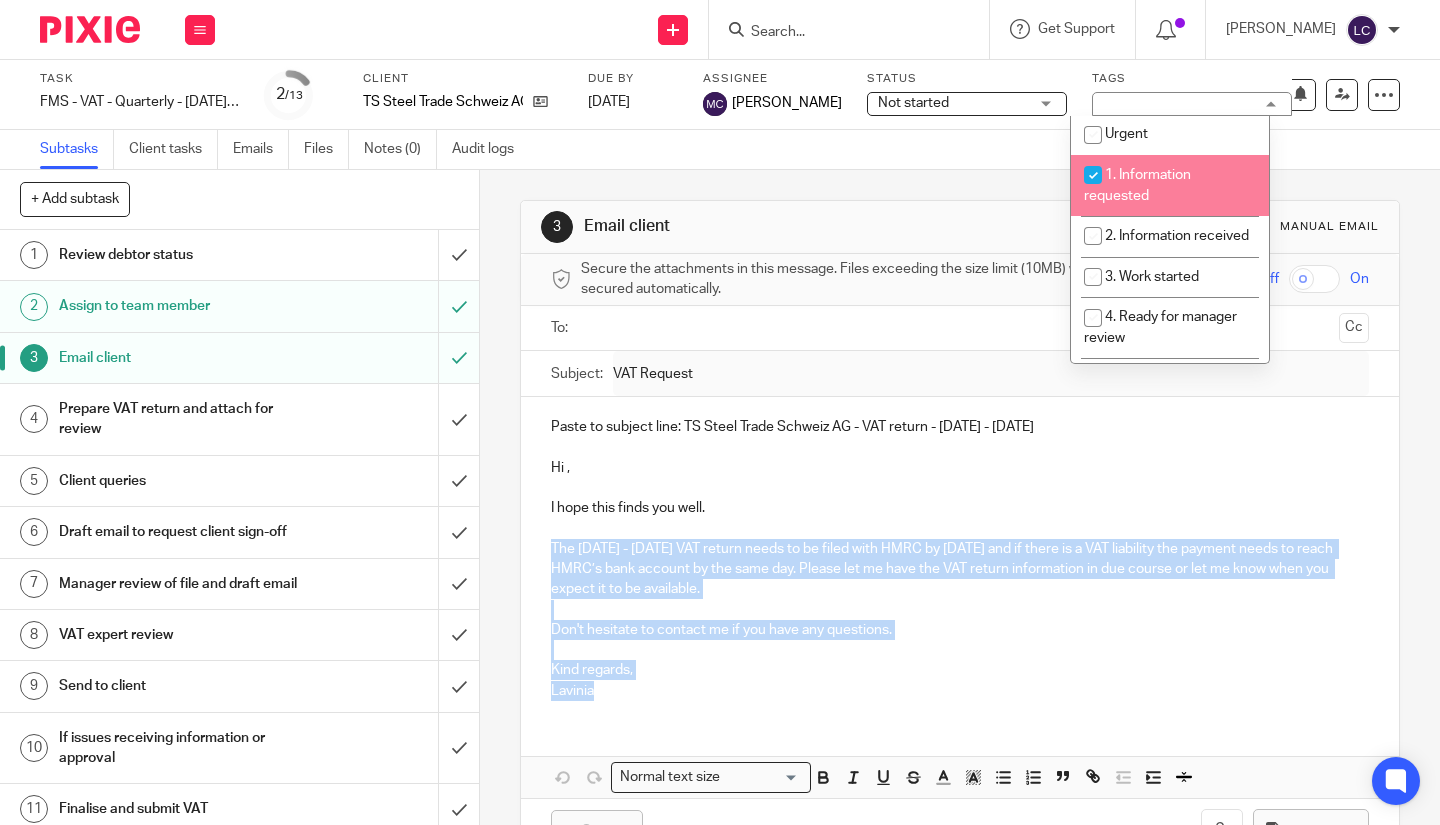 checkbox on "true" 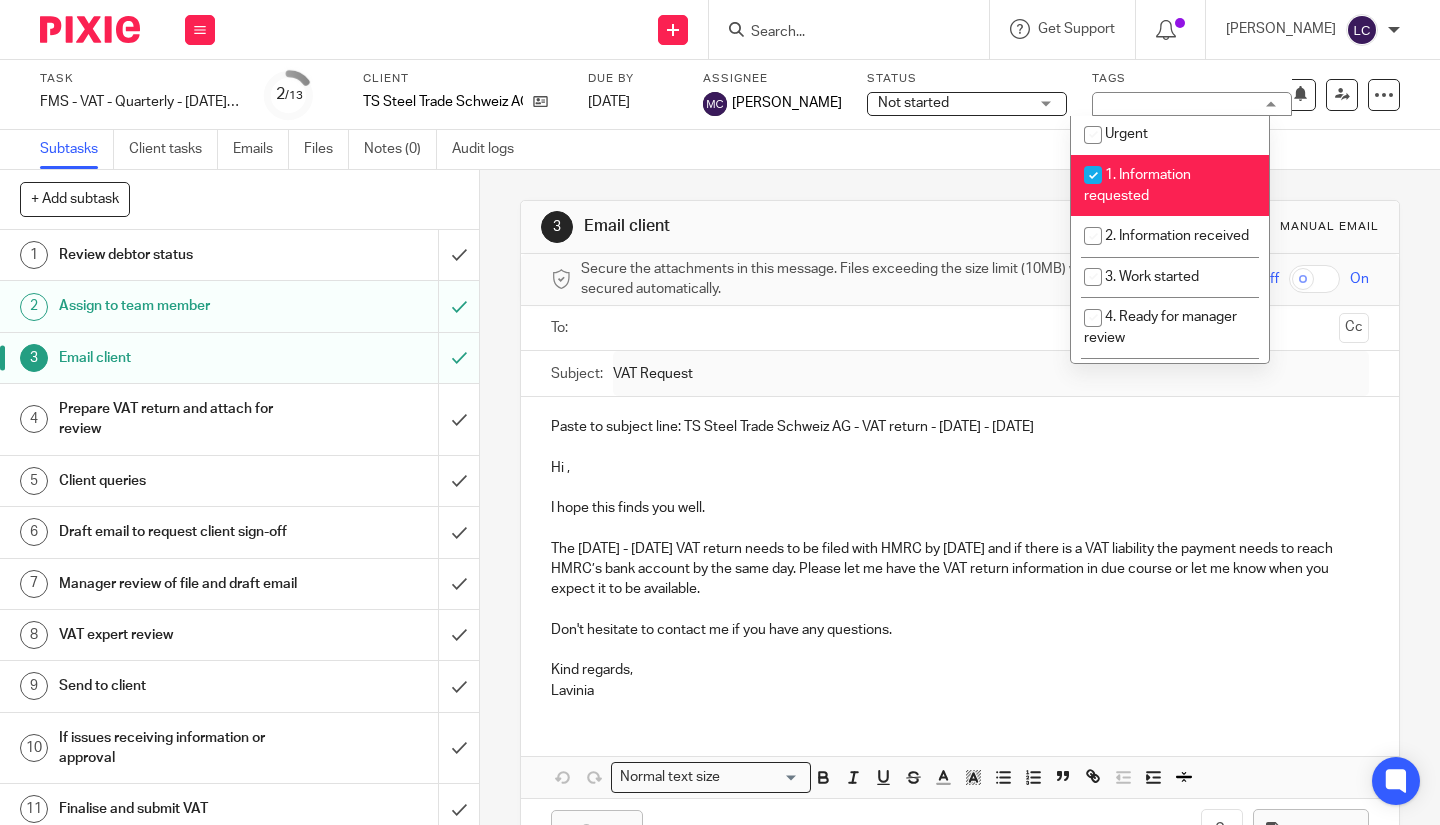 click on "3
Email client
Manual email
Secure the attachments in this message. Files exceeding the size limit (10MB) will be secured automatically.
Switch off     On     To:
Cc
Subject:     VAT Request   <p>Paste to subject line: TS Steel Trade Schweiz AG - VAT return - April - June, 2025</p><p><br></p><p>Hi  ,</p><p><br></p><p>I hope this finds you well.</p><p><br></p><p>The April - June, 2025 VAT return needs to be filed with HMRC by 7th August and if there is a VAT liability the payment needs to reach HMRC’s bank account by the same day. Please let me have the VAT return information in due course or let me know when you expect it to be available.</p><p><br></p><p>Don't hesitate to contact me if you have any questions.</p><p><br></p><p>Kind regards,</p><p>Lavinia</p>{{{###pxsignature_placeholder###}}}" at bounding box center [960, 532] 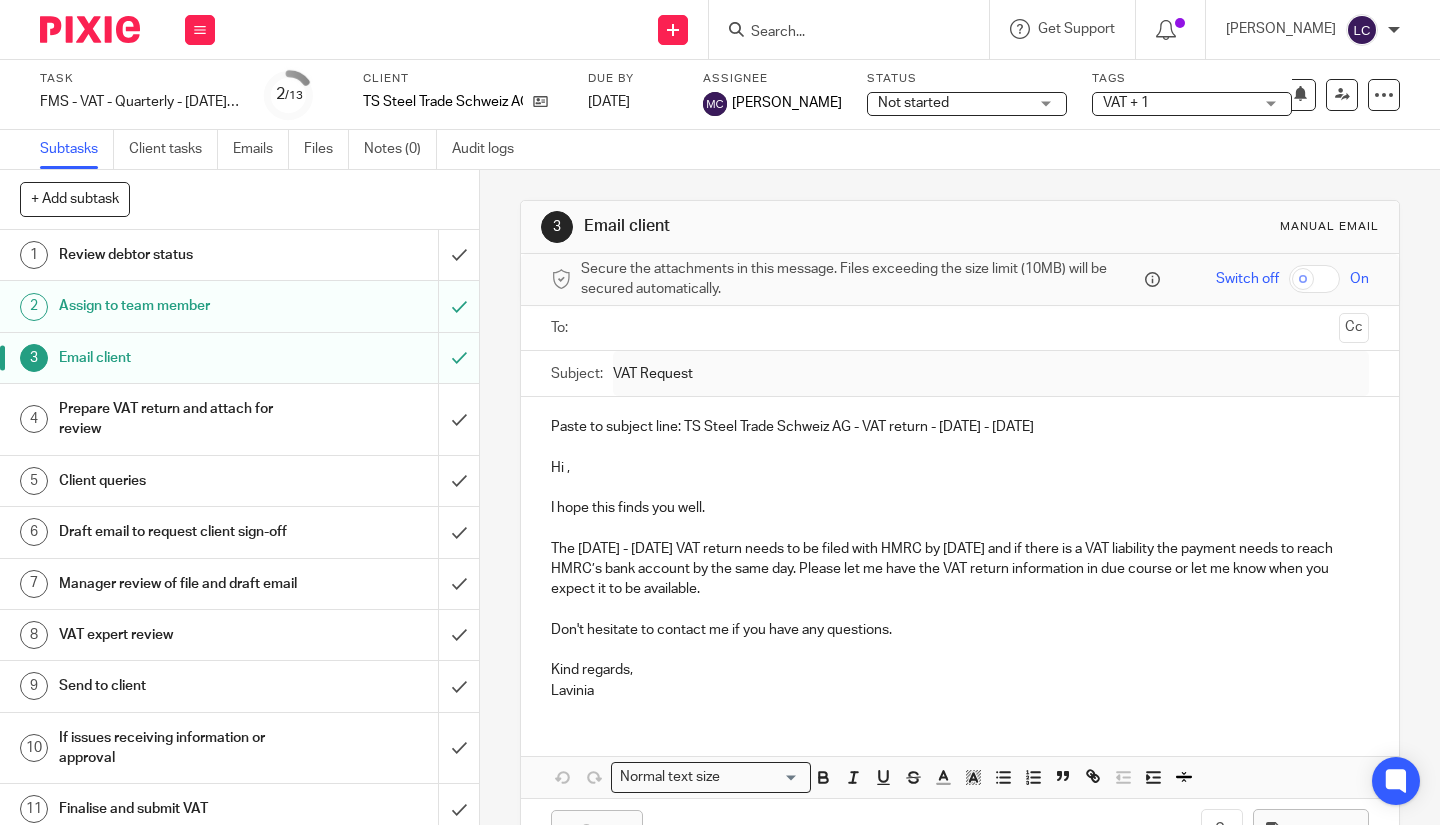 click at bounding box center (839, 33) 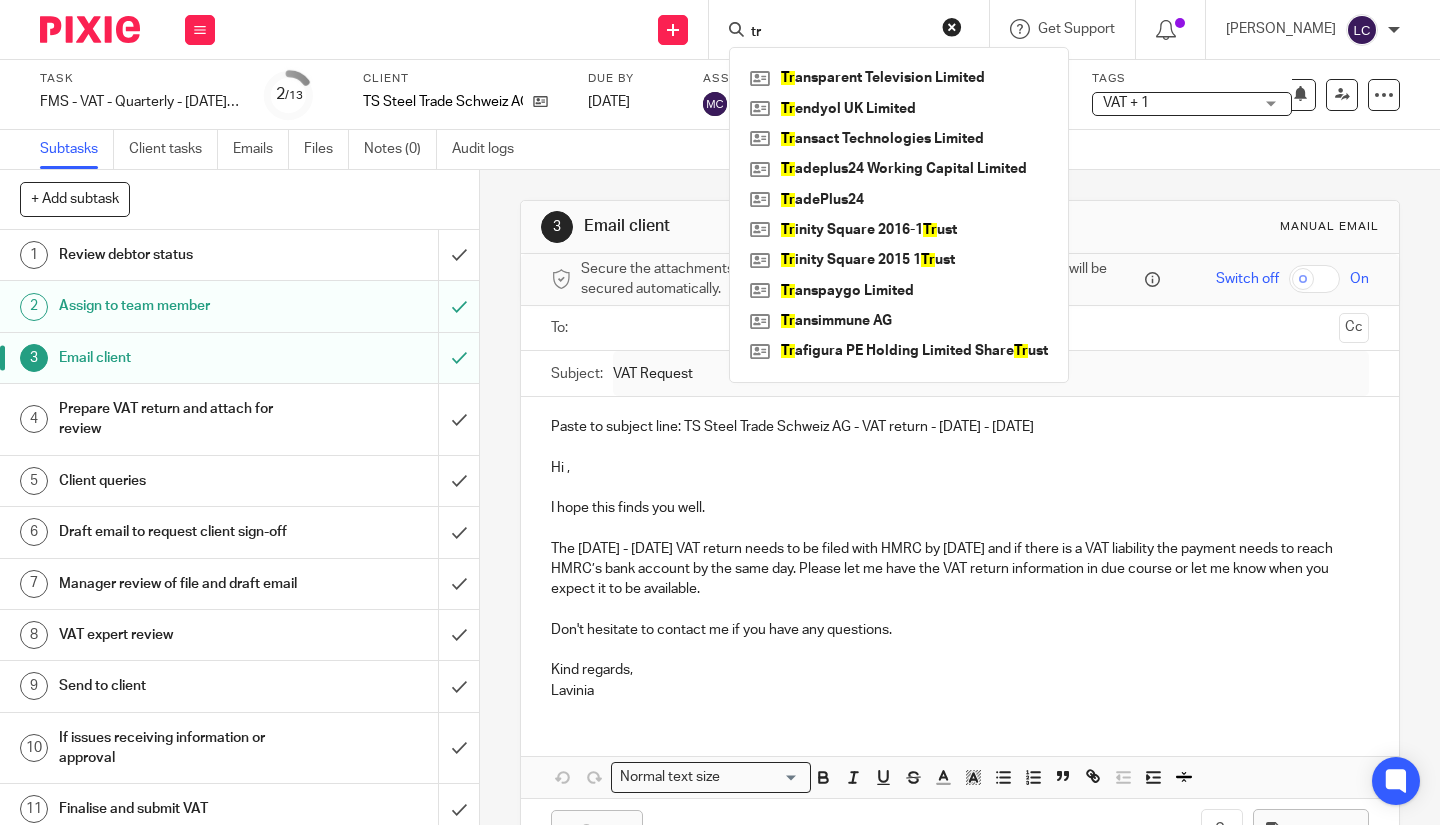 type on "t" 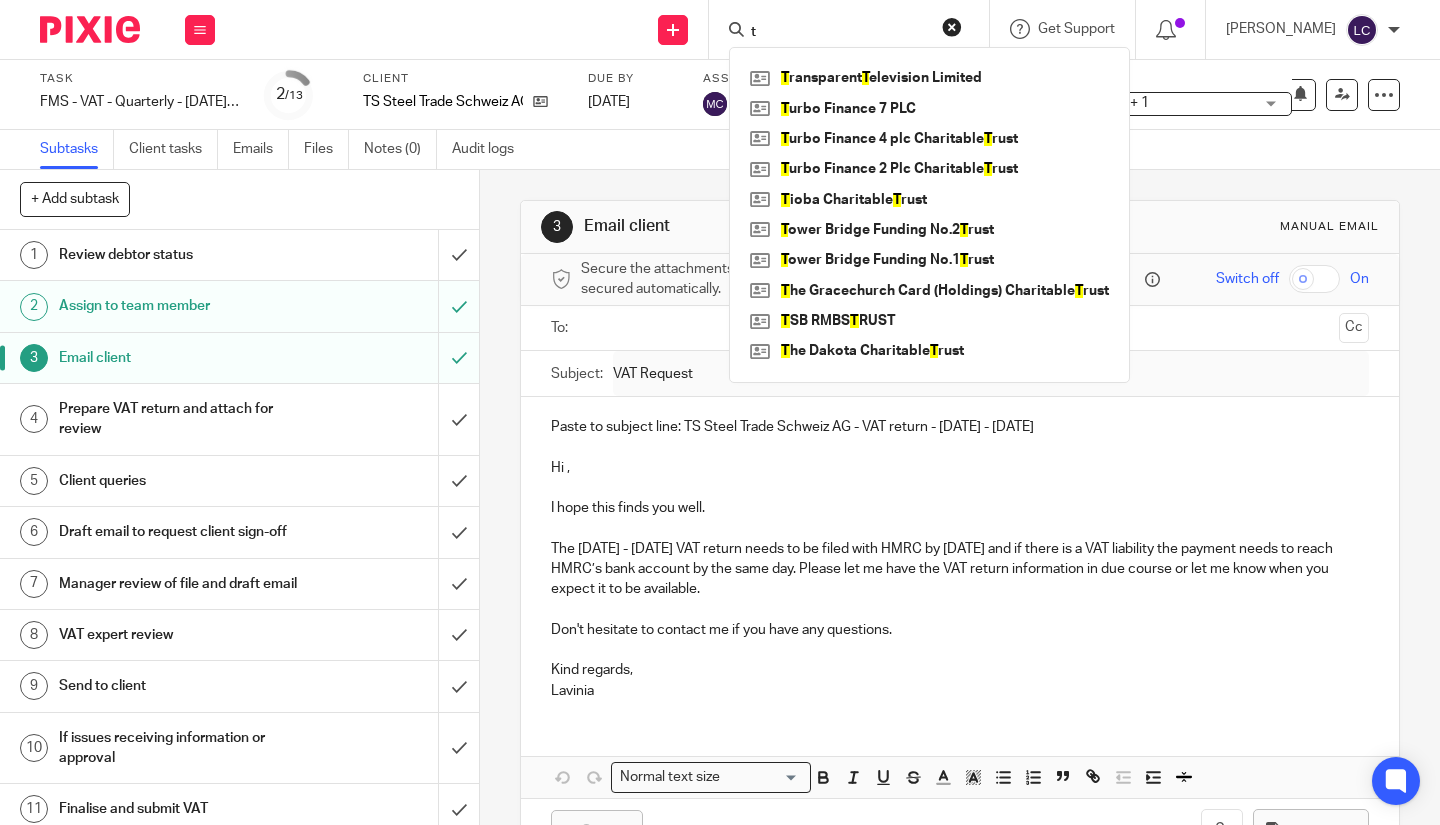 type 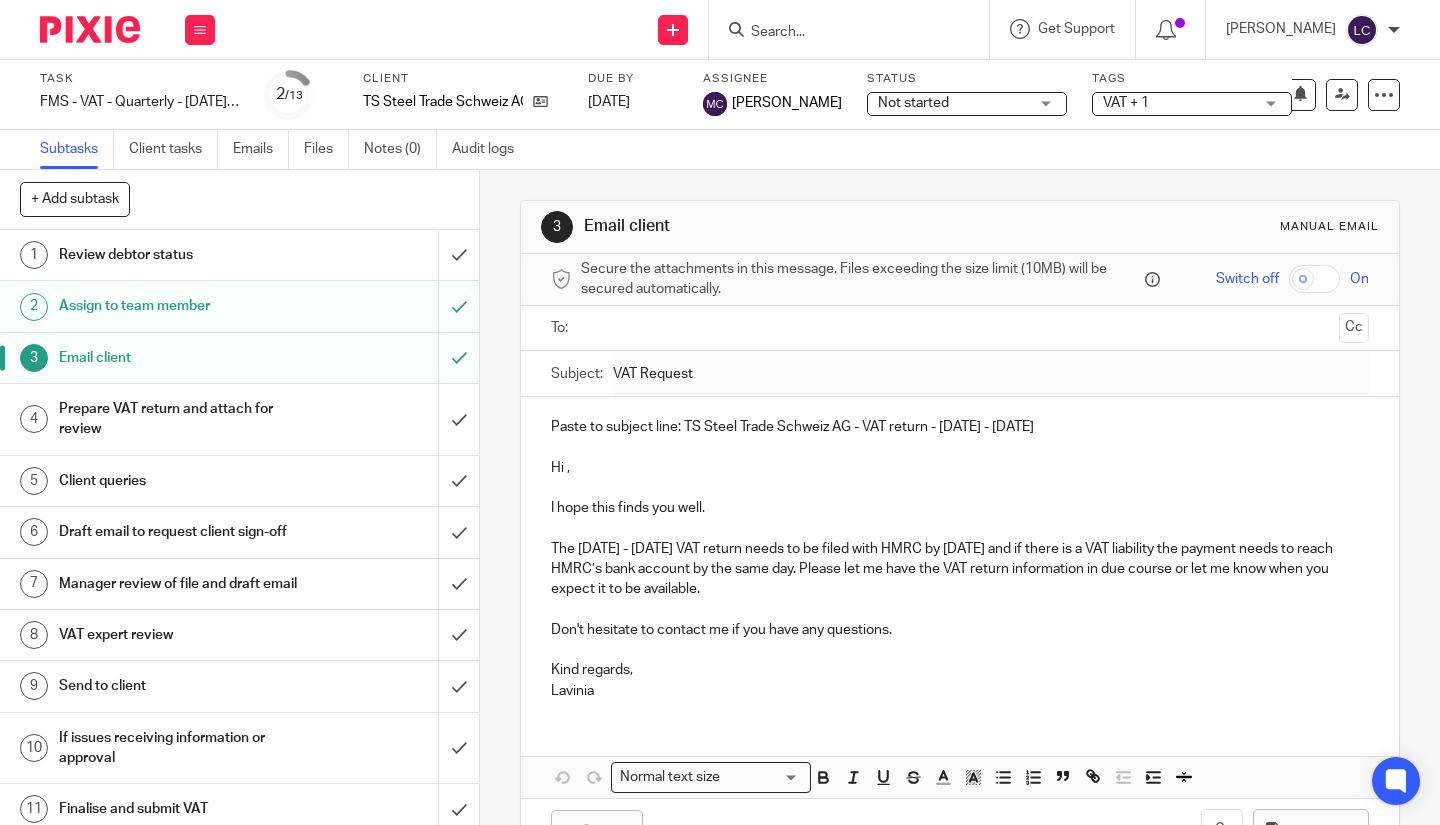 click at bounding box center (90, 29) 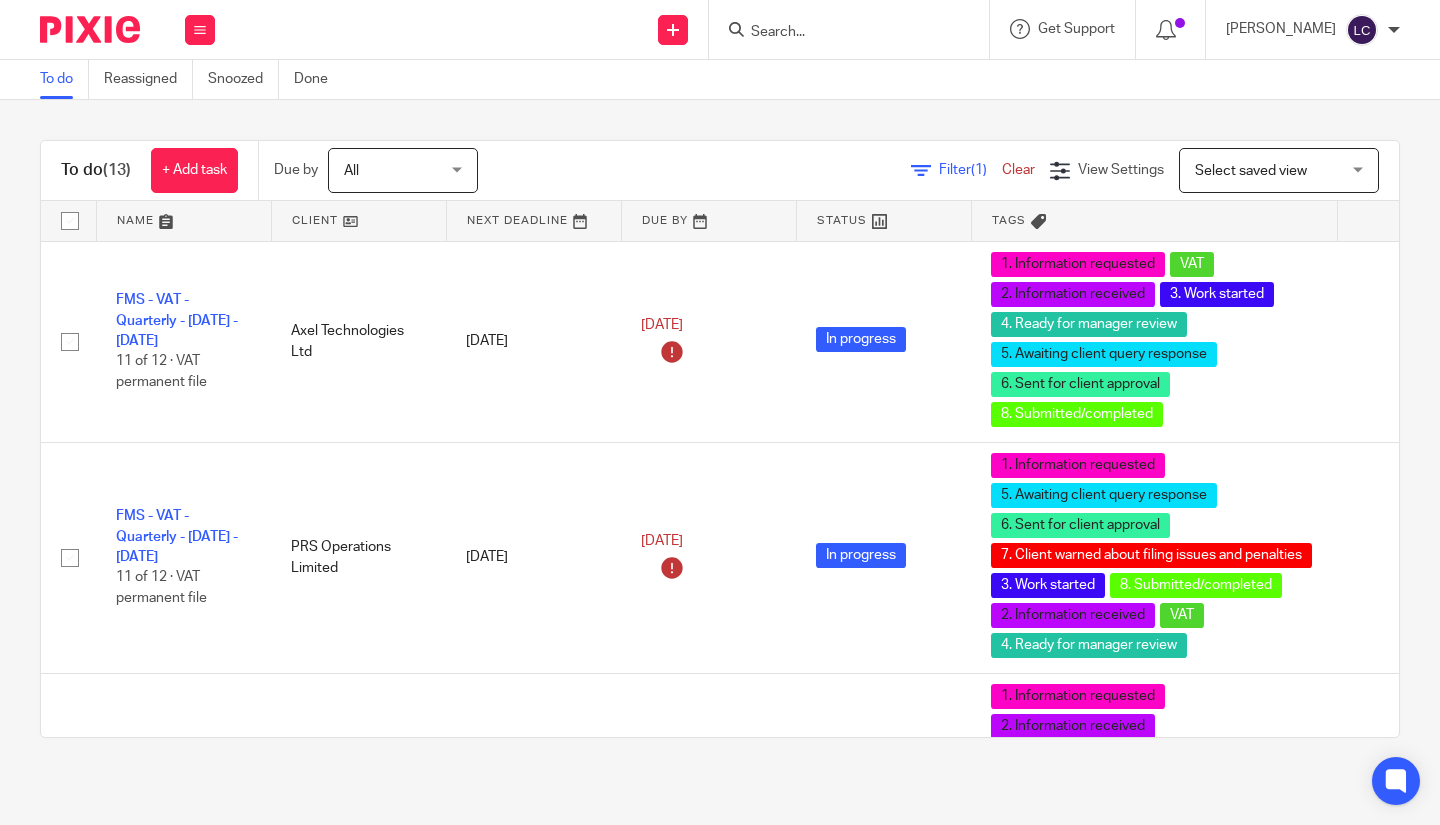 scroll, scrollTop: 0, scrollLeft: 0, axis: both 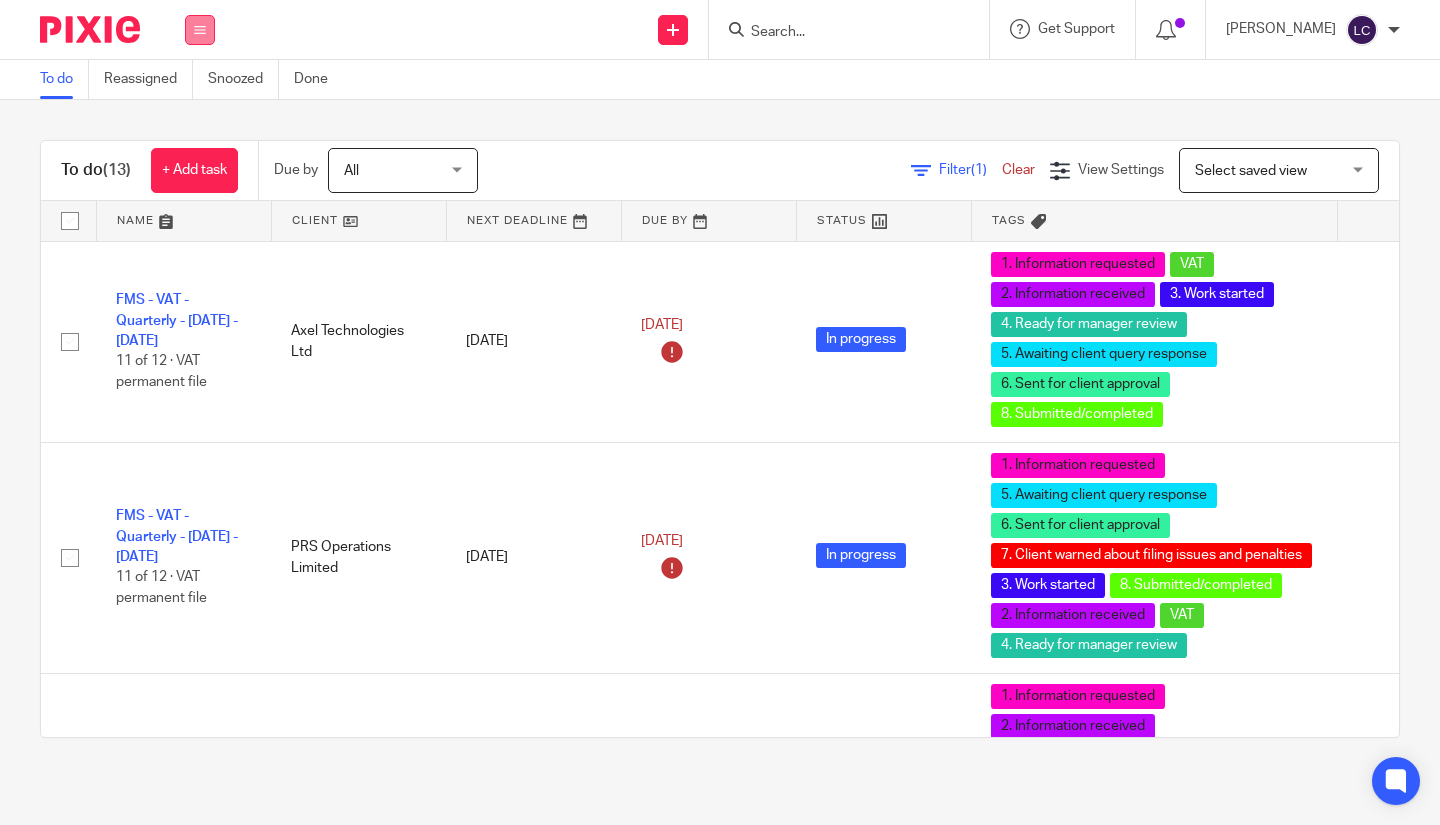 click at bounding box center (200, 30) 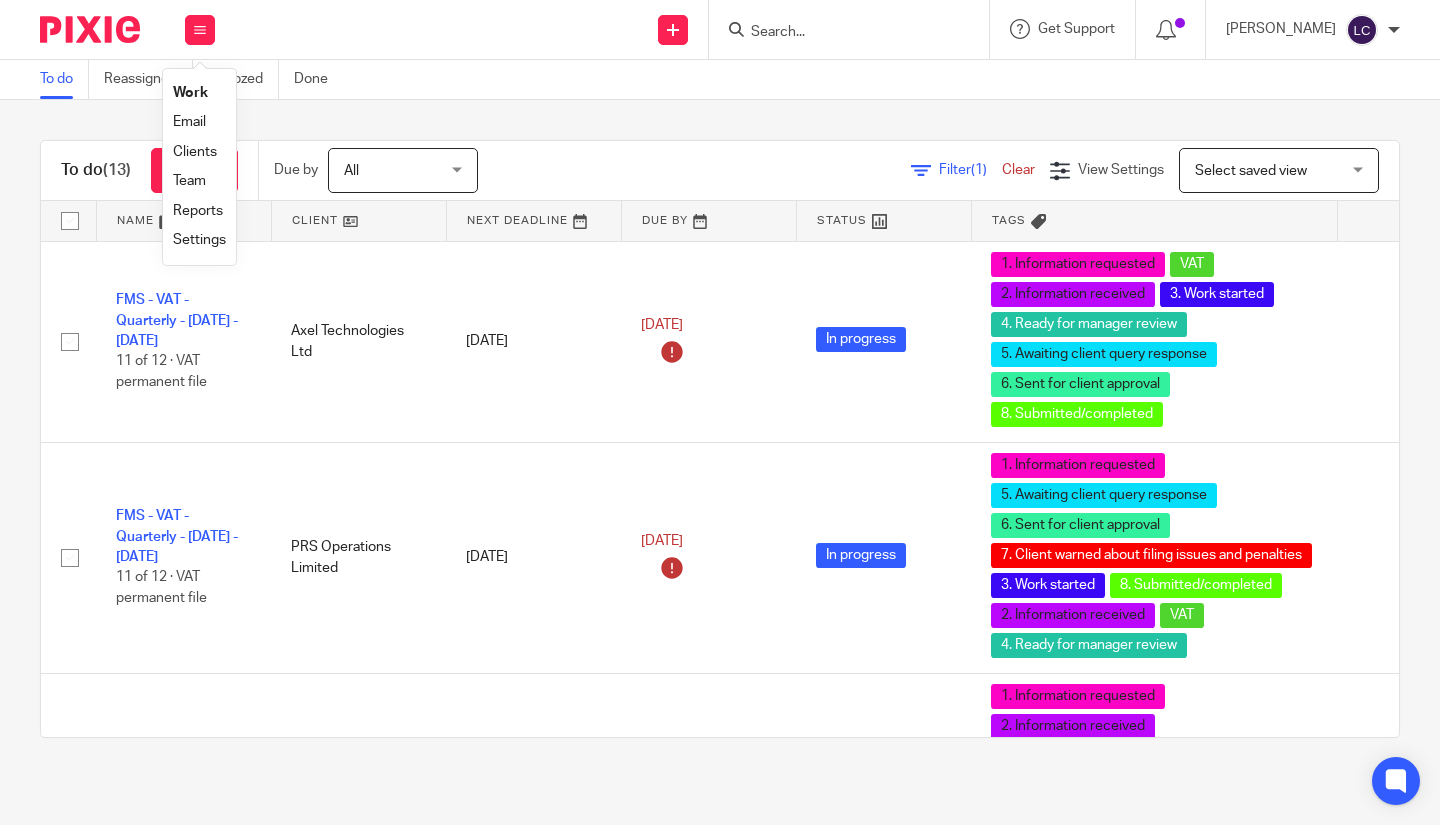 click on "Clients" at bounding box center (195, 152) 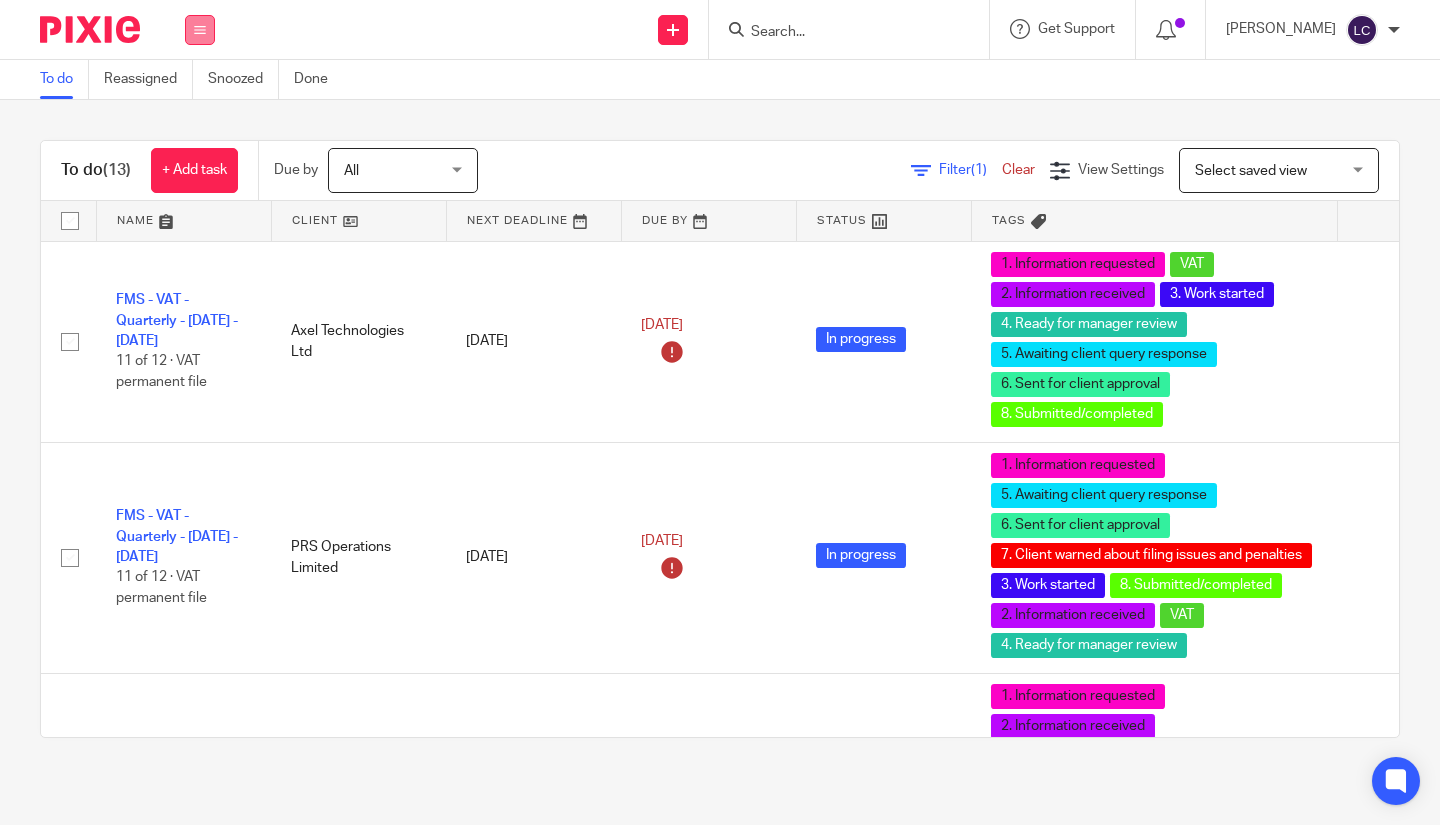 click at bounding box center [200, 30] 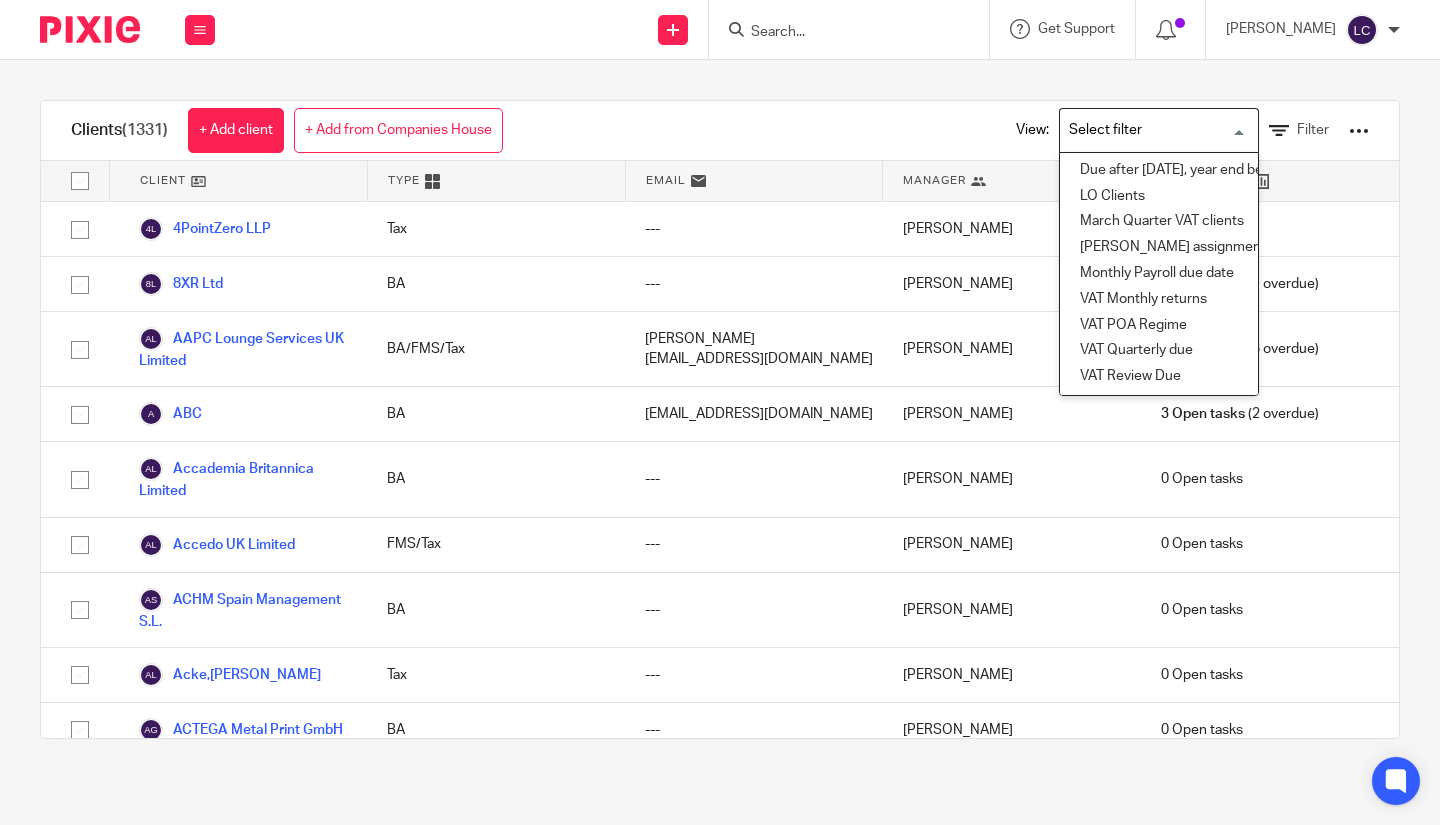 scroll, scrollTop: 0, scrollLeft: 0, axis: both 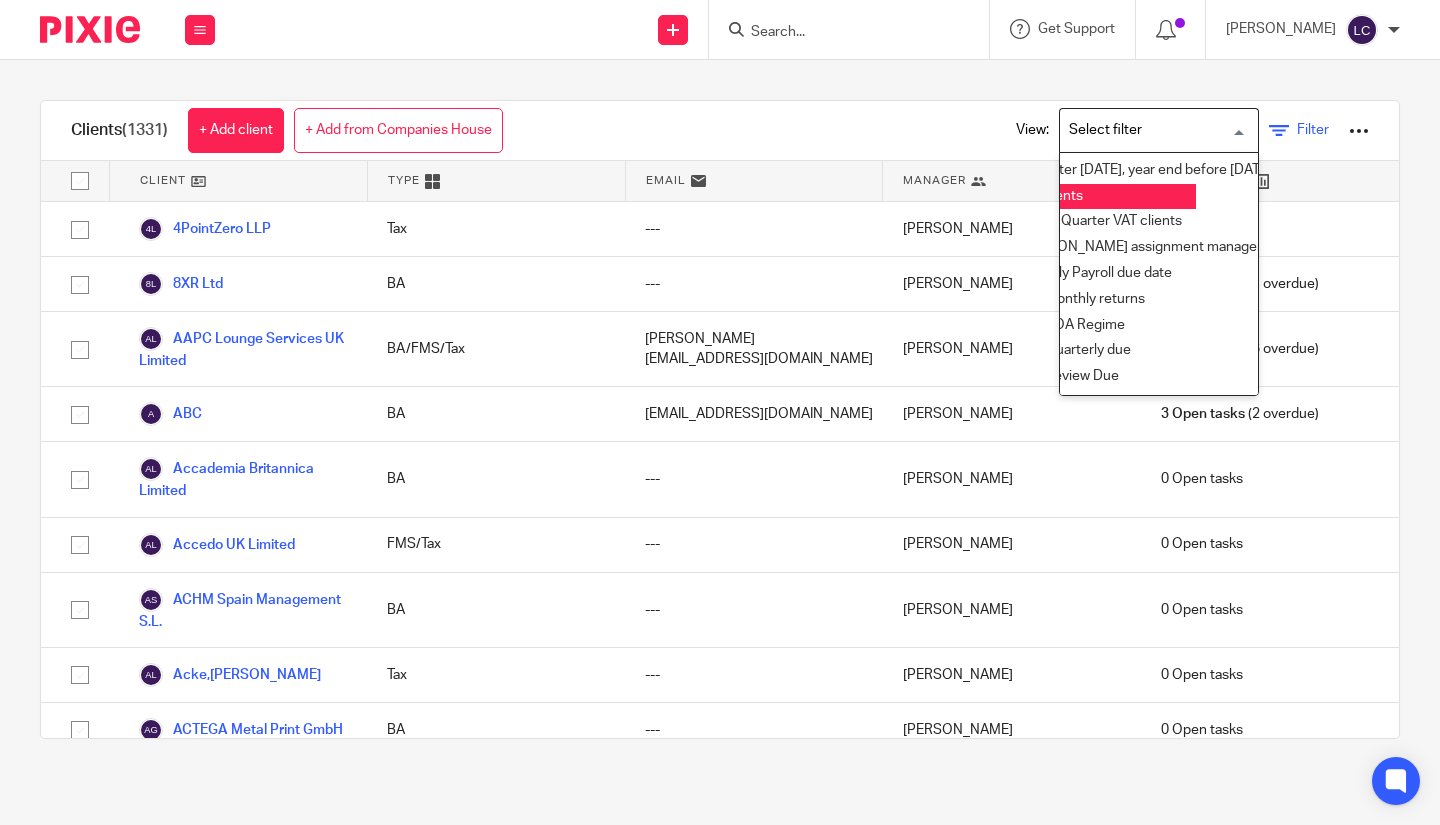 click on "Filter" at bounding box center (1313, 130) 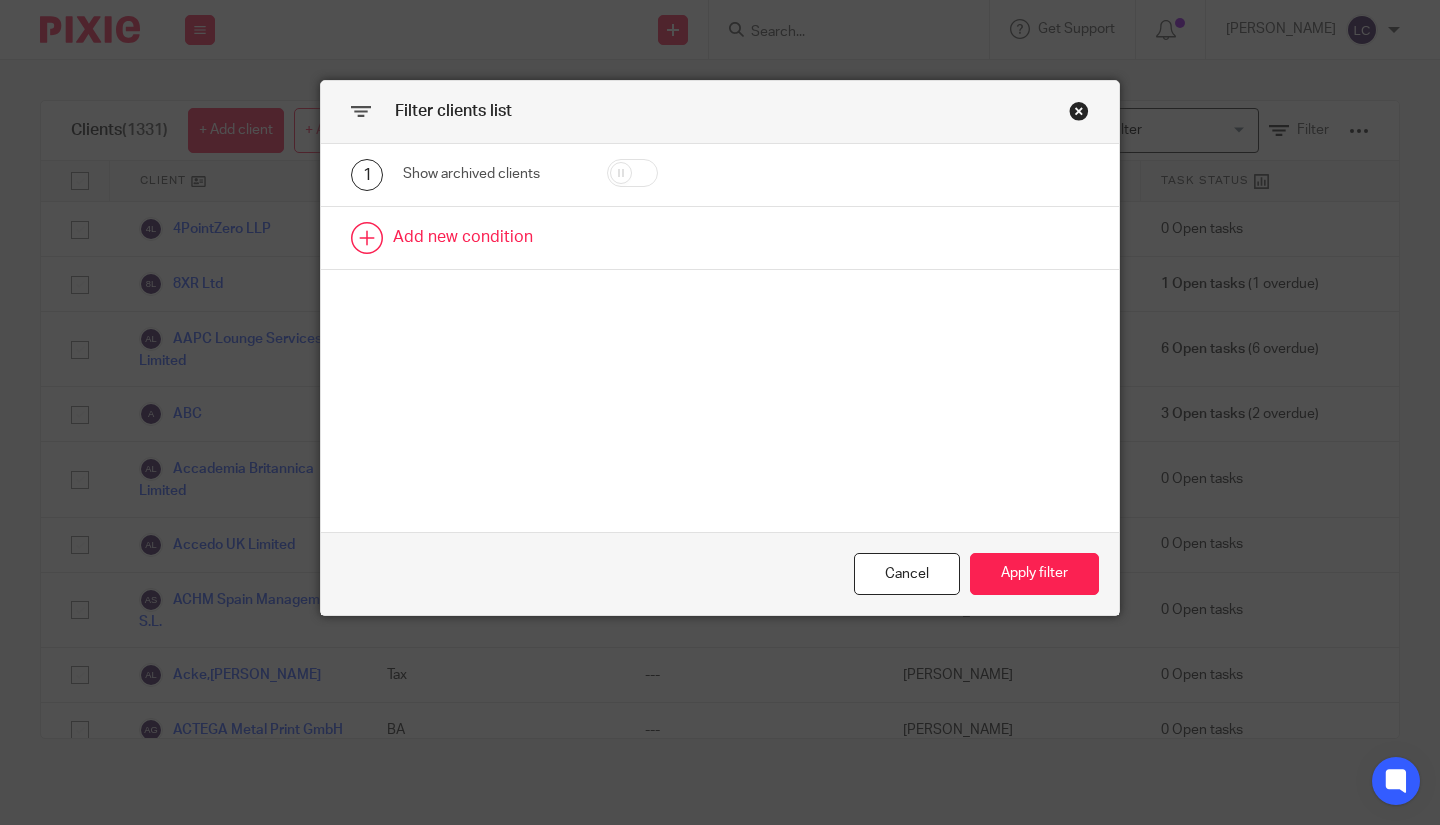 click at bounding box center [720, 238] 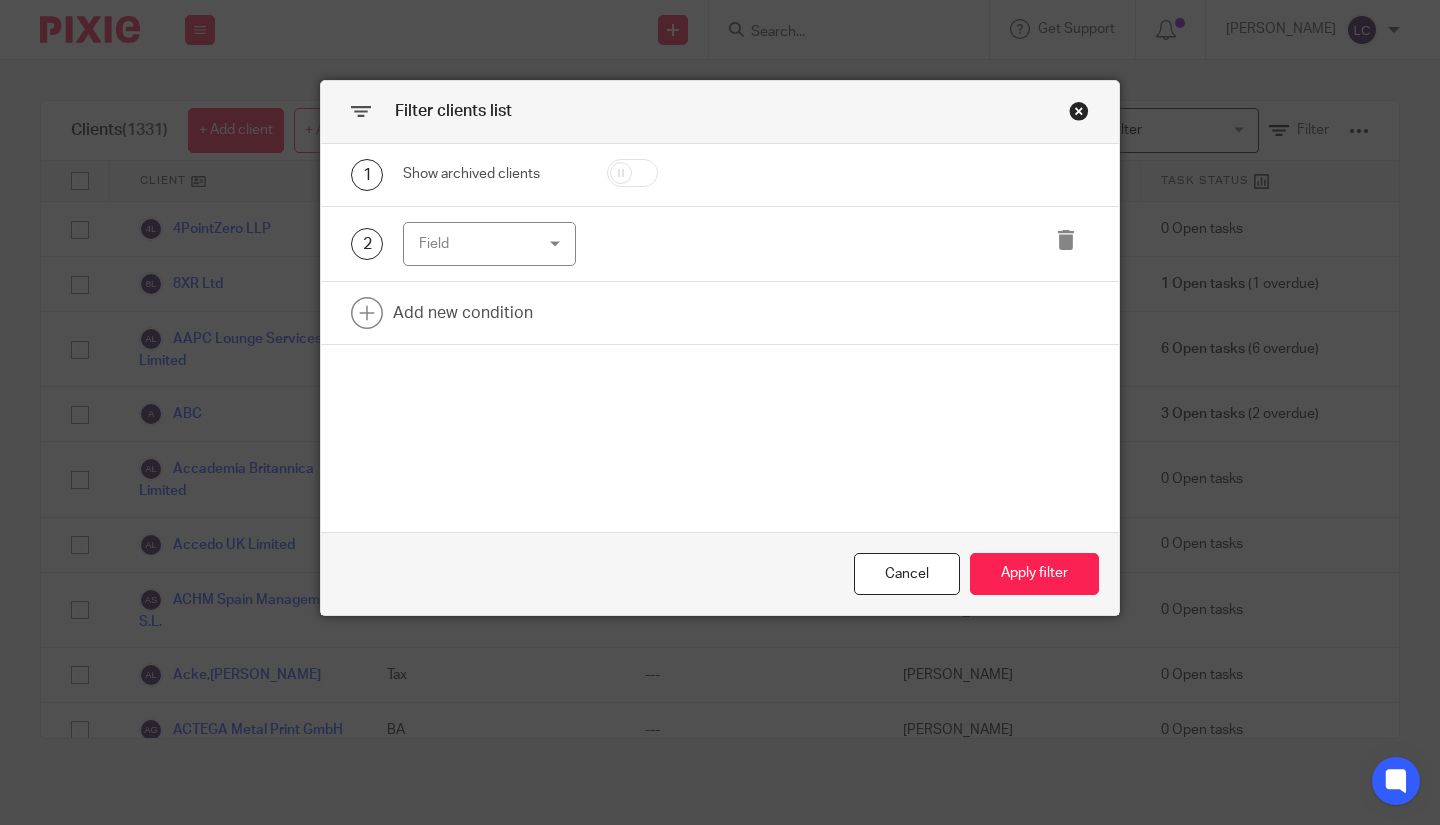 click on "Field" at bounding box center (481, 244) 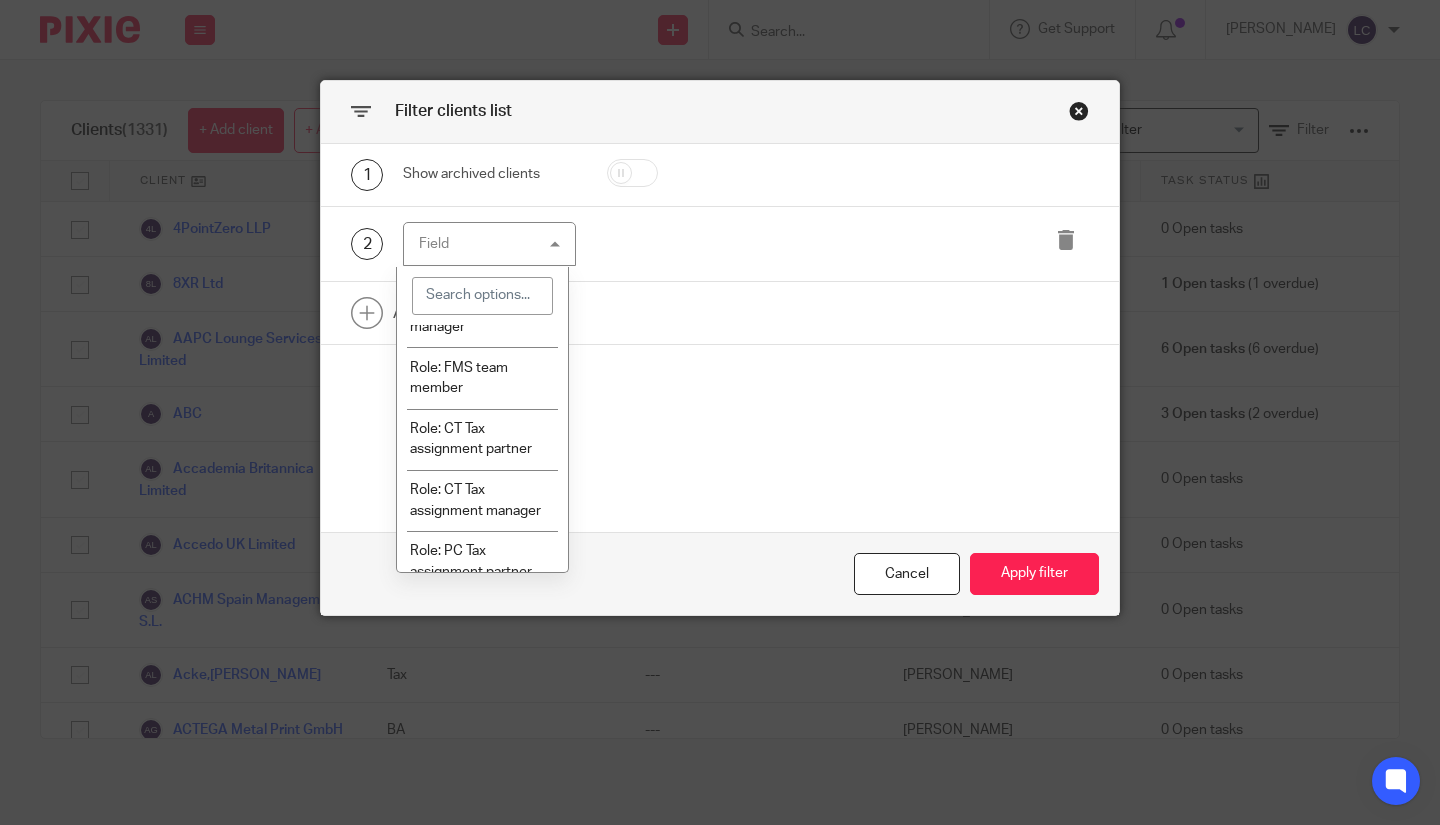 scroll, scrollTop: 508, scrollLeft: 0, axis: vertical 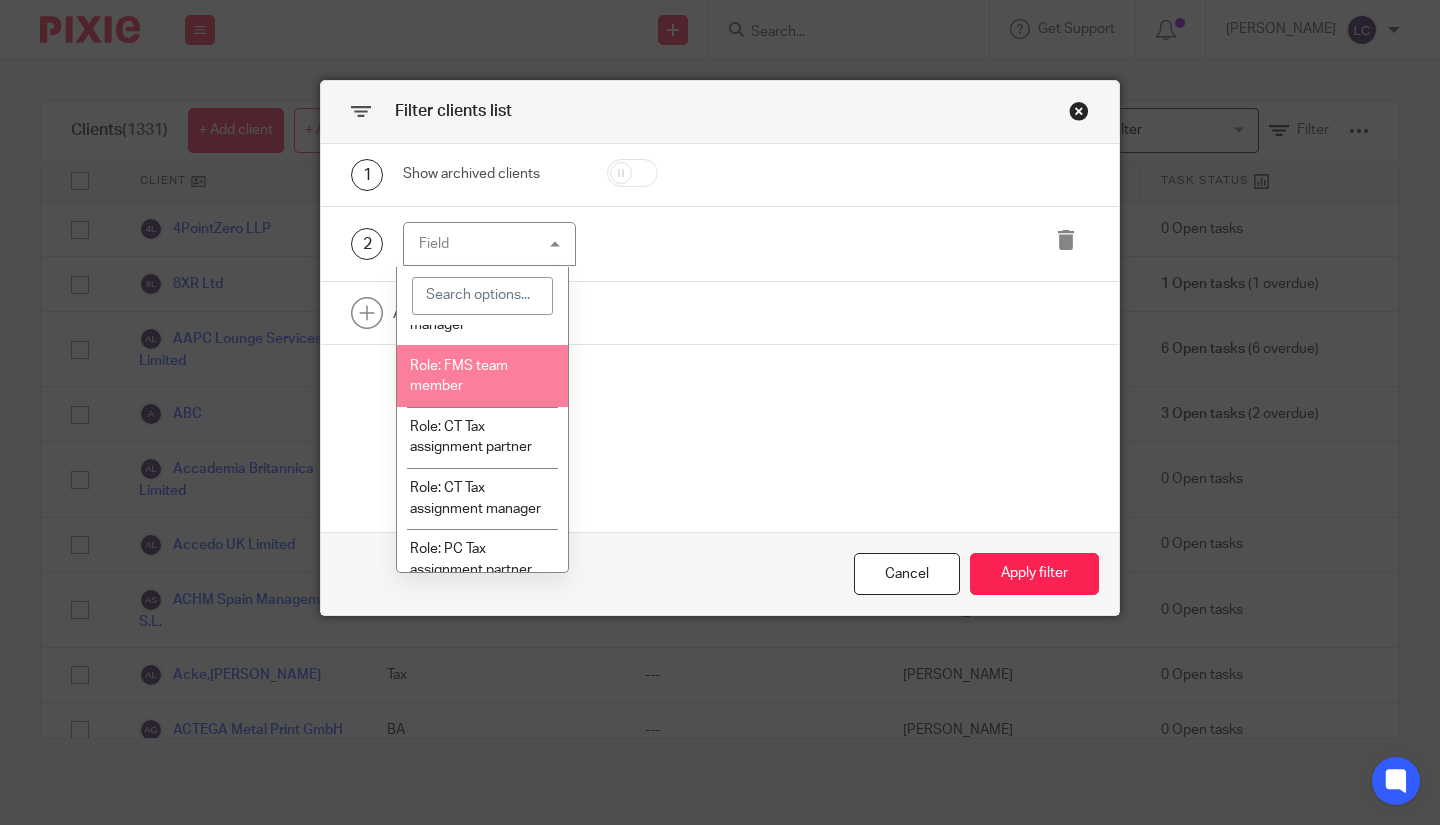 click on "Role: FMS team member" at bounding box center (482, 375) 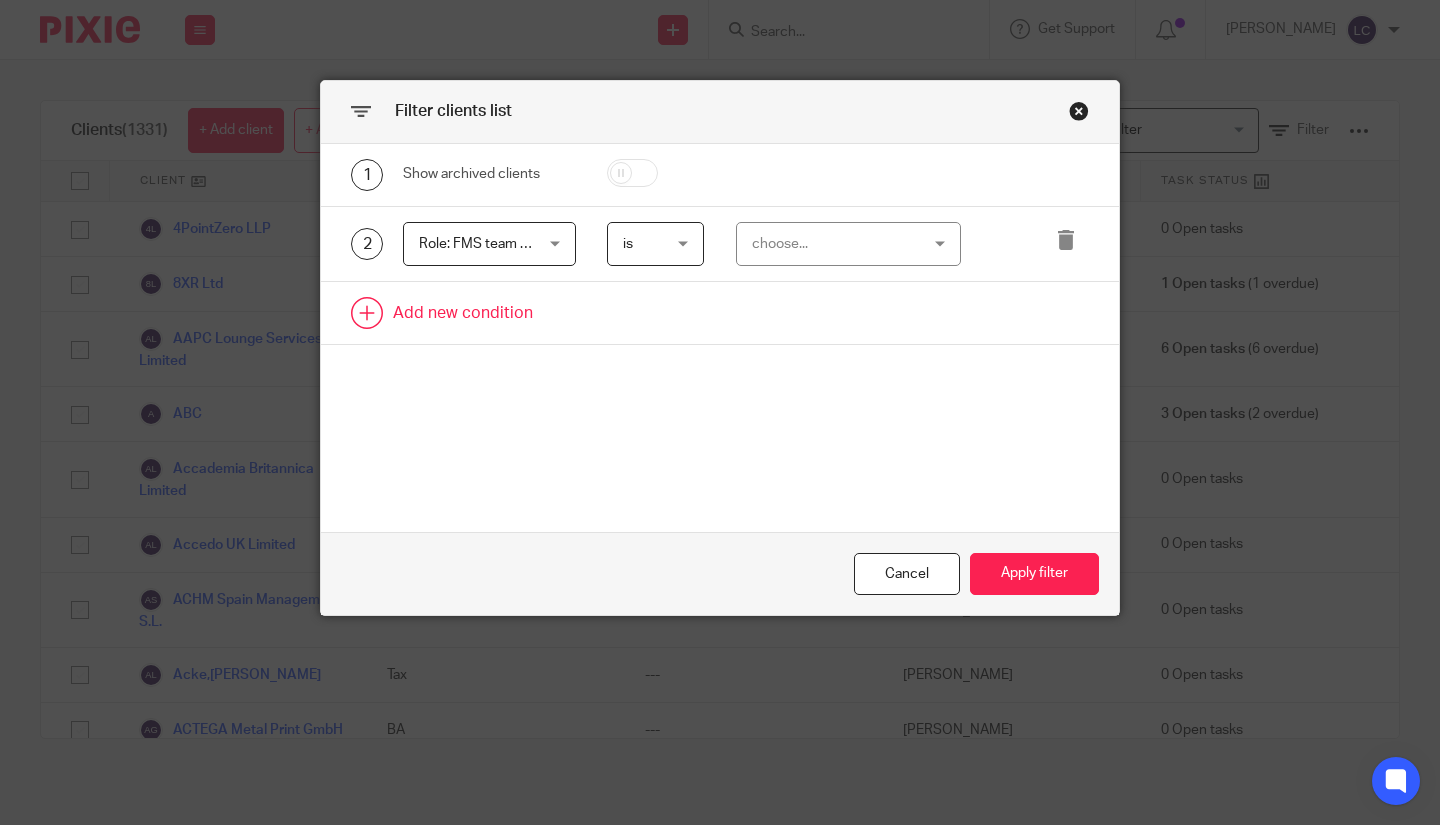 click at bounding box center [720, 313] 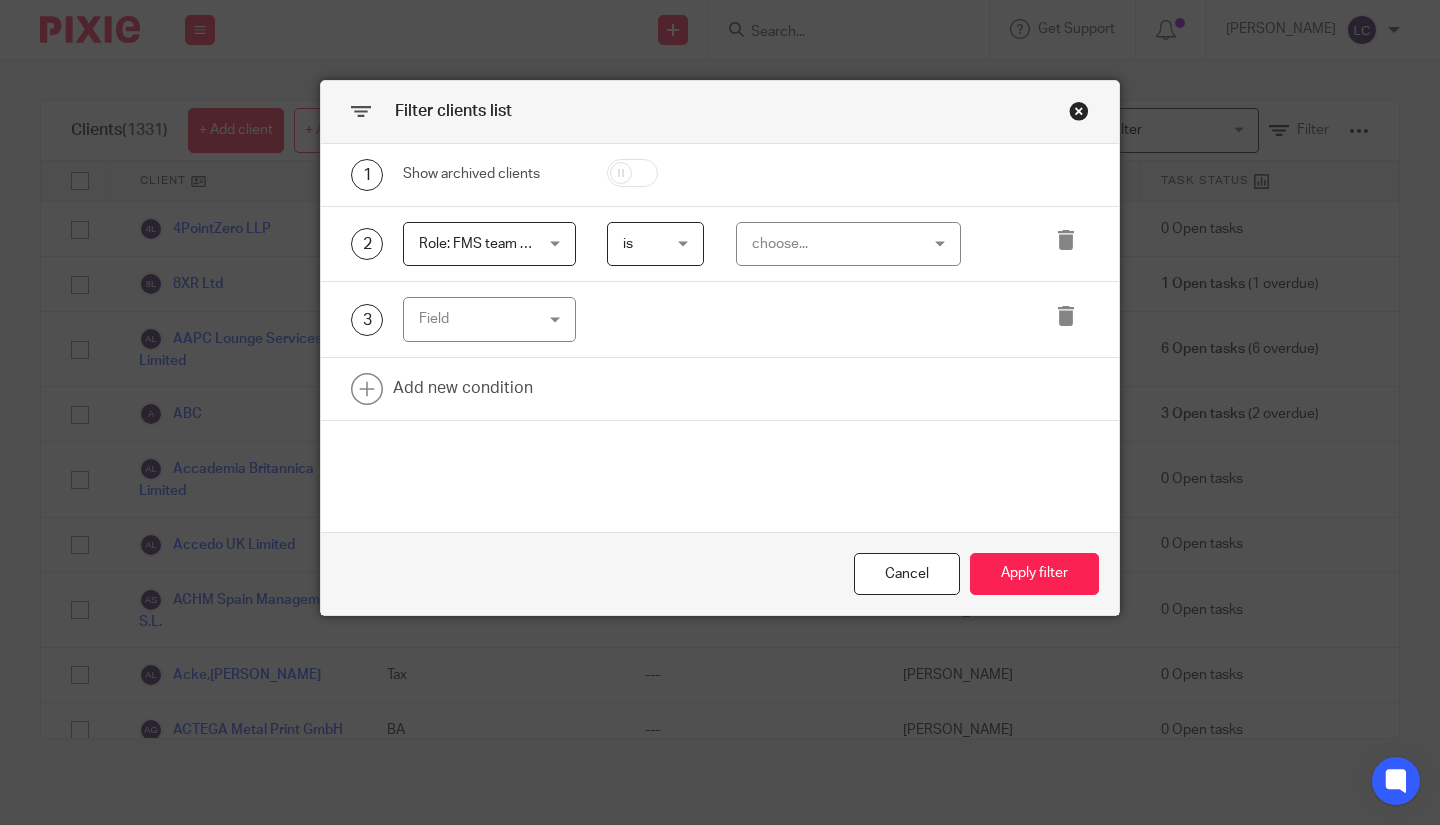 click on "choose..." at bounding box center (835, 244) 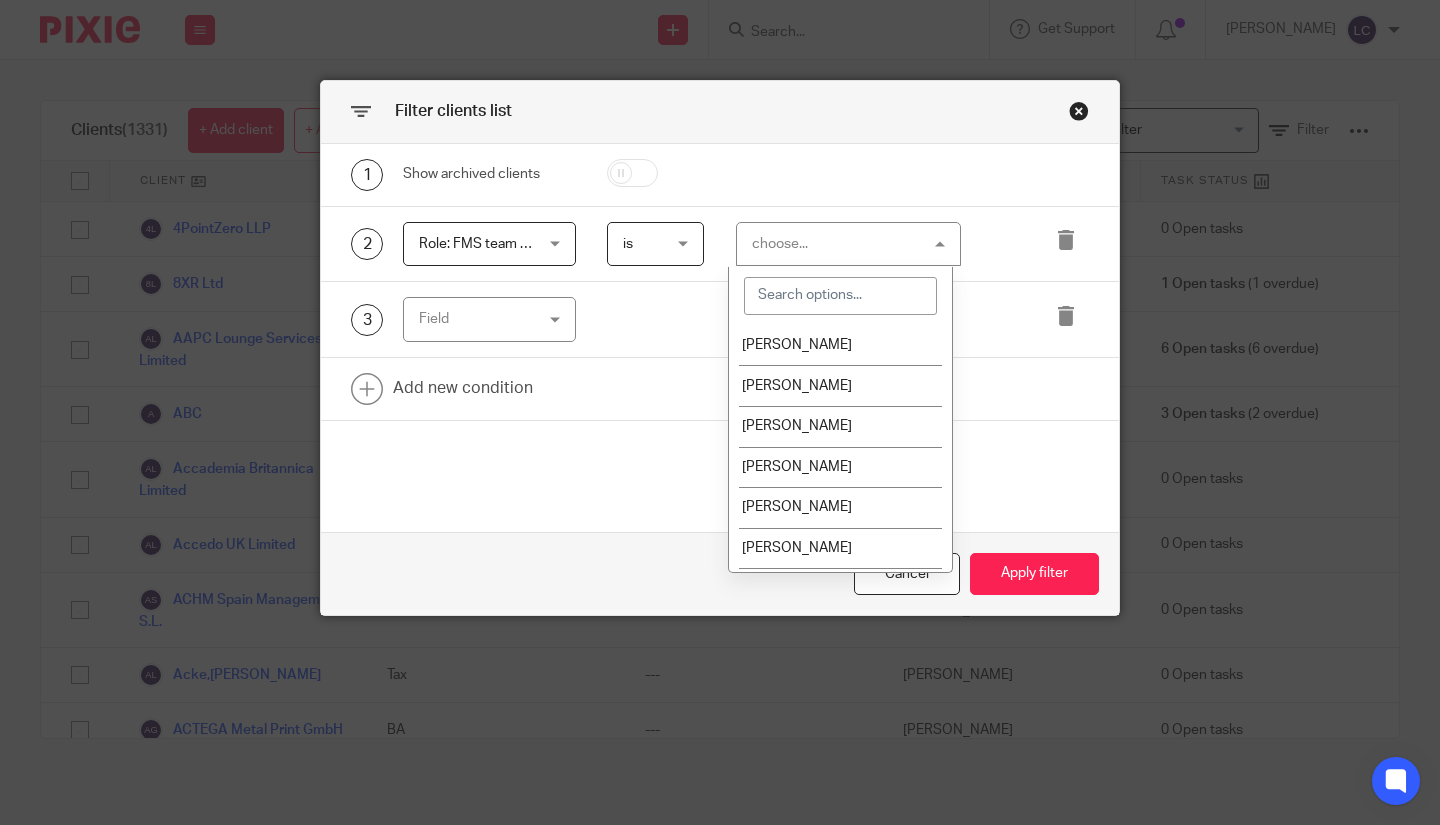 click on "choose..." at bounding box center [848, 244] 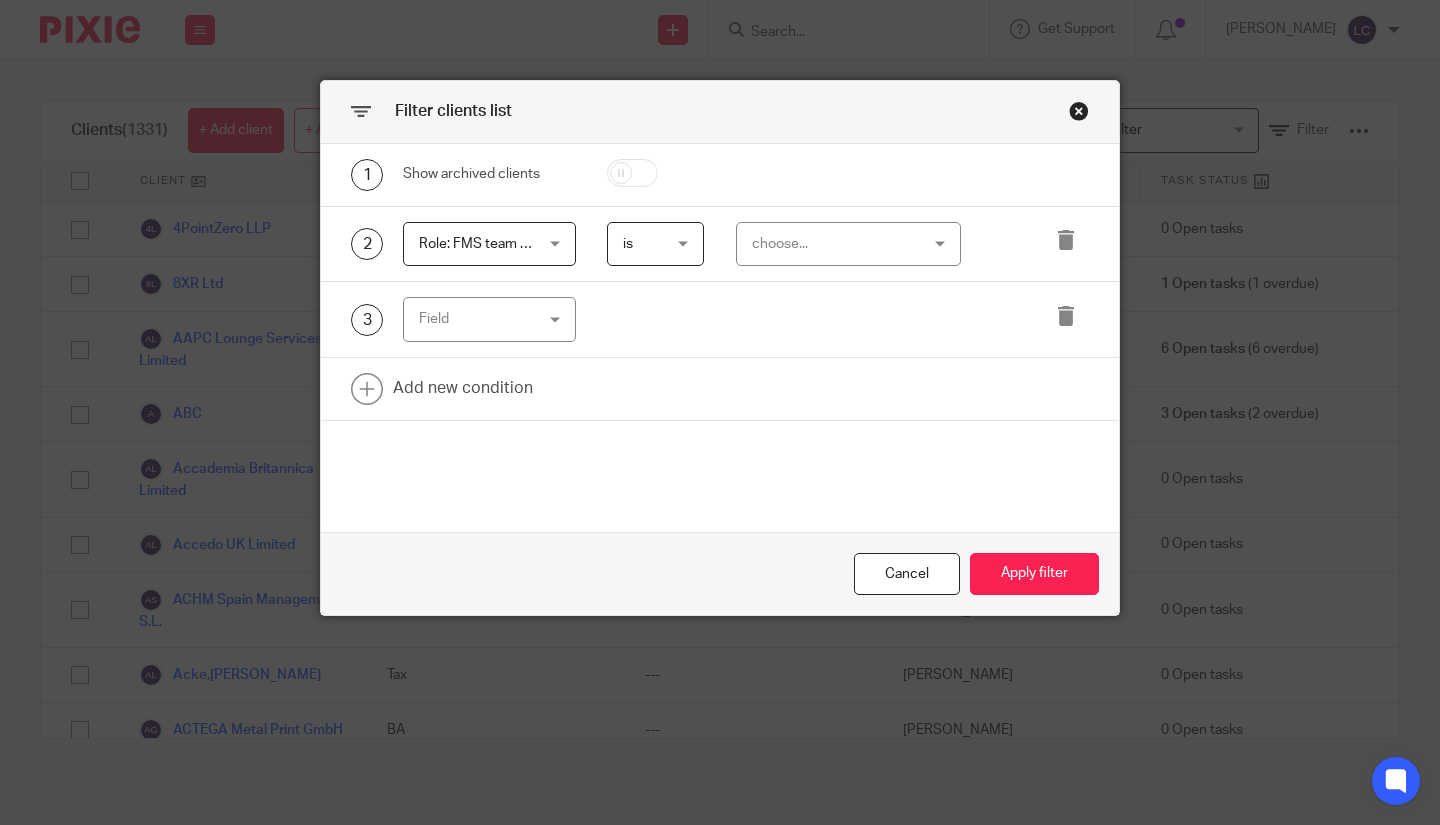 click on "choose..." at bounding box center (835, 244) 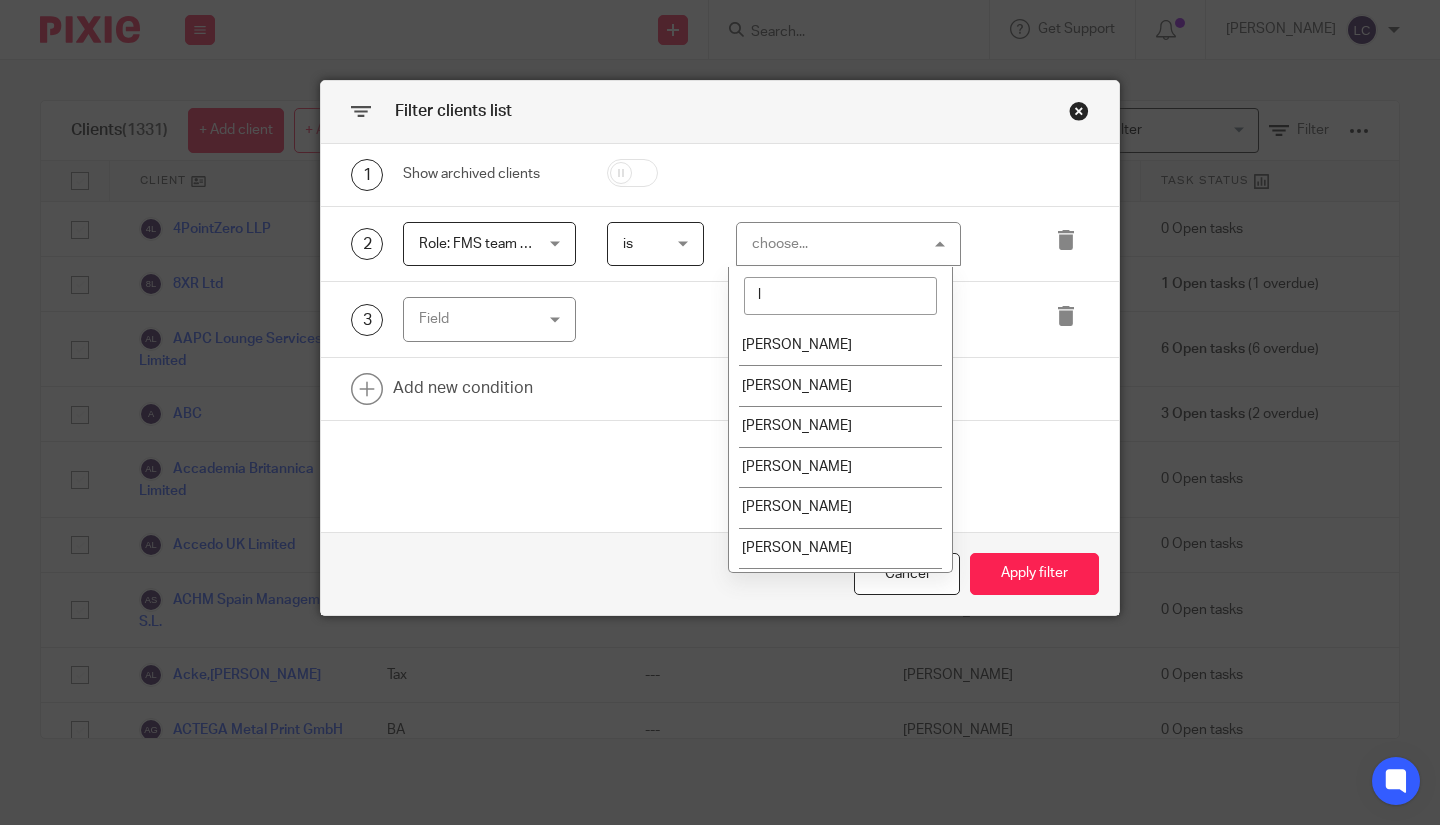 type on "la" 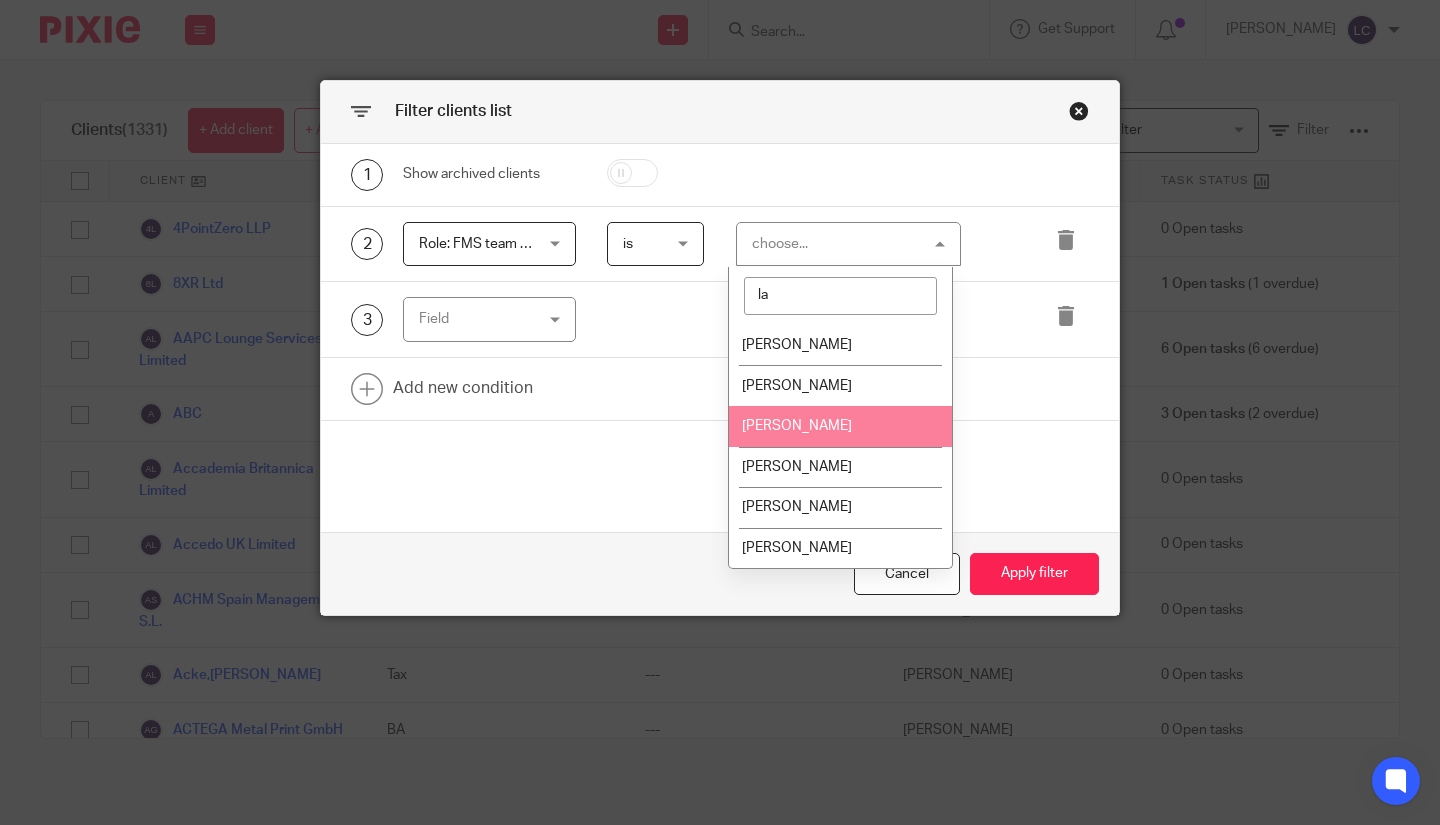 click on "[PERSON_NAME]" at bounding box center [840, 426] 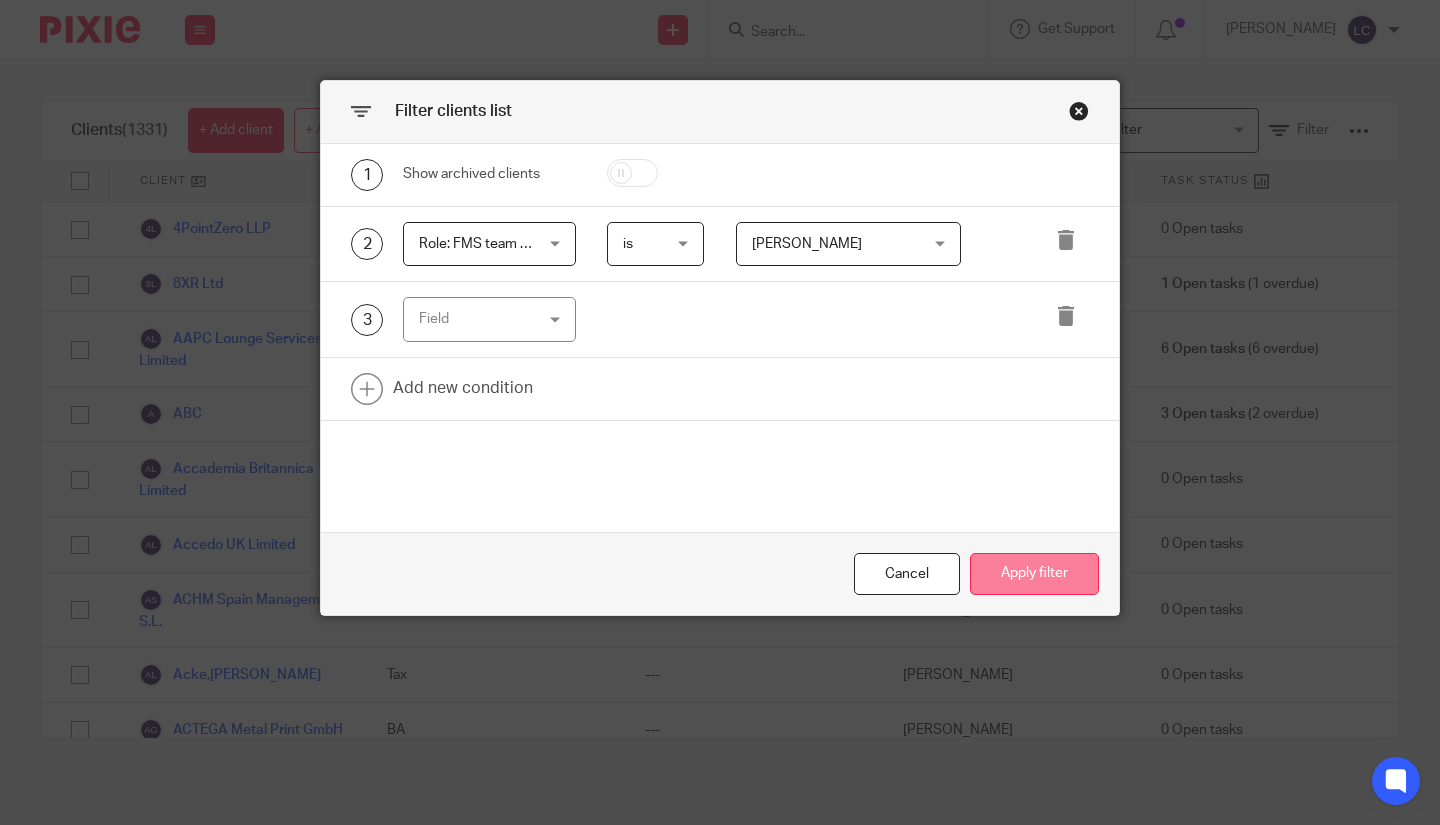 click on "Apply filter" at bounding box center [1034, 574] 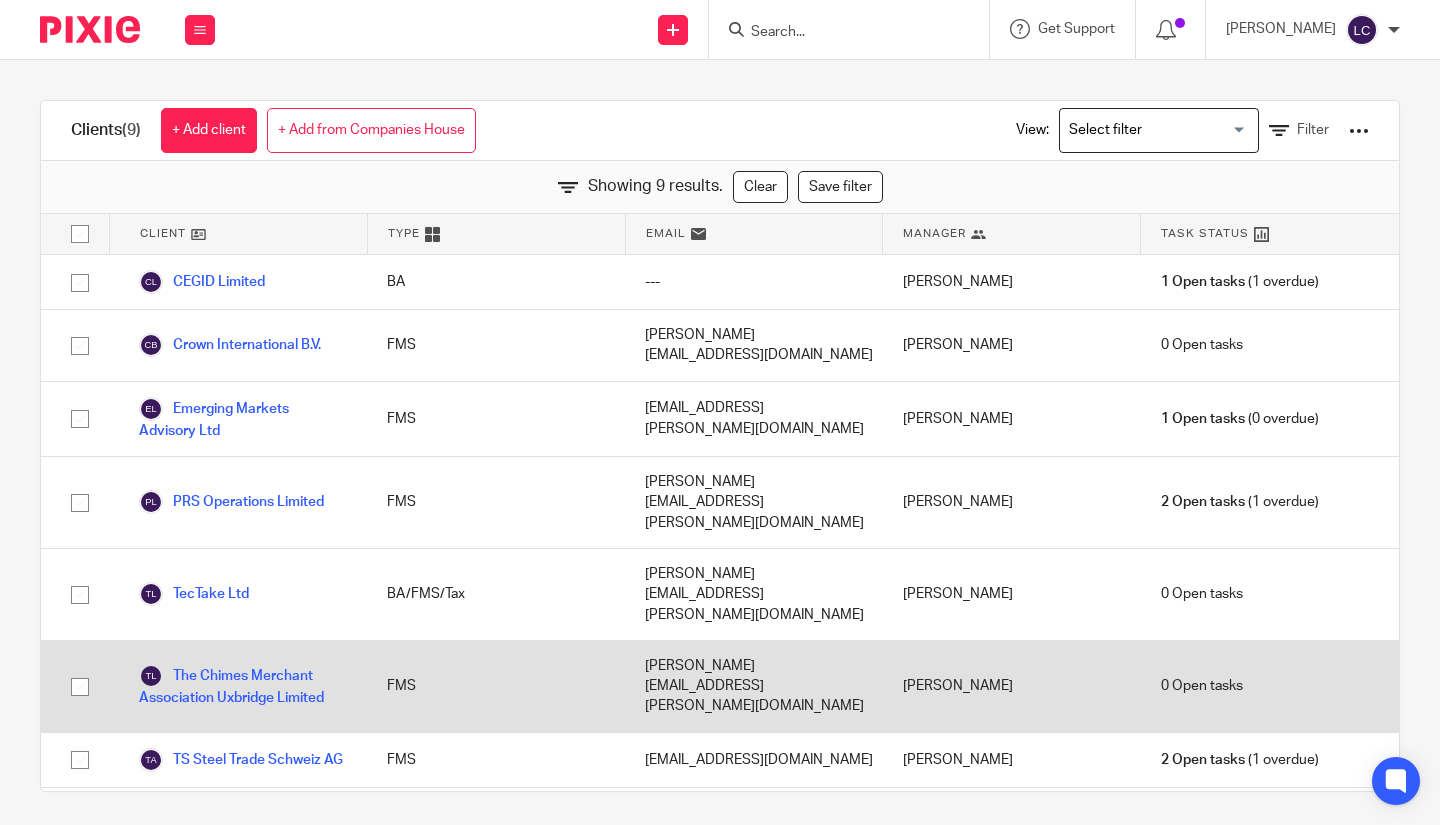 click on "[PERSON_NAME]" at bounding box center [1012, 686] 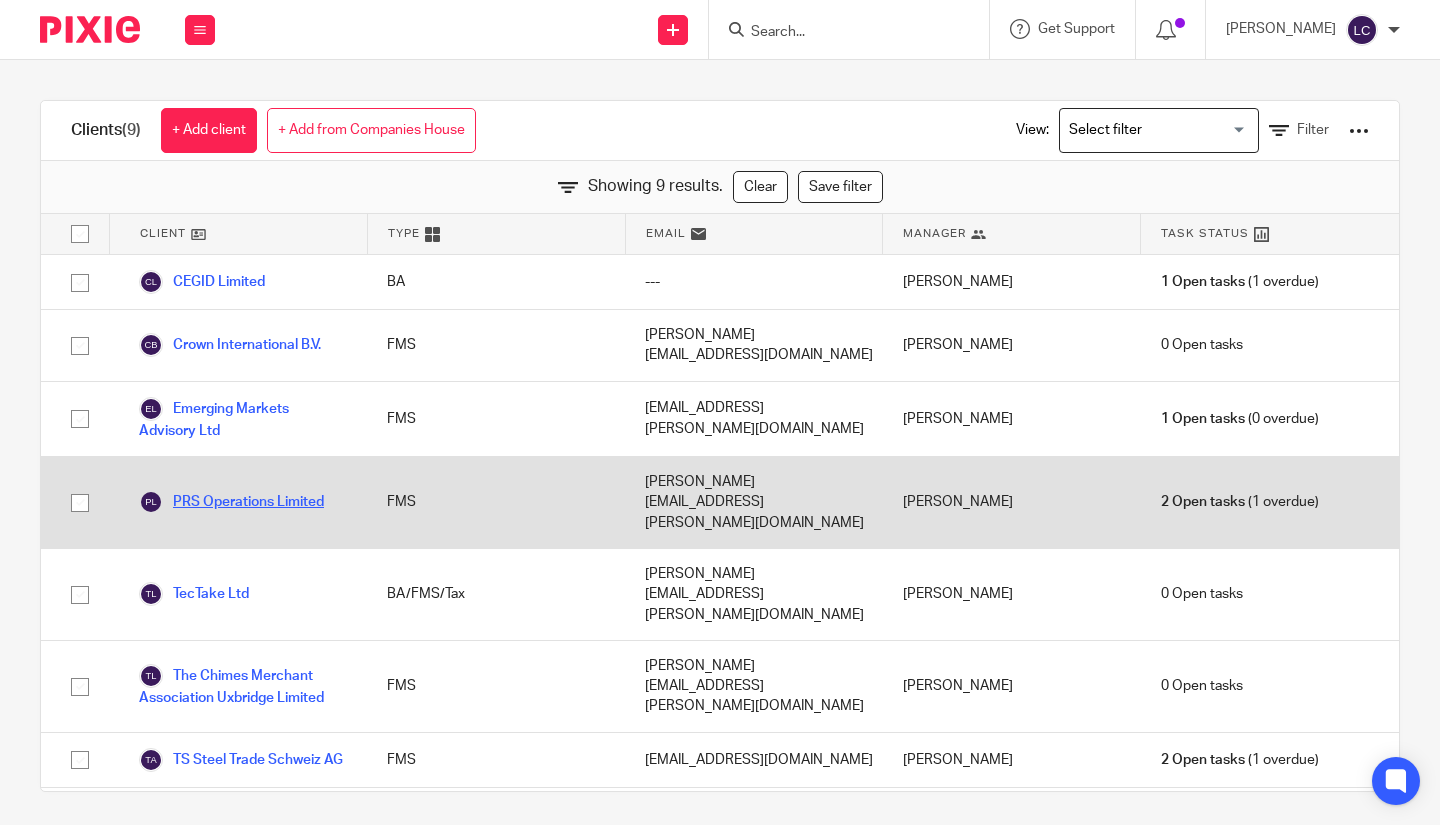 scroll, scrollTop: 39, scrollLeft: 0, axis: vertical 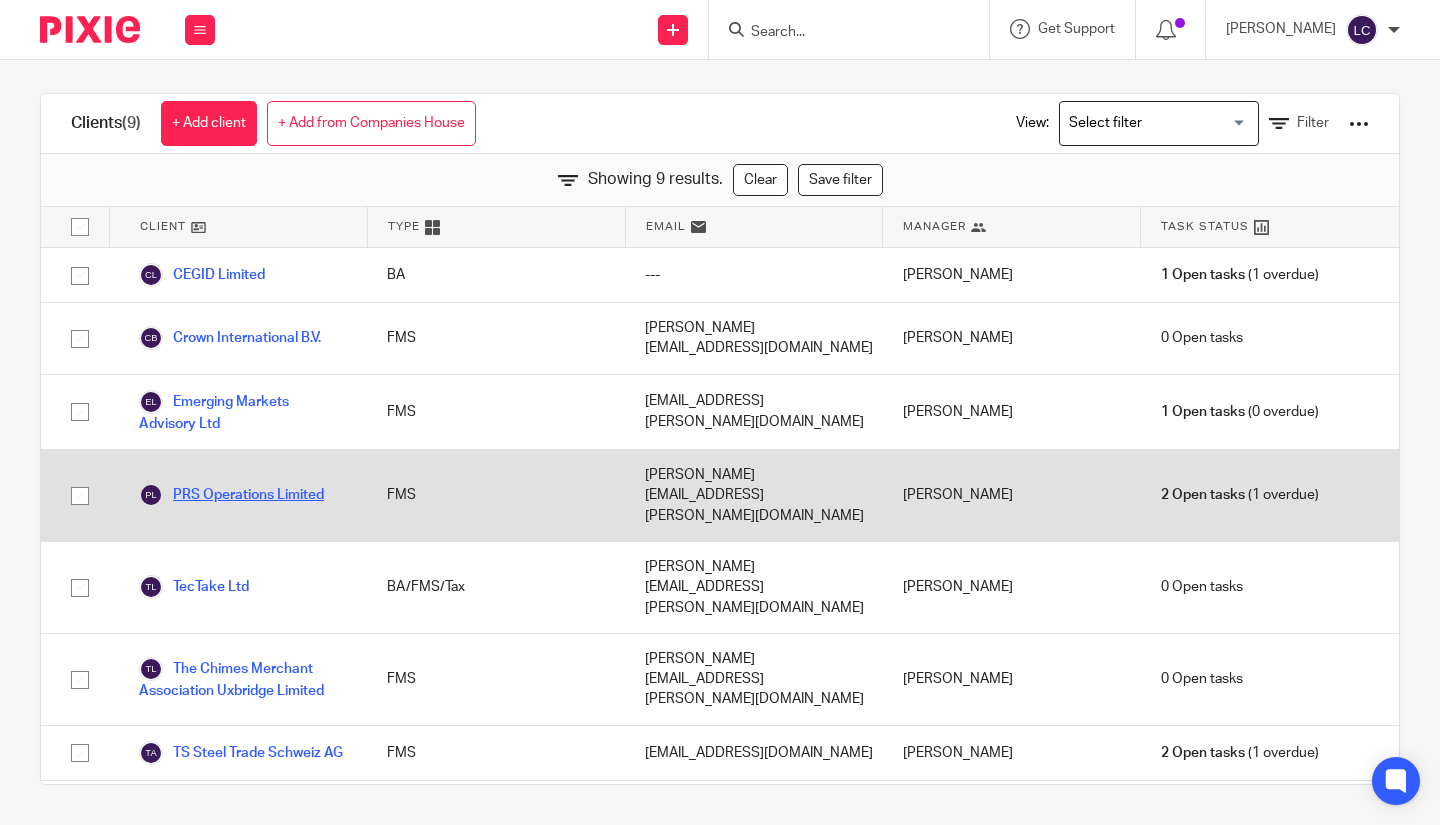 click on "PRS Operations Limited" at bounding box center [231, 495] 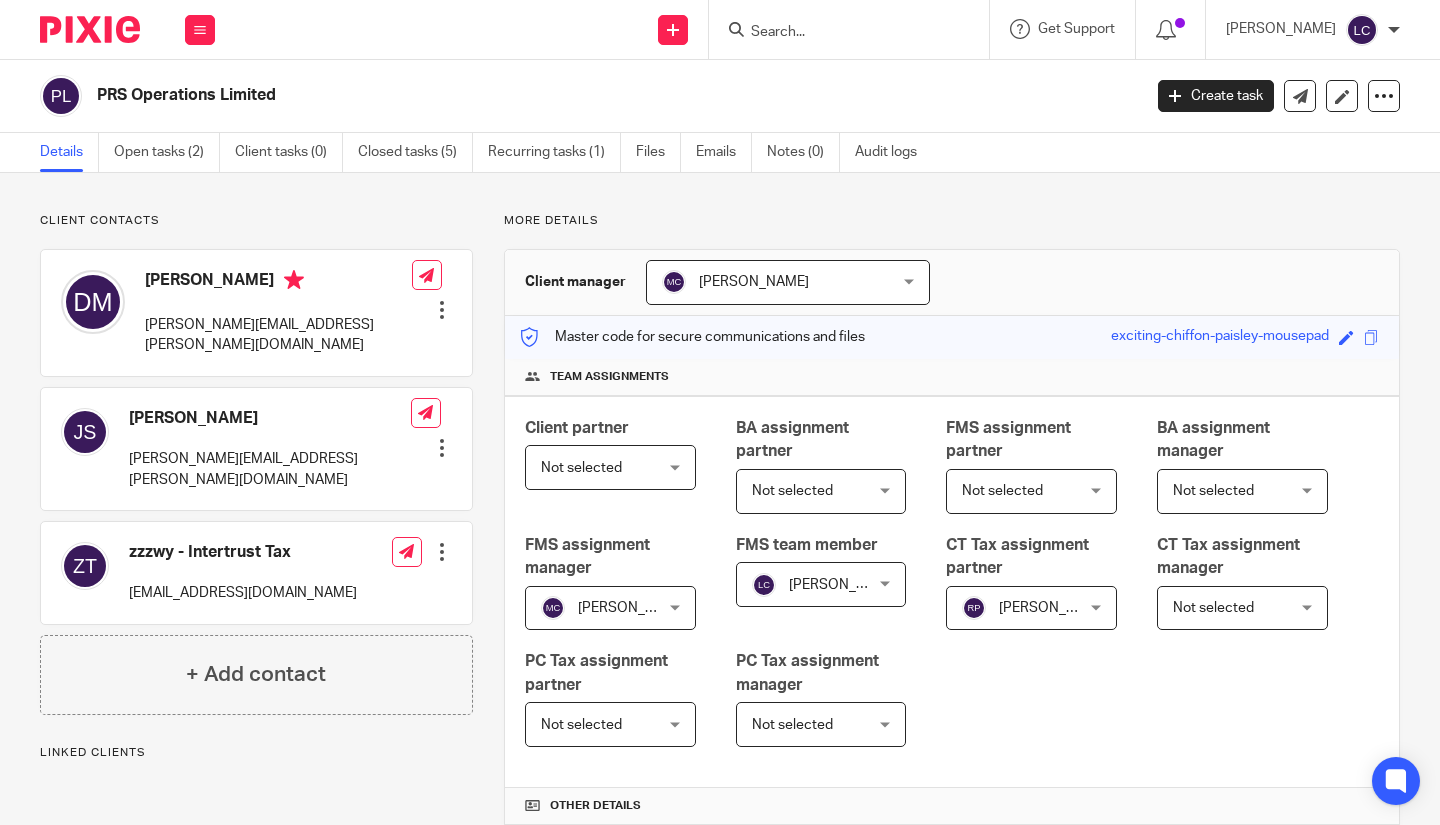 scroll, scrollTop: 0, scrollLeft: 0, axis: both 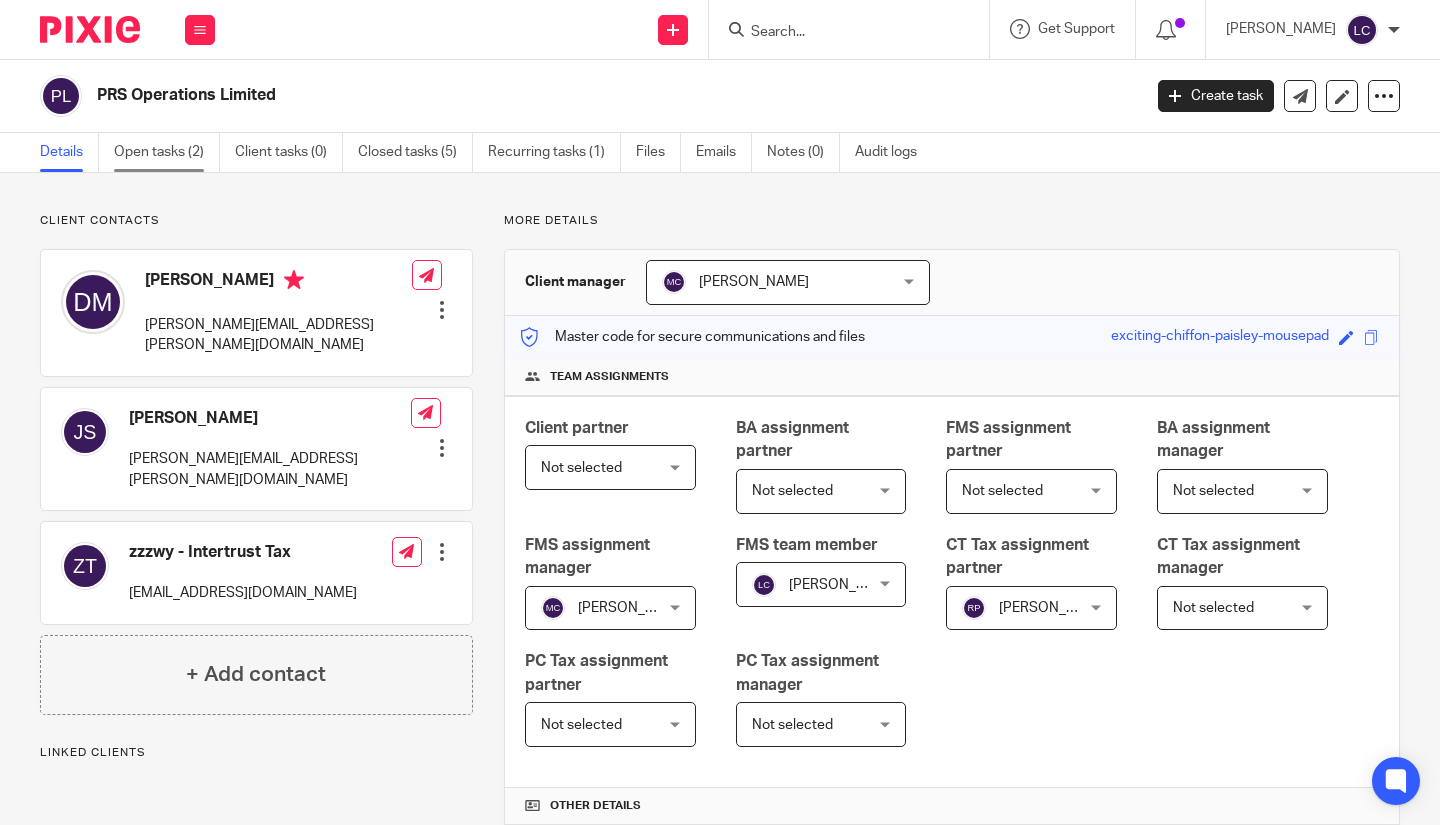 click on "Open tasks (2)" at bounding box center [167, 152] 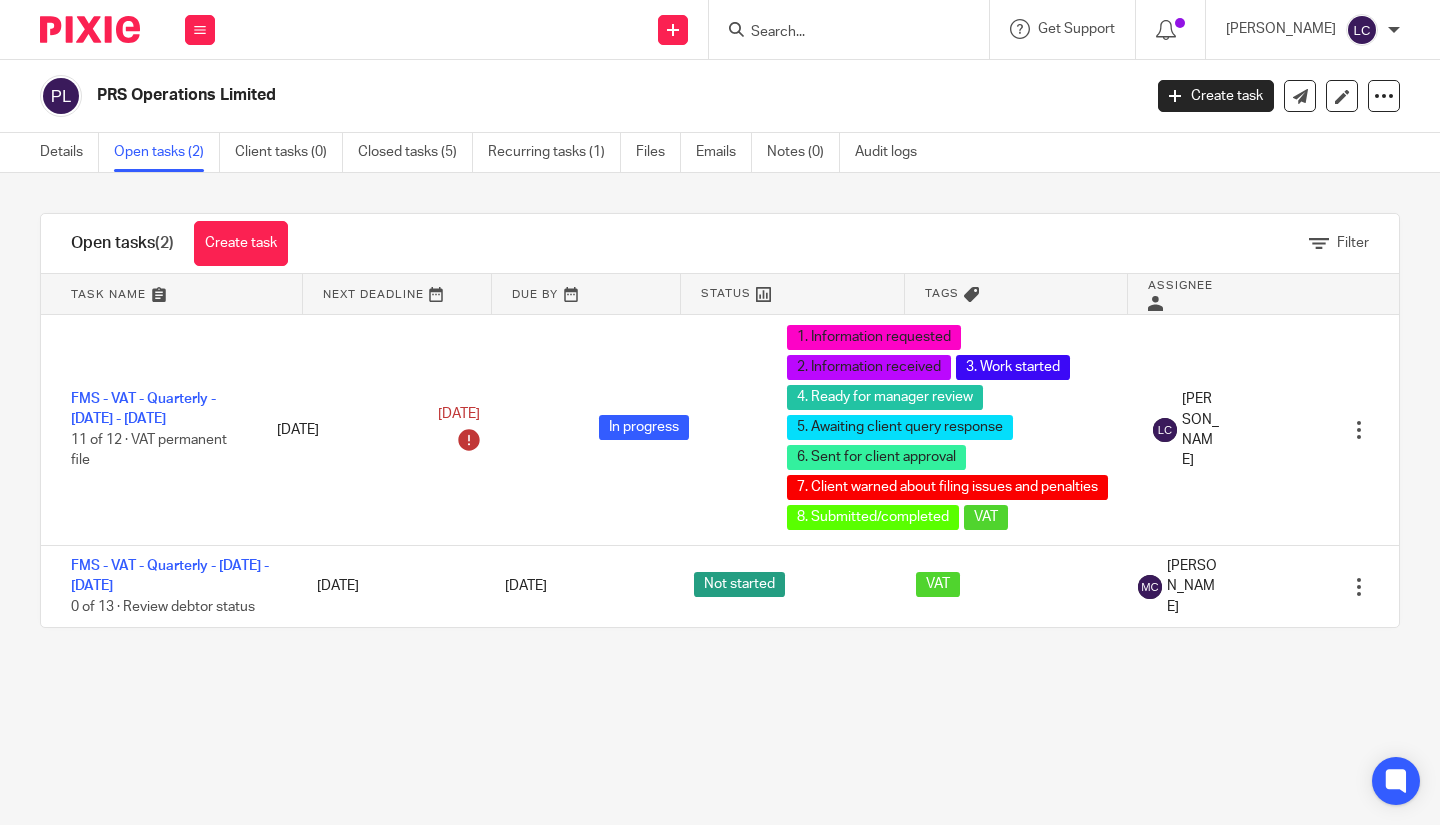 scroll, scrollTop: 0, scrollLeft: 0, axis: both 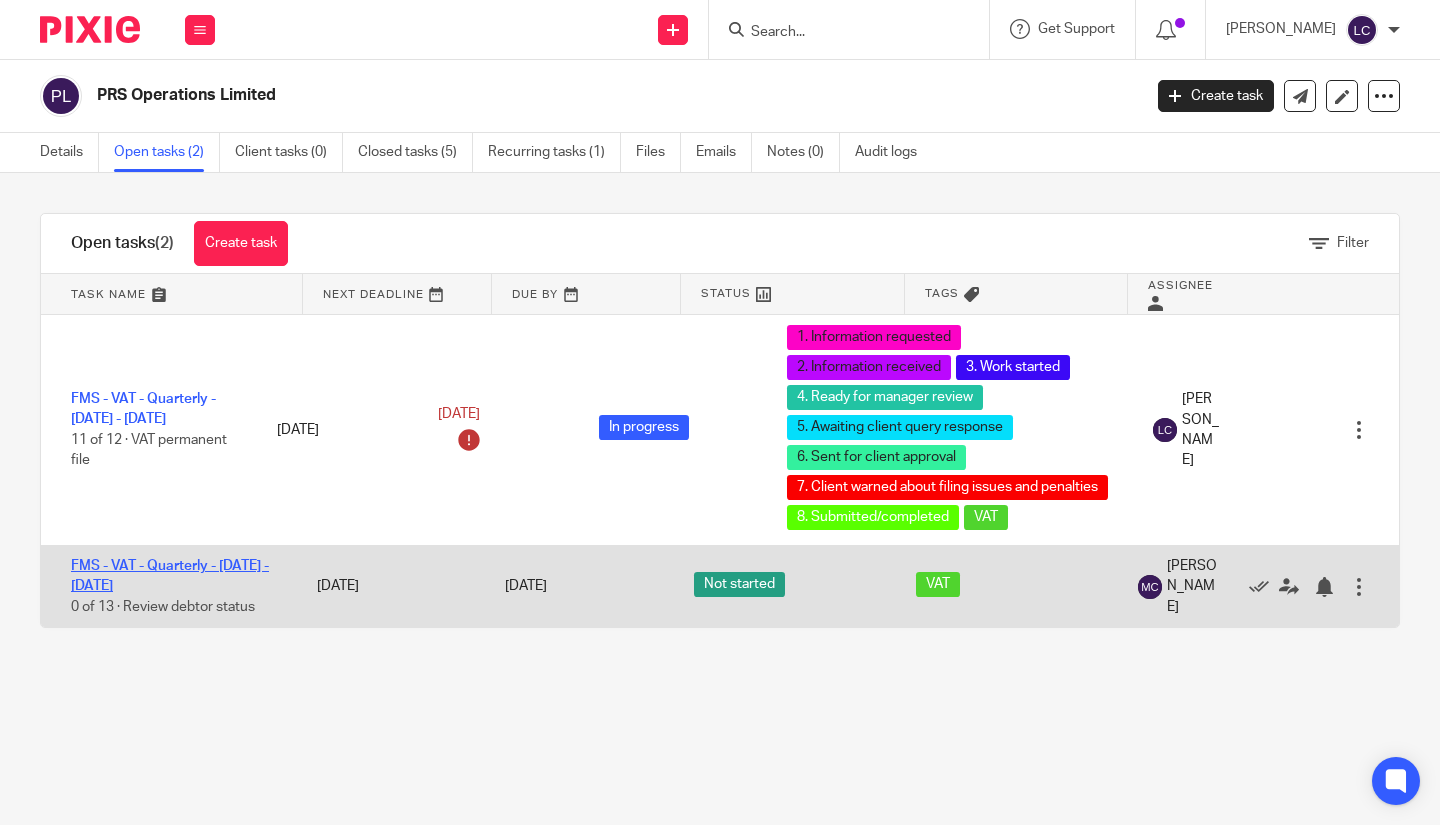 click on "FMS - VAT - Quarterly - [DATE] - [DATE]" at bounding box center (170, 576) 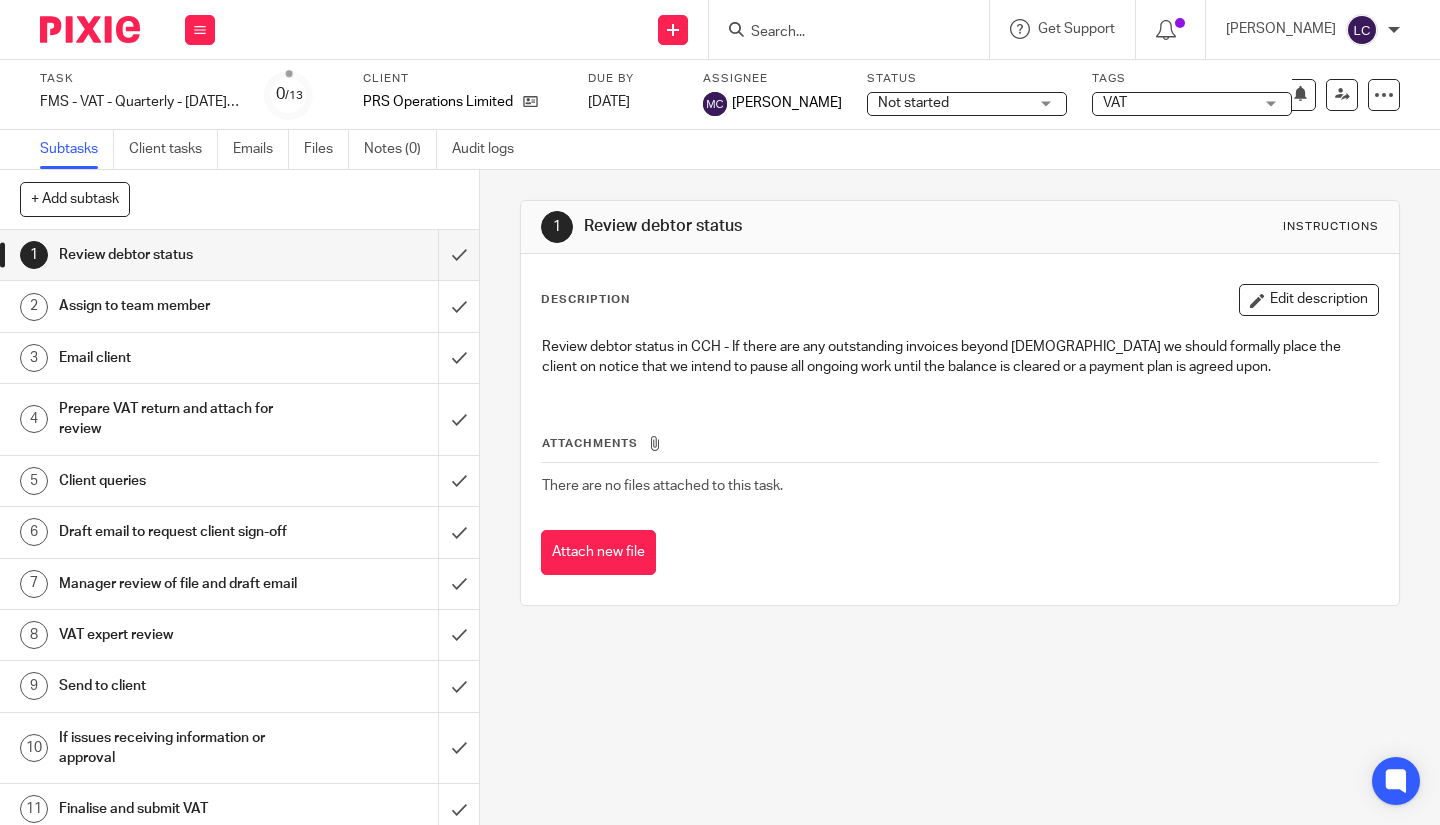 scroll, scrollTop: 0, scrollLeft: 0, axis: both 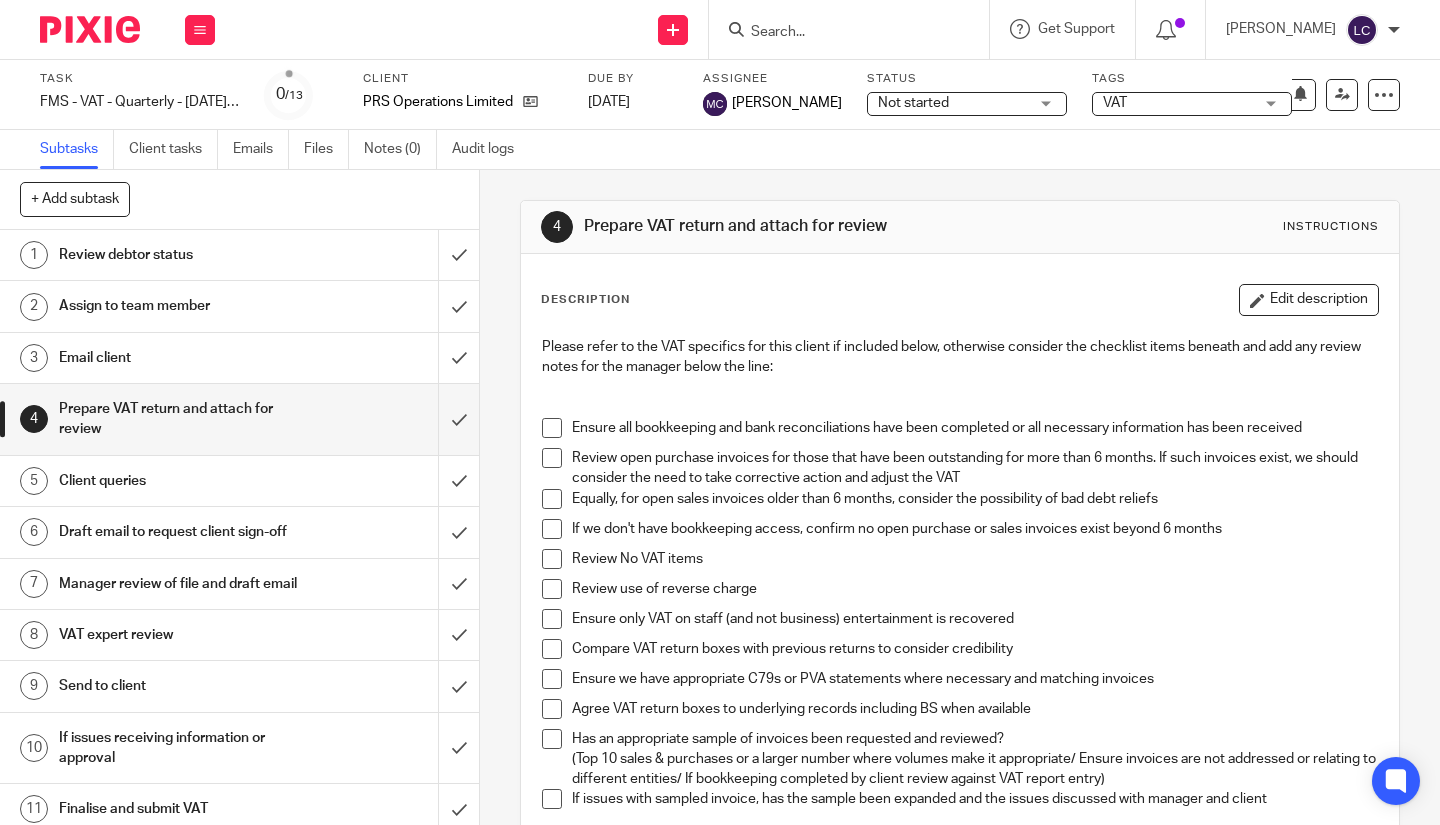 click on "Email client" at bounding box center (179, 358) 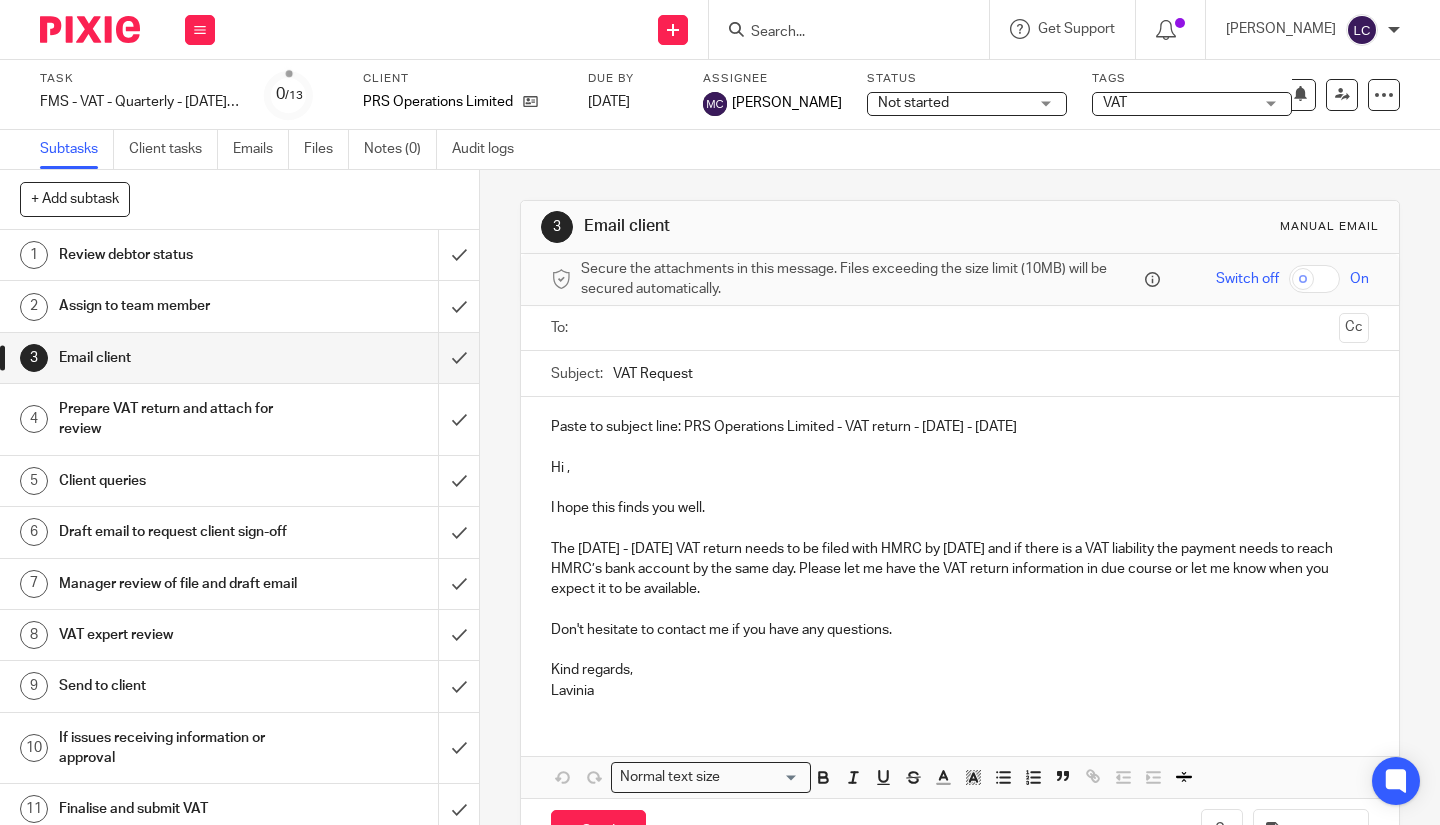 scroll, scrollTop: 0, scrollLeft: 0, axis: both 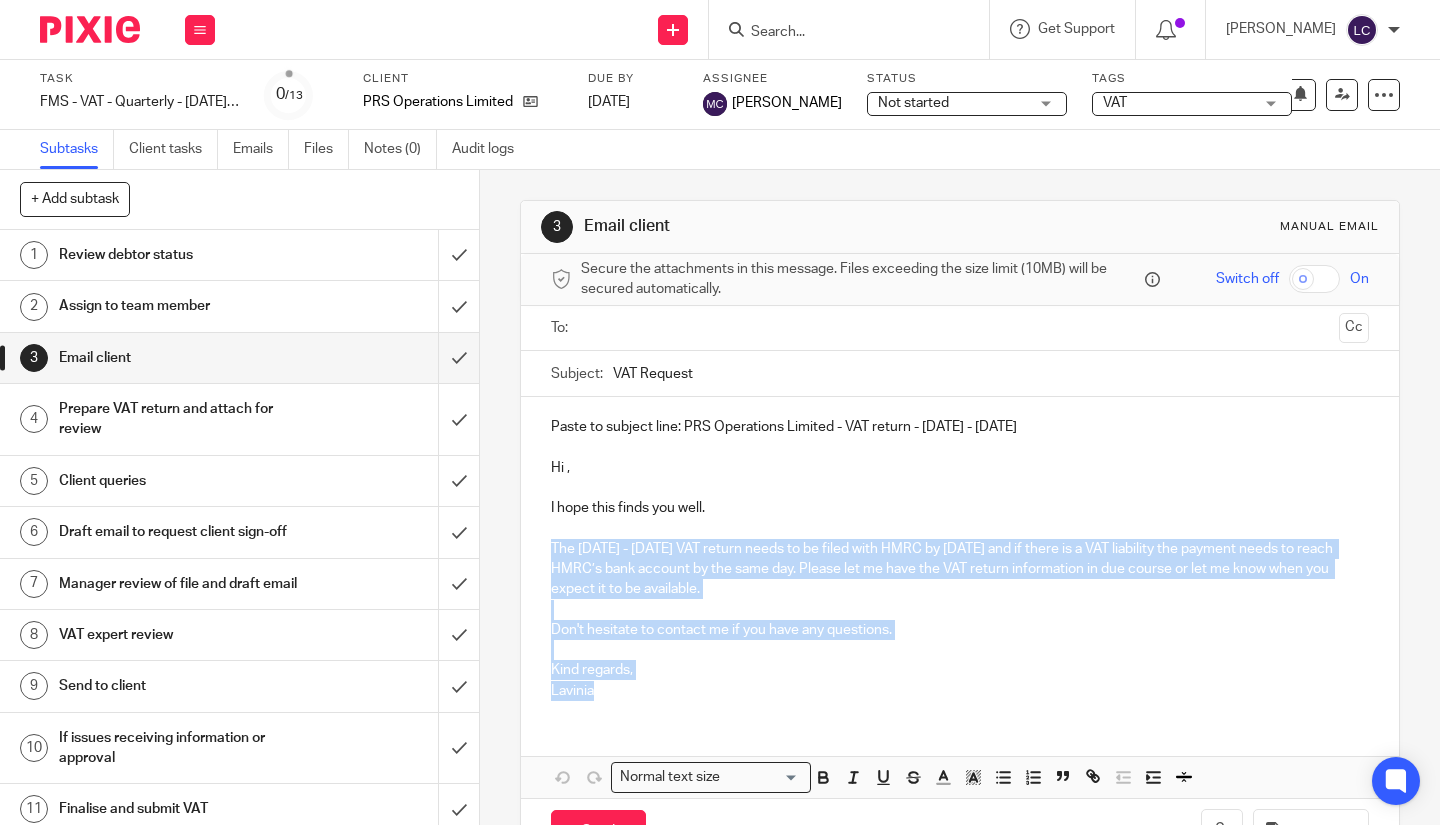 drag, startPoint x: 600, startPoint y: 689, endPoint x: 535, endPoint y: 540, distance: 162.56076 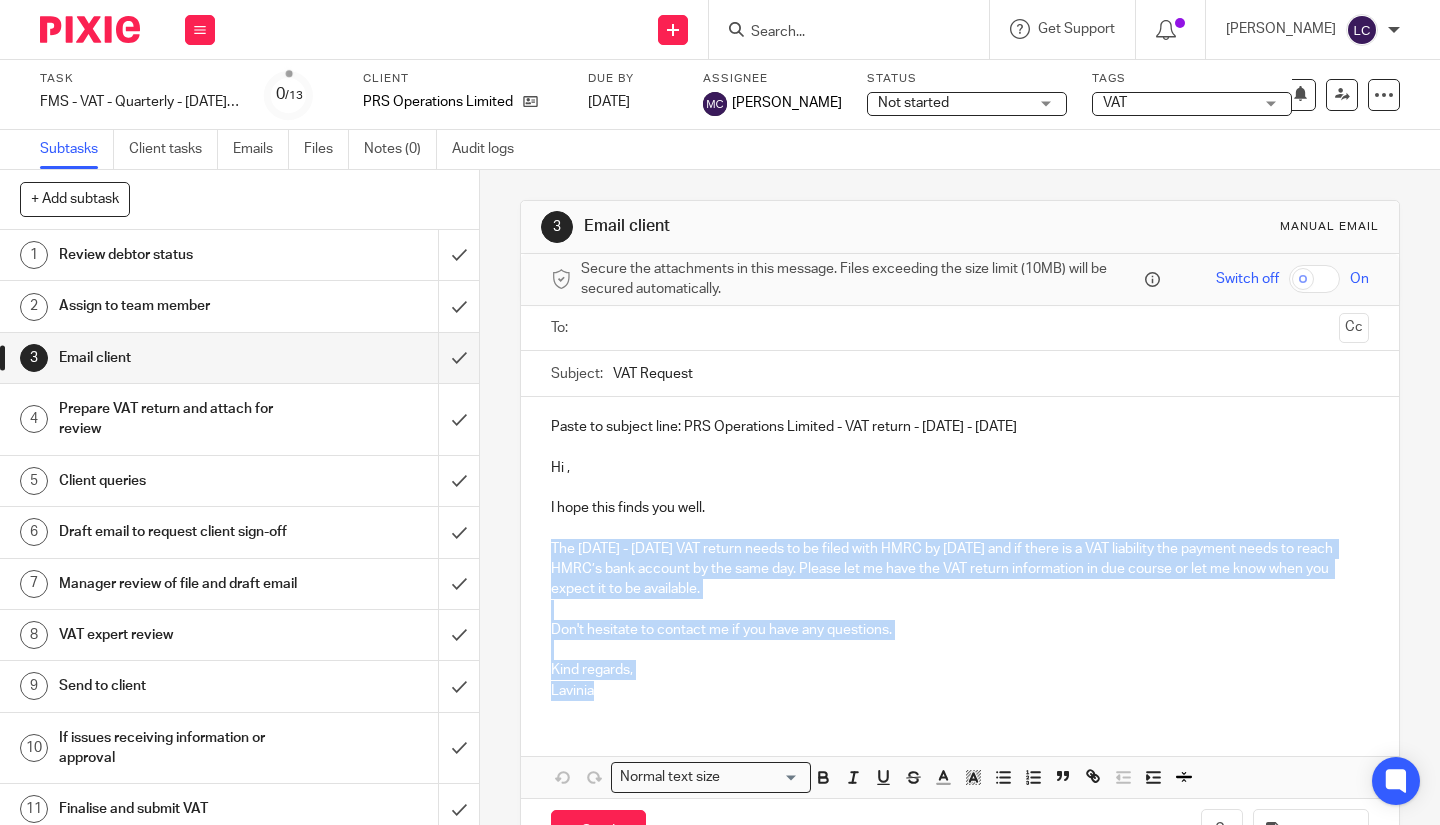 click on "Assign to team member" at bounding box center (238, 306) 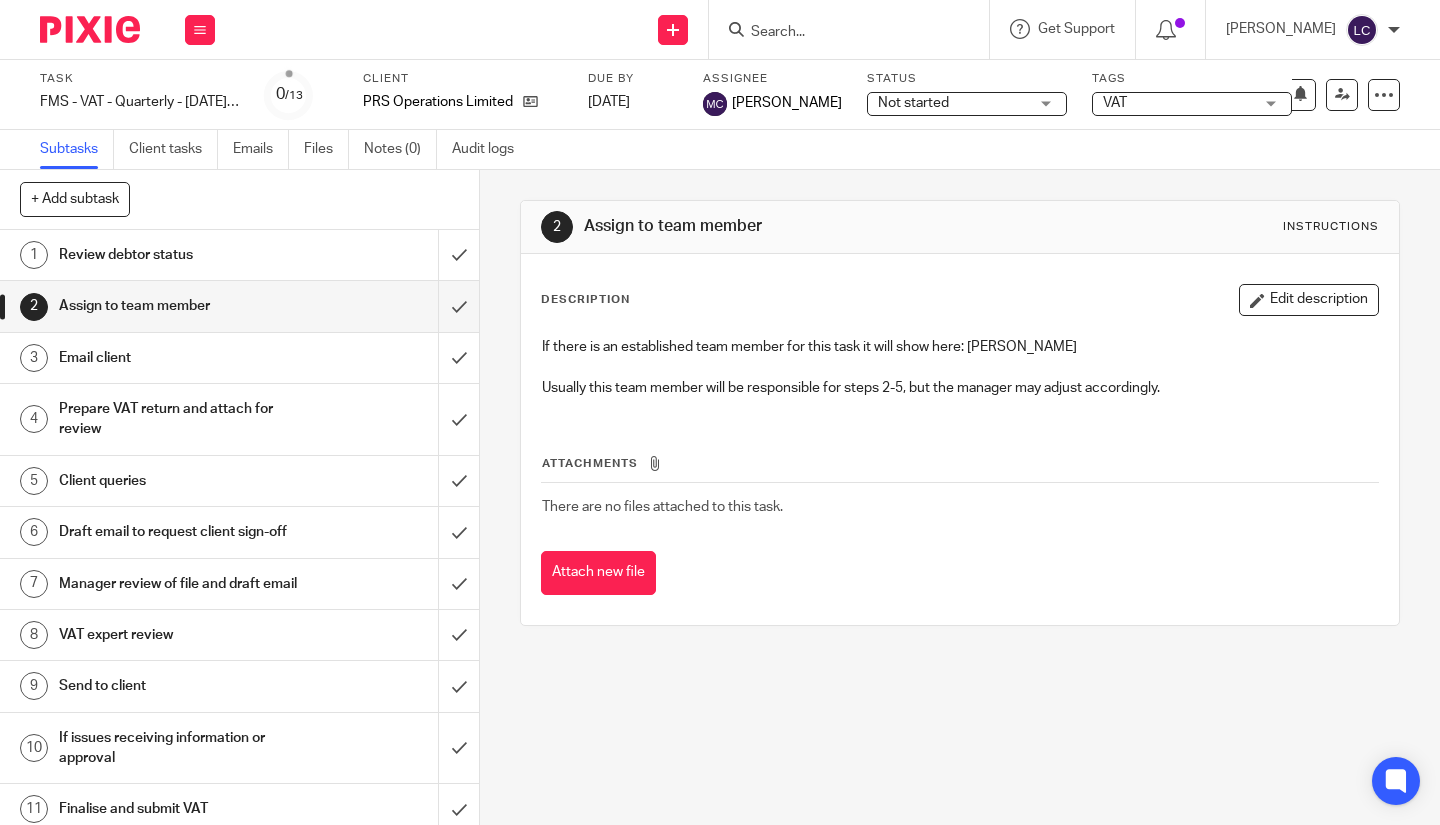 scroll, scrollTop: 0, scrollLeft: 0, axis: both 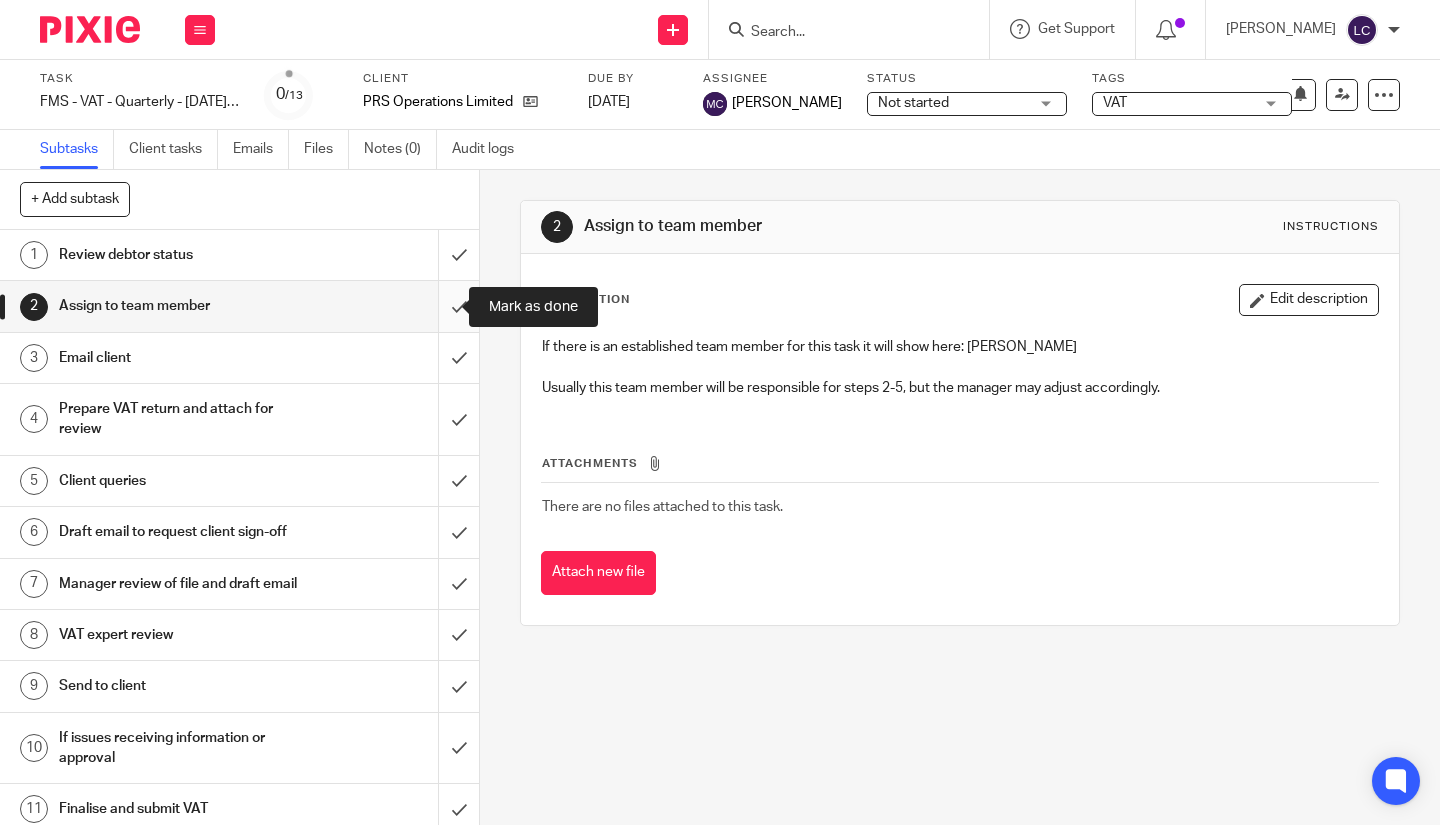 click at bounding box center [239, 306] 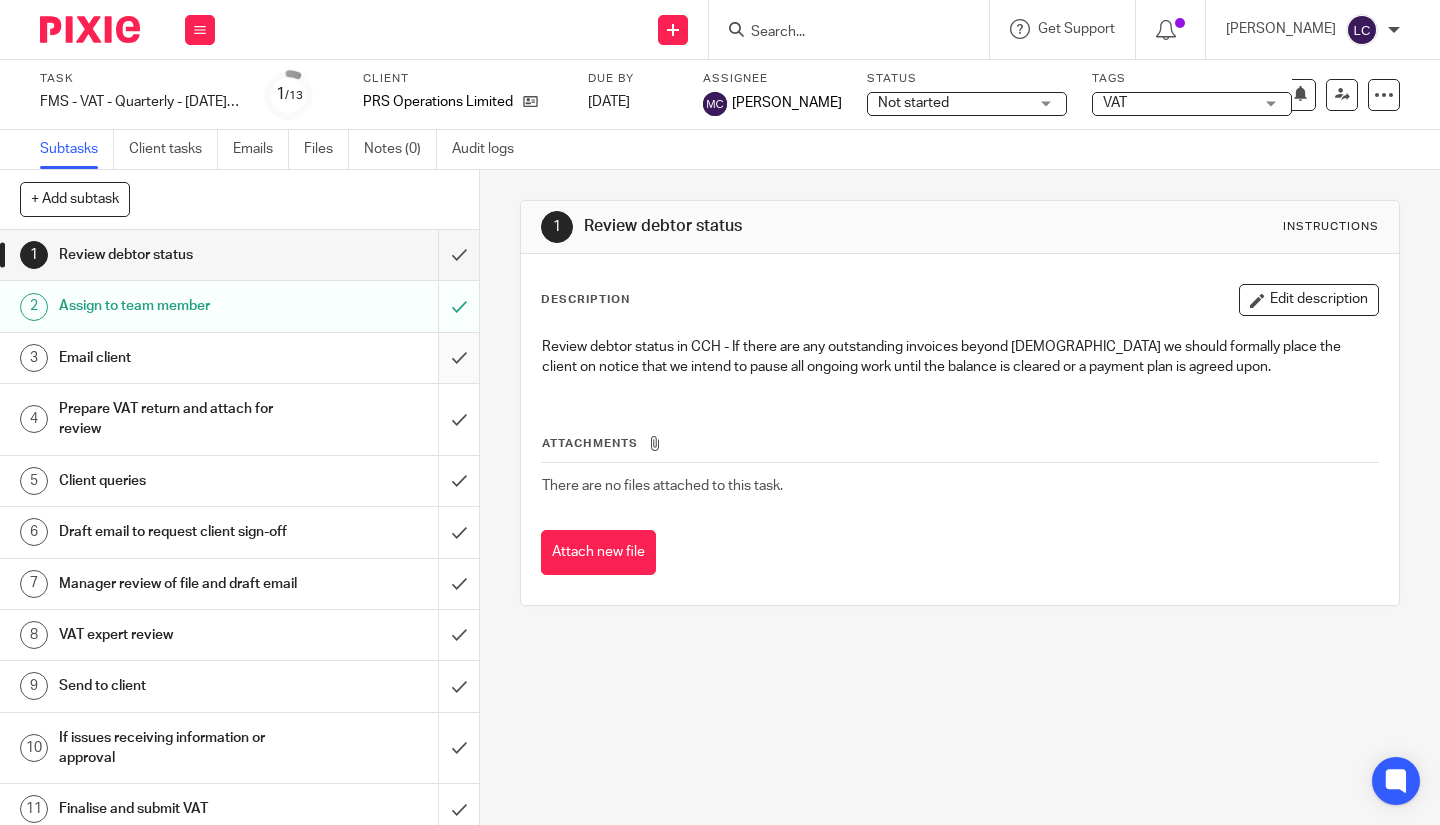 scroll, scrollTop: 0, scrollLeft: 0, axis: both 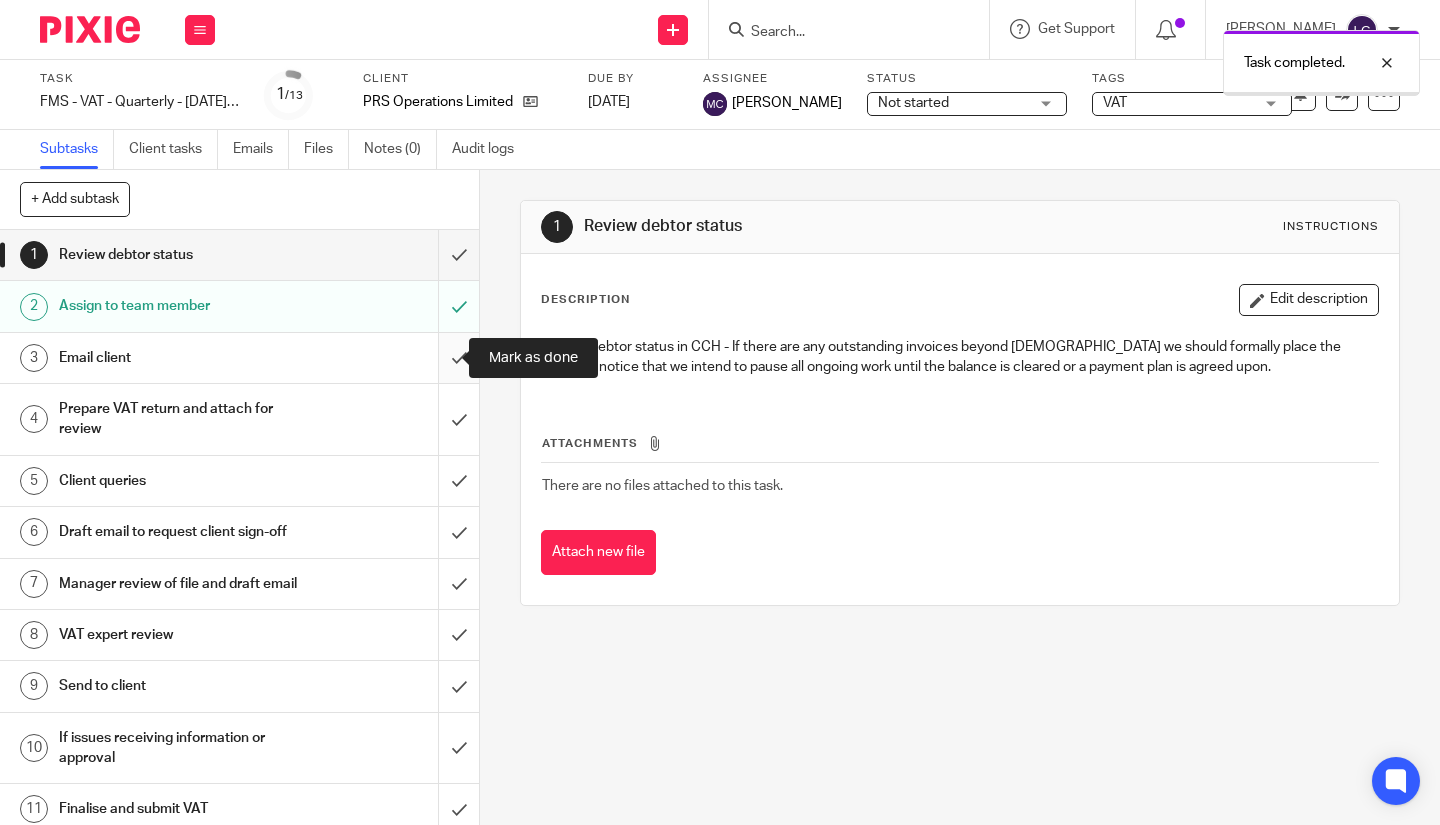 click at bounding box center [239, 358] 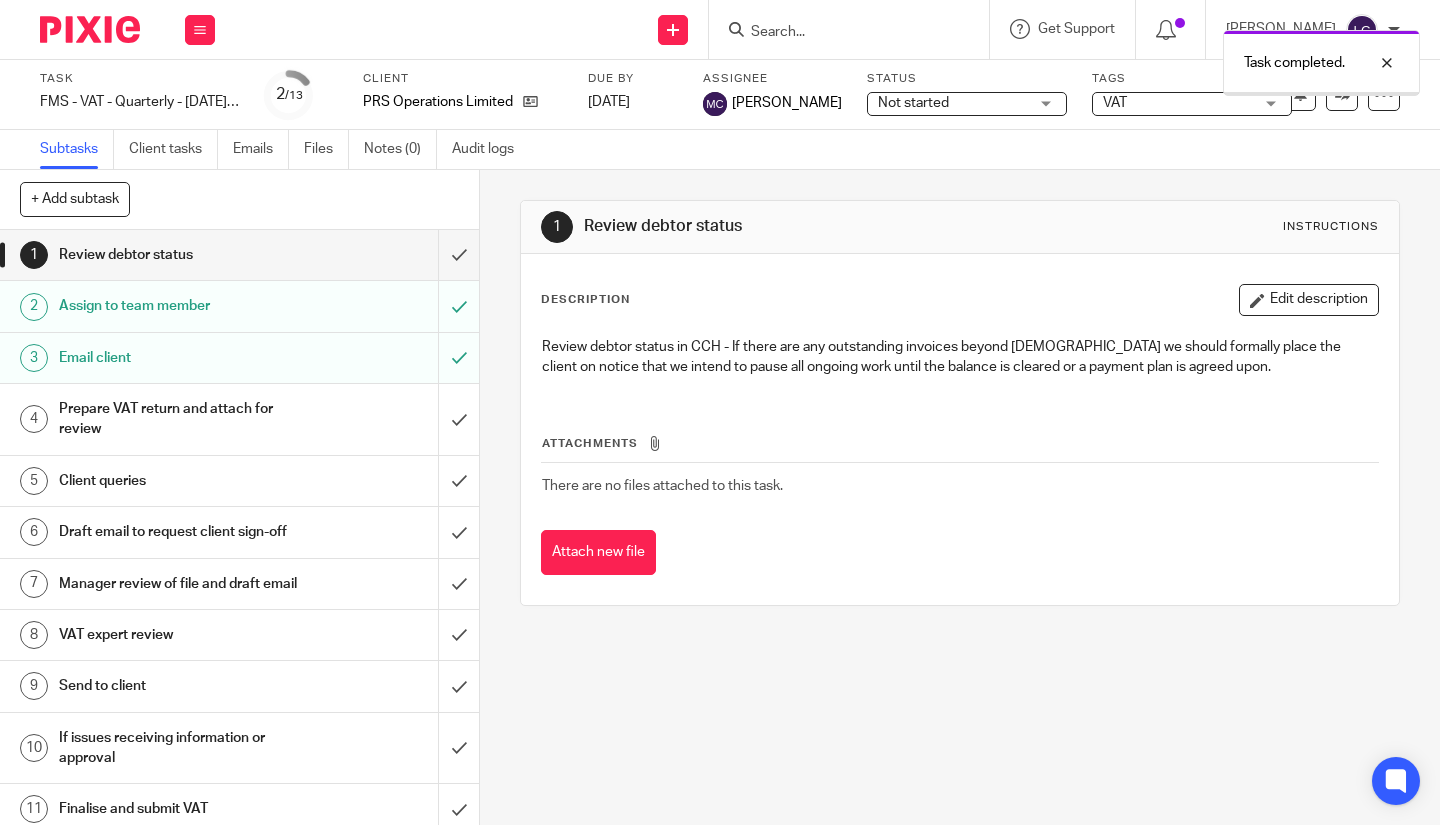 scroll, scrollTop: 0, scrollLeft: 0, axis: both 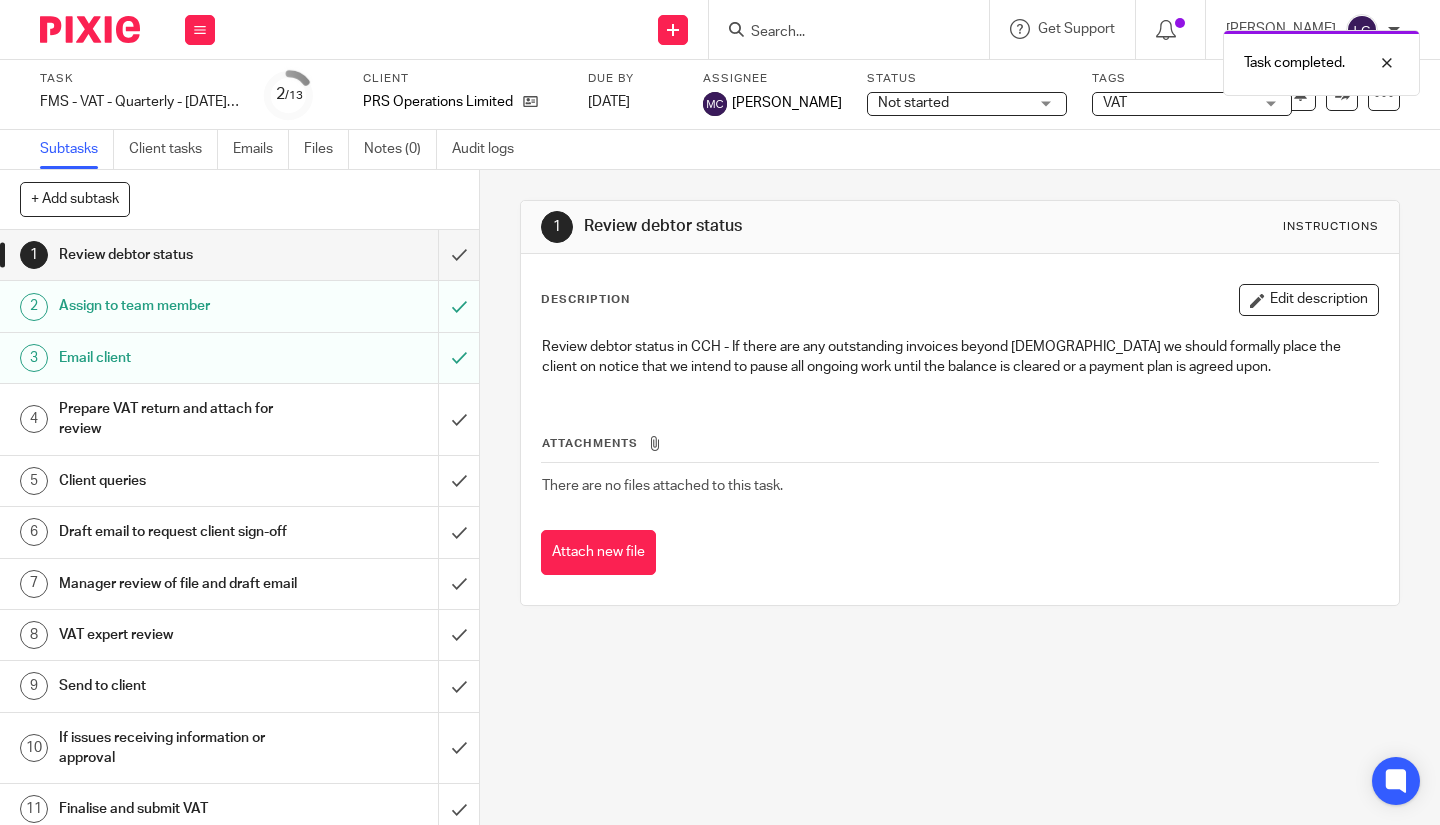 click on "Not started
Not started" at bounding box center (967, 104) 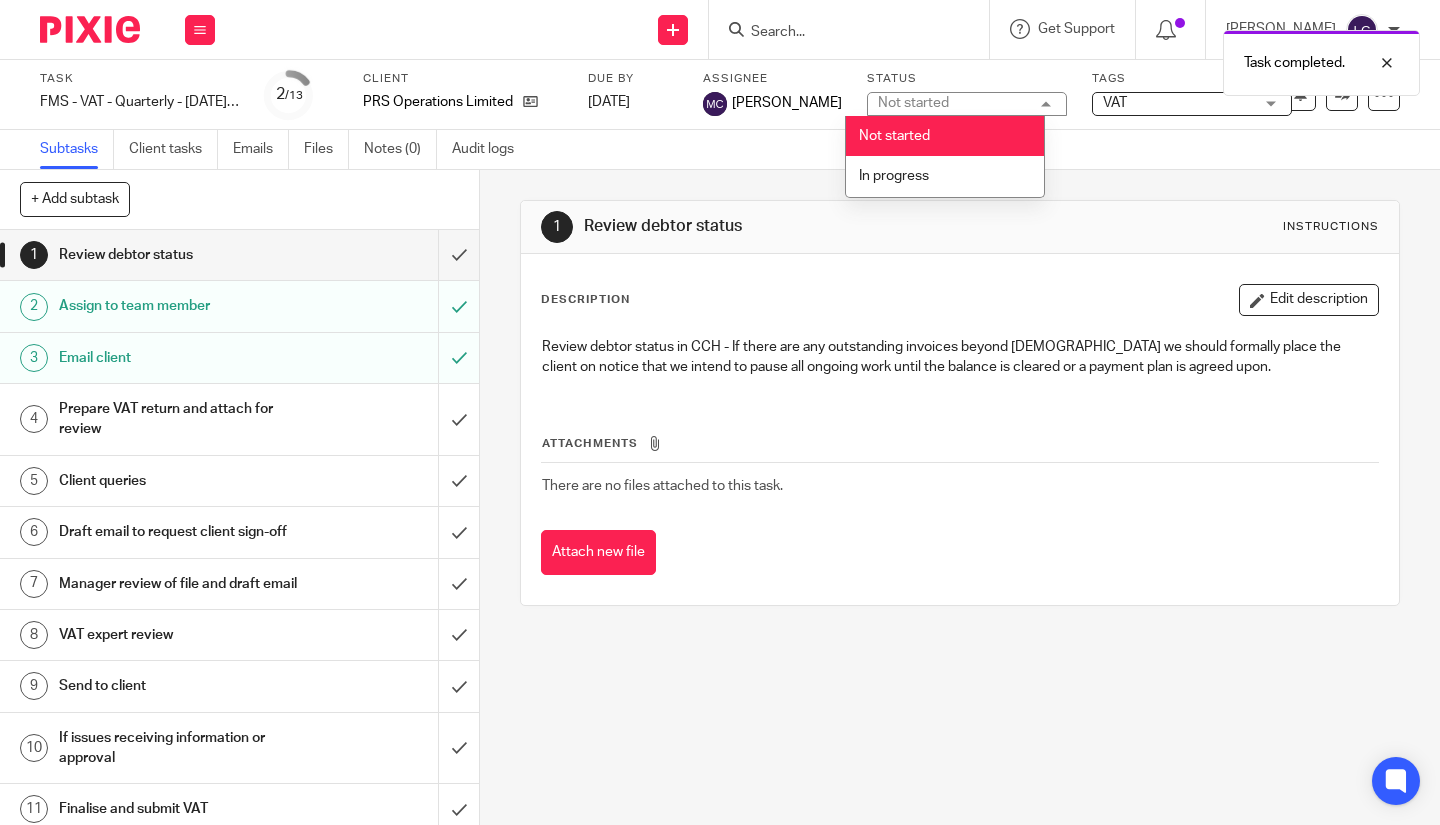 click on "VAT" at bounding box center [1178, 103] 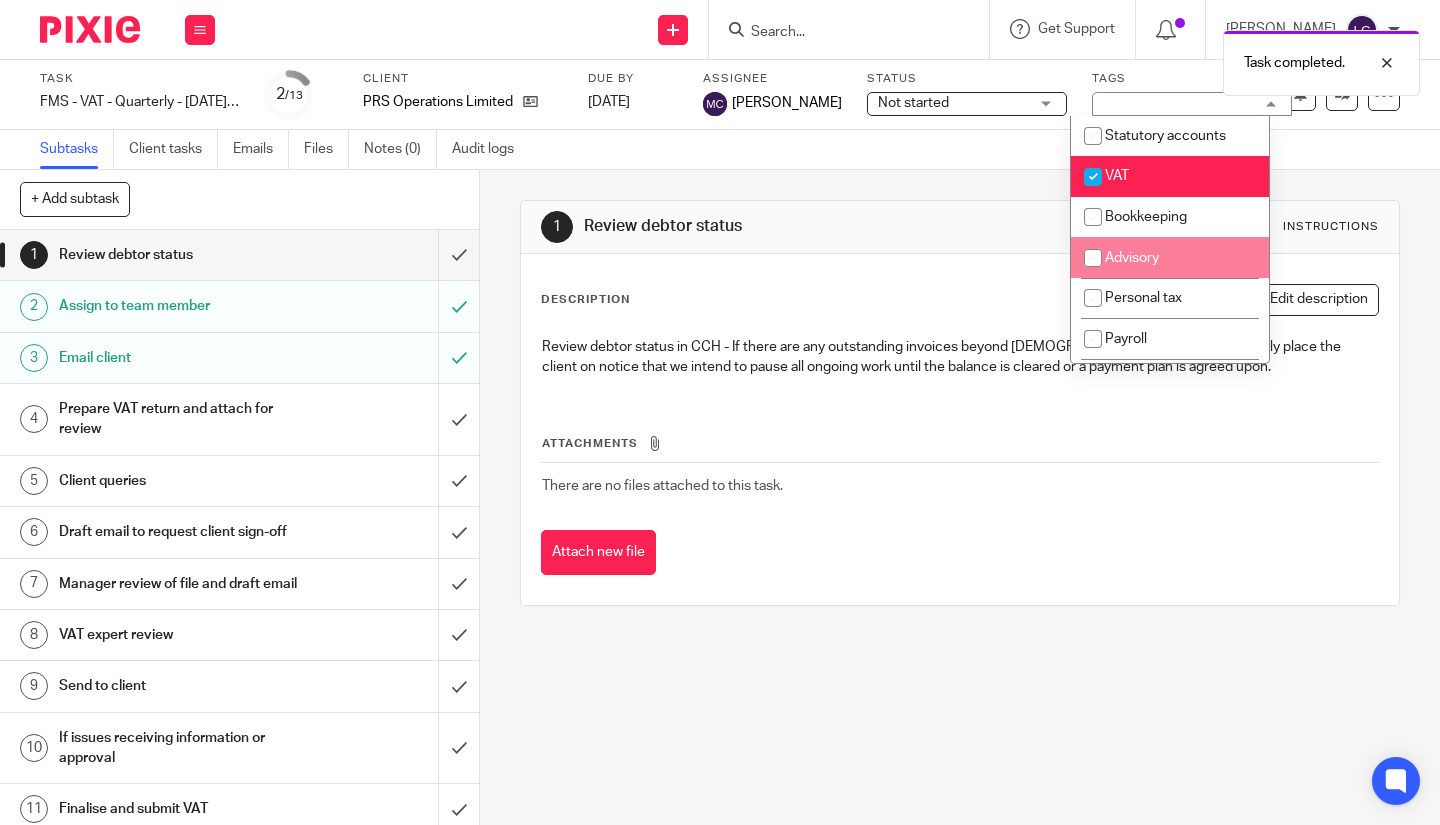 scroll, scrollTop: 270, scrollLeft: 0, axis: vertical 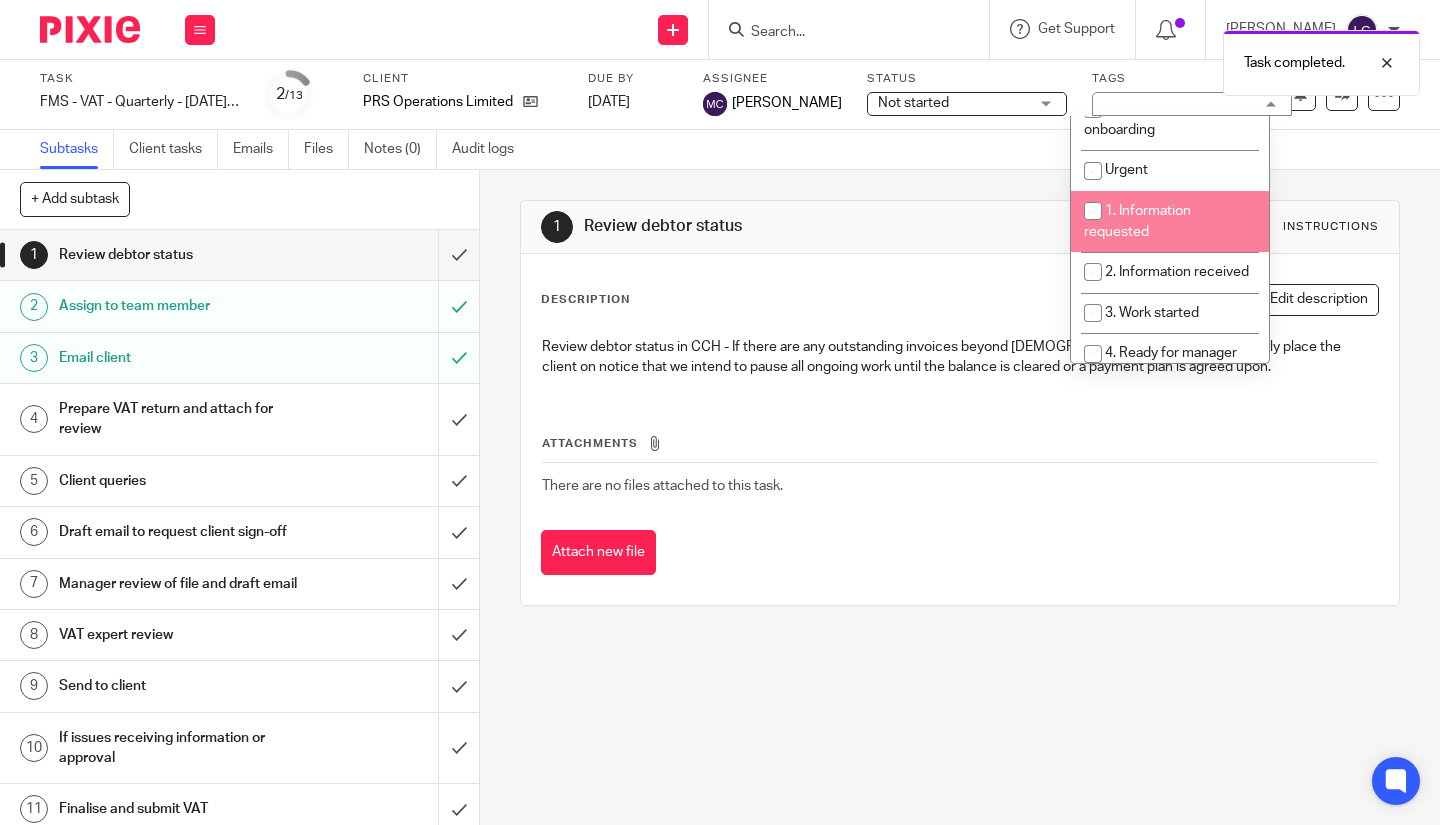 click at bounding box center (1093, 211) 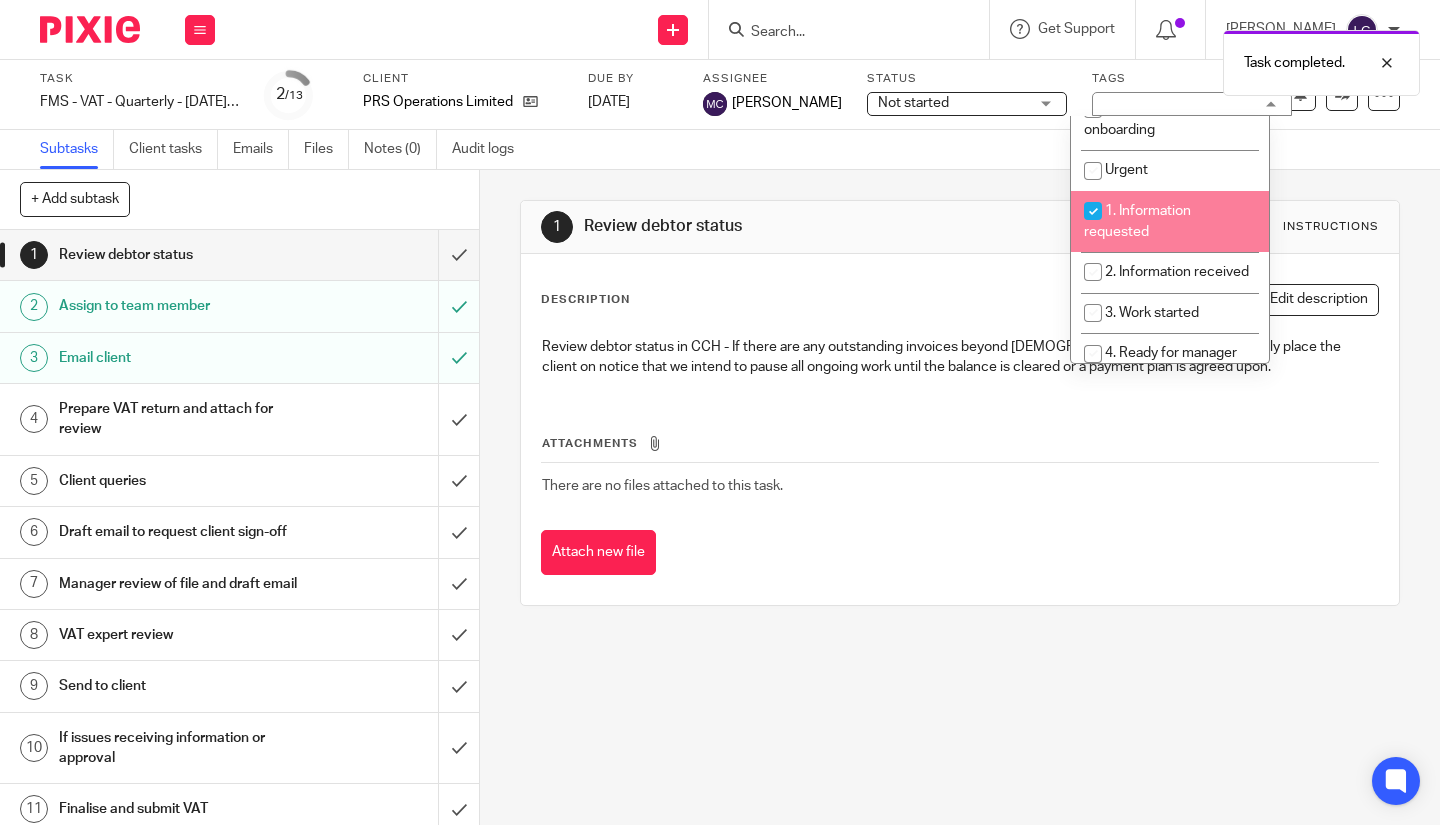 checkbox on "true" 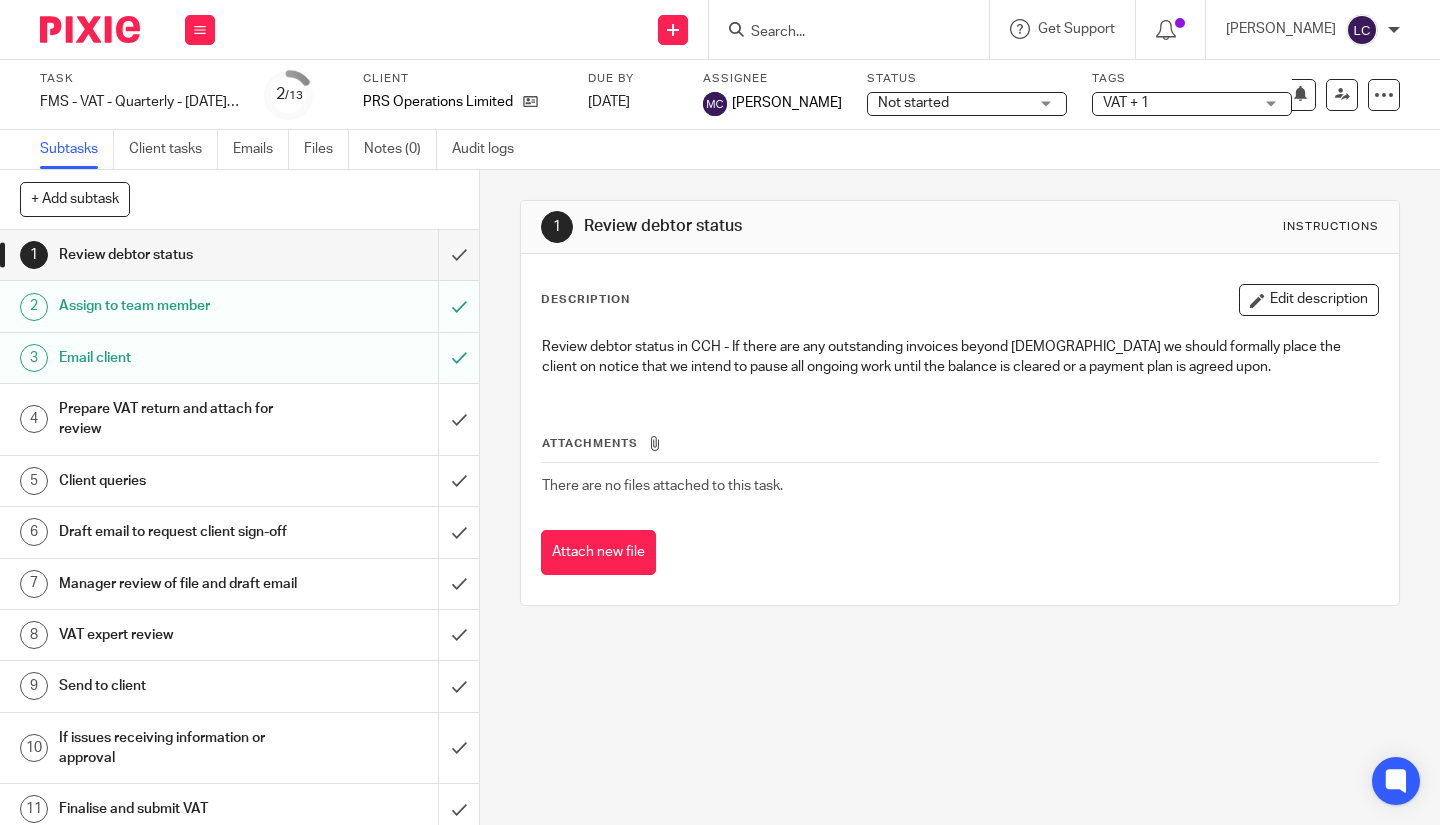 click on "Review debtor status in CCH - If there are any outstanding invoices beyond [DEMOGRAPHIC_DATA] we should formally place the client on notice that we intend to pause all ongoing work until the balance is cleared or a payment plan is agreed upon." at bounding box center [960, 357] 